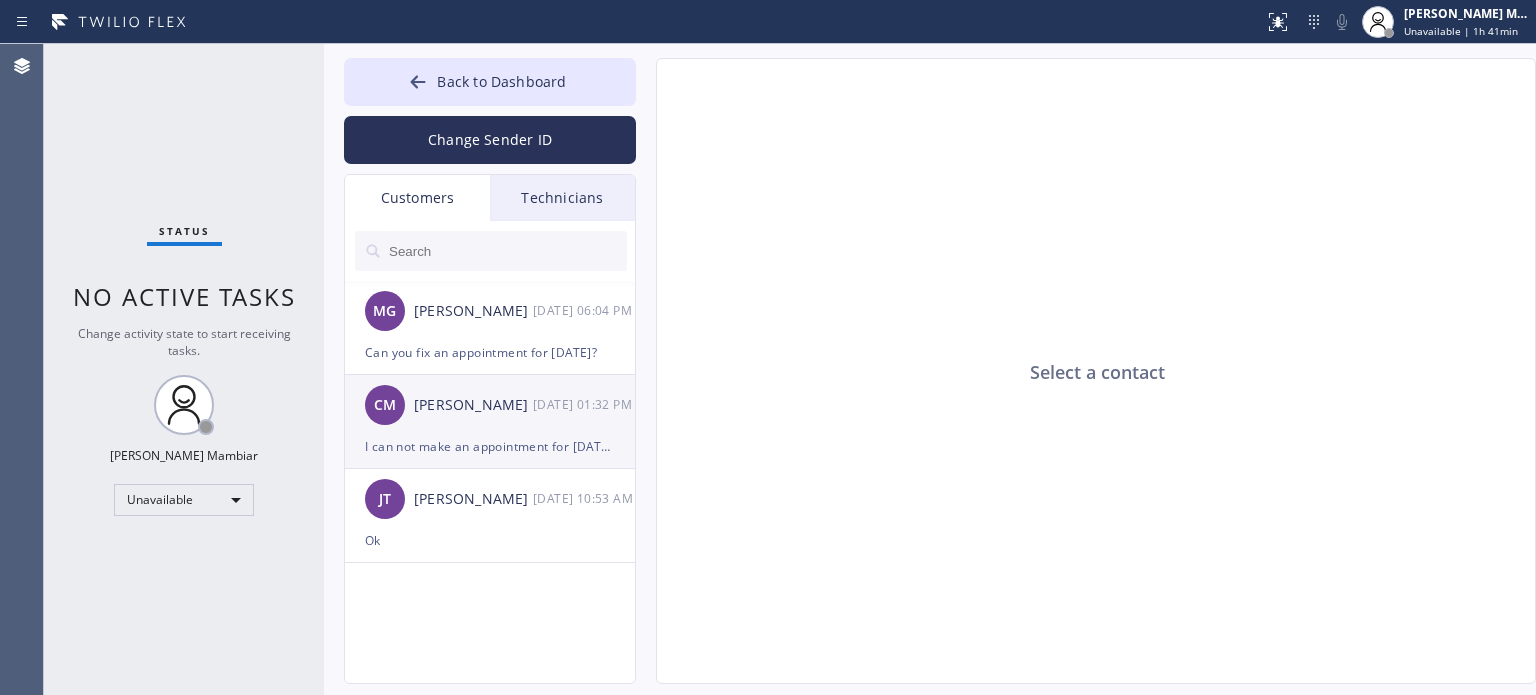 scroll, scrollTop: 0, scrollLeft: 0, axis: both 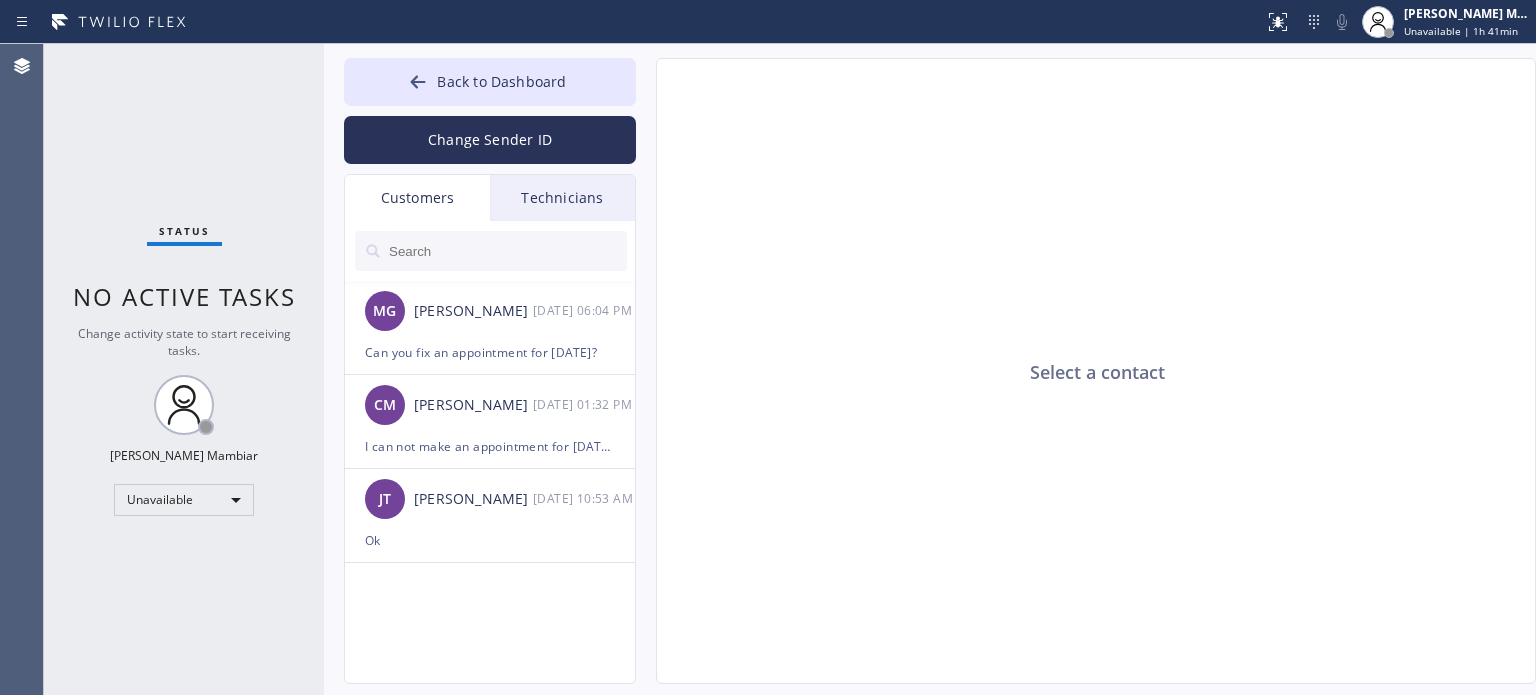 click on "Technicians" at bounding box center (562, 198) 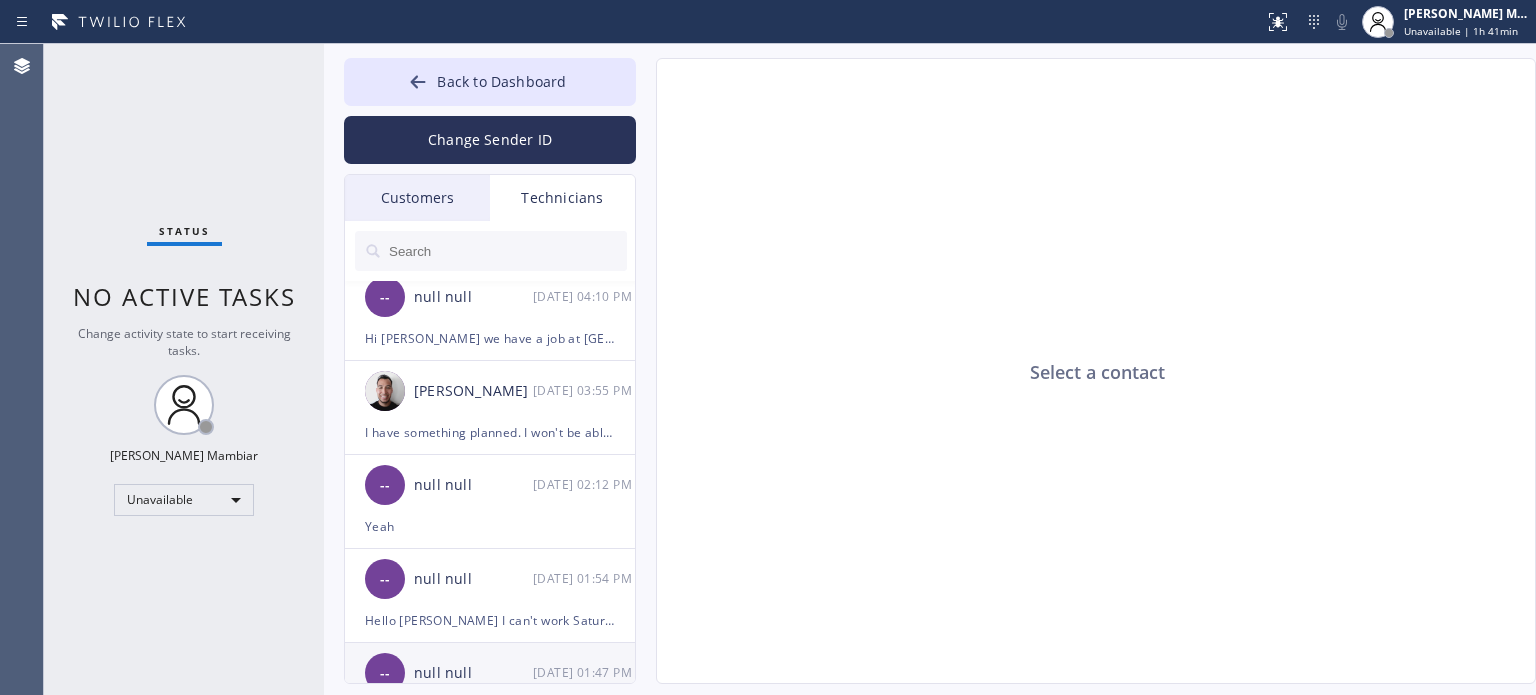 scroll, scrollTop: 700, scrollLeft: 0, axis: vertical 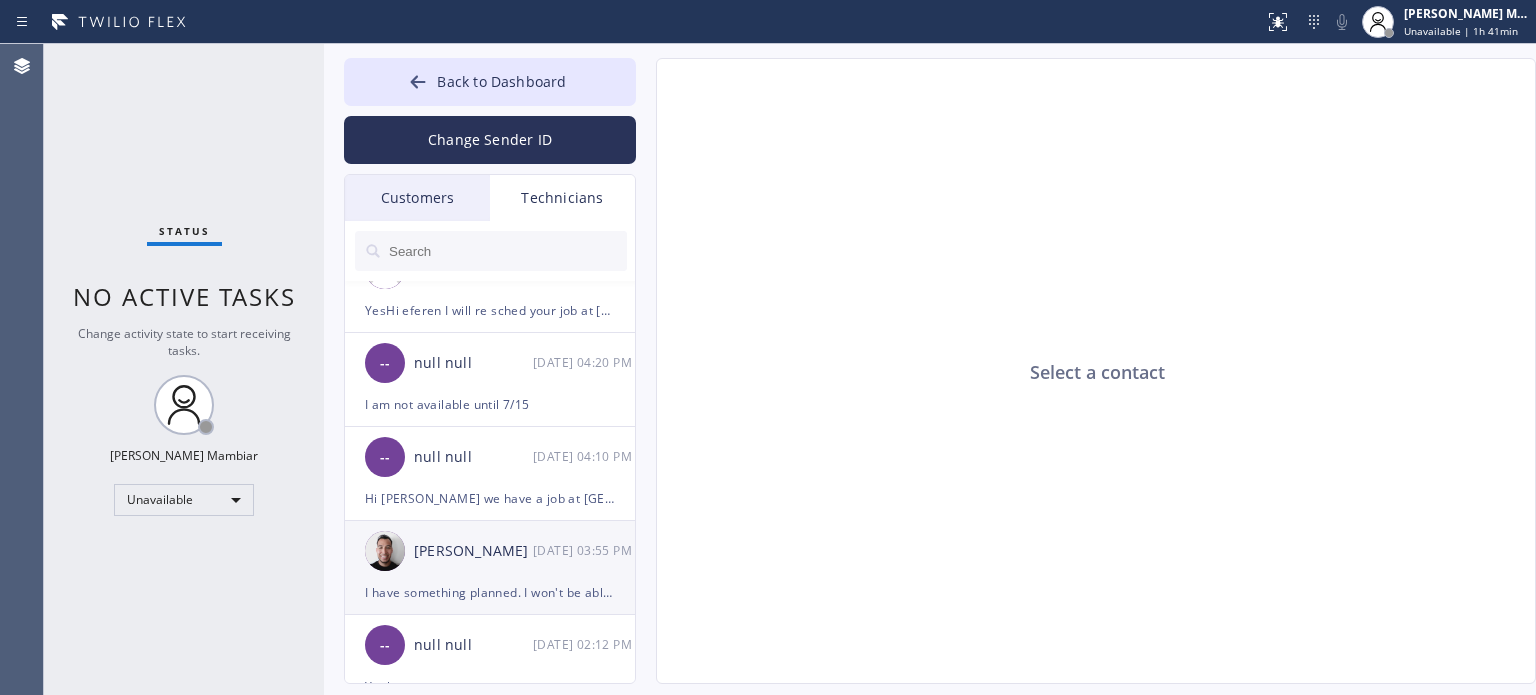 click on "[PERSON_NAME] [DATE] 03:55 PM" at bounding box center (491, 551) 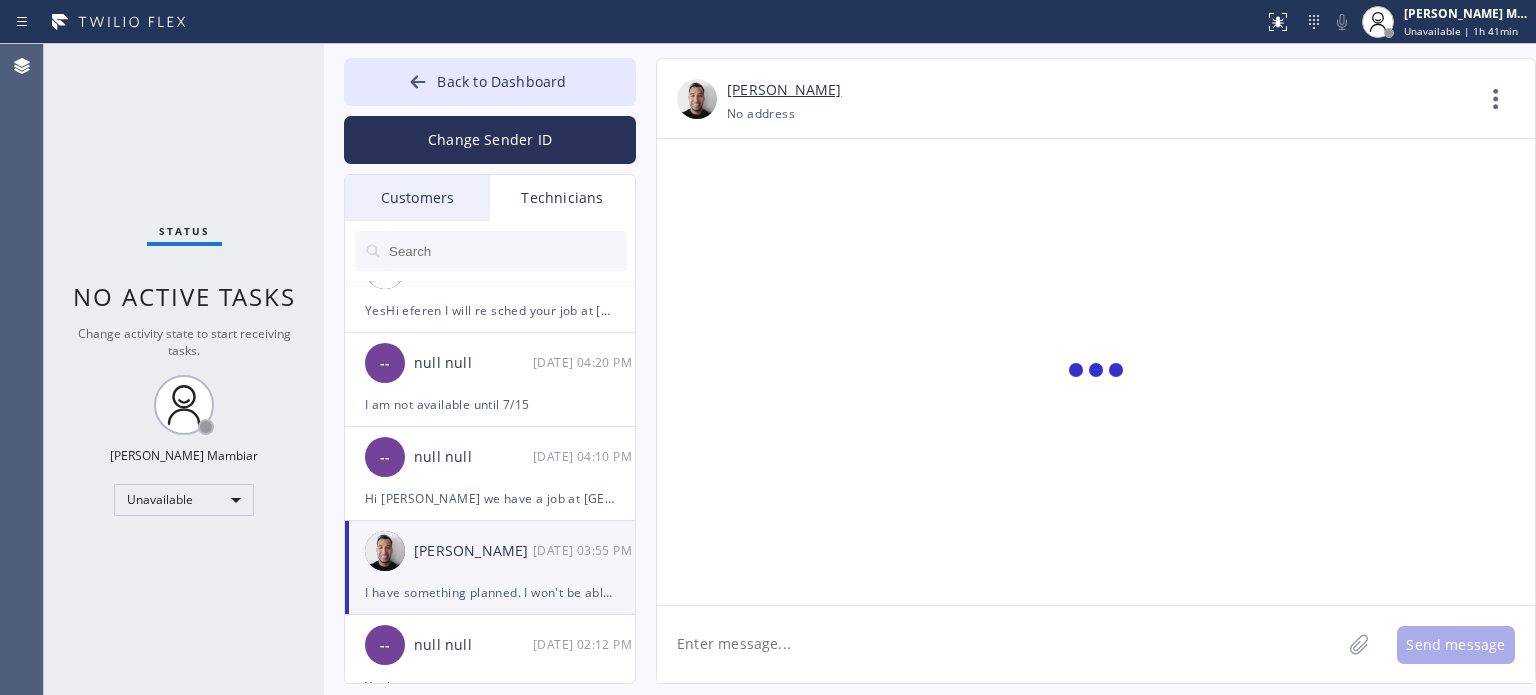 scroll, scrollTop: 3735, scrollLeft: 0, axis: vertical 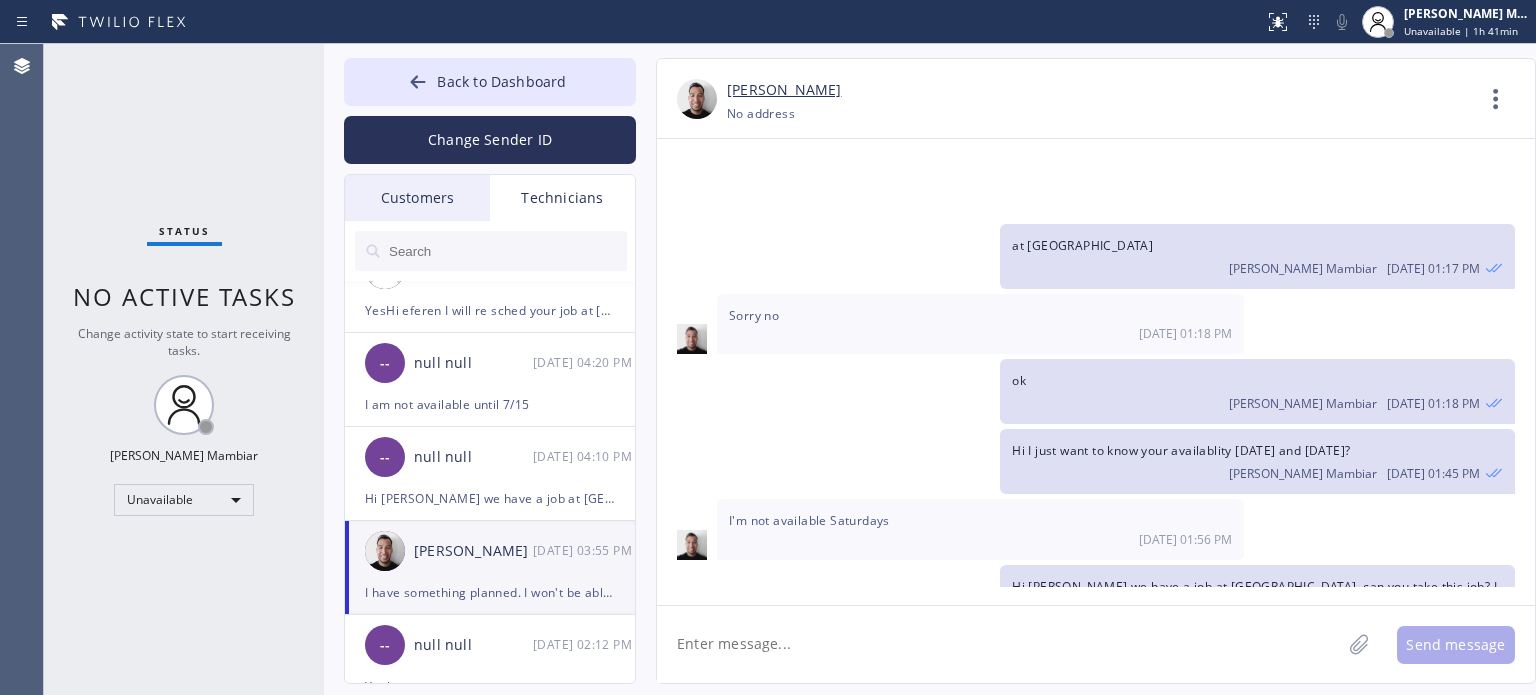 click 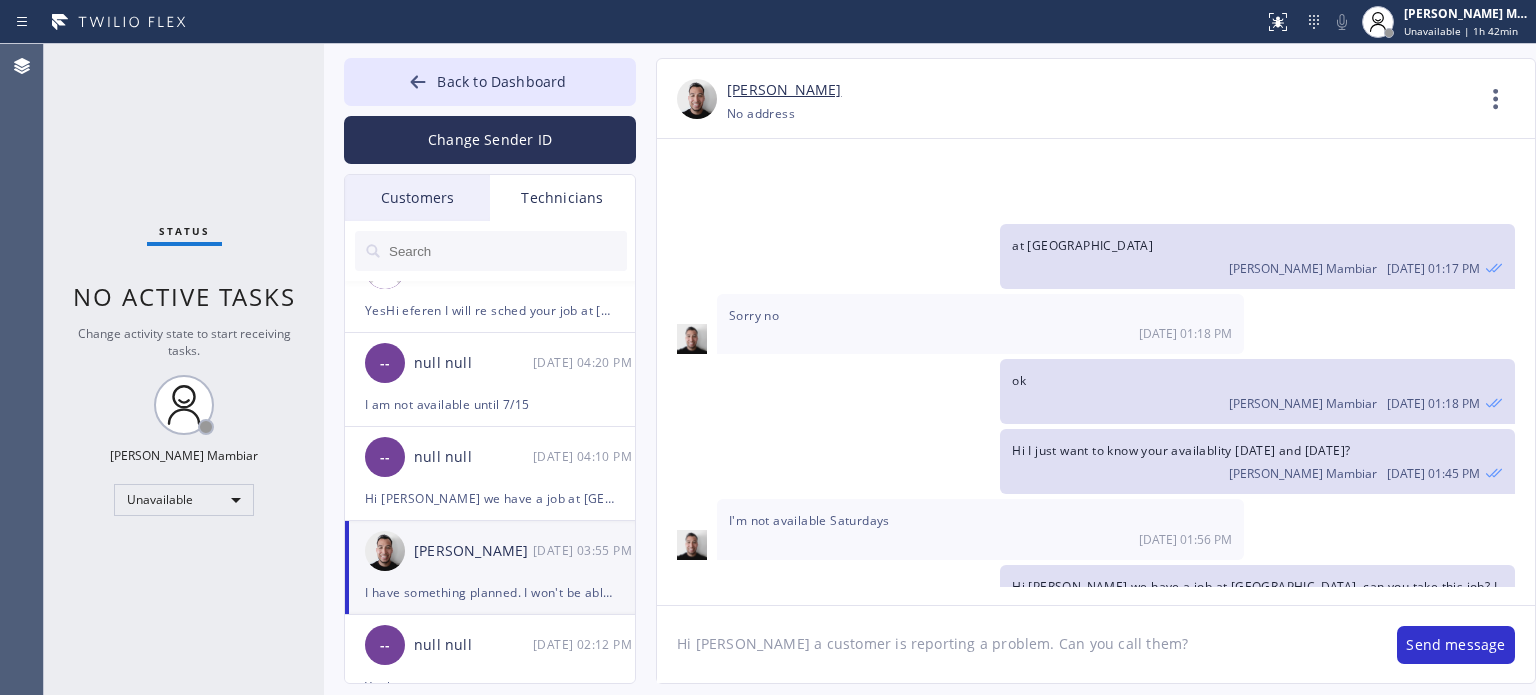 click on "Hi [PERSON_NAME] a customer is reporting a problem. Can you call them?" 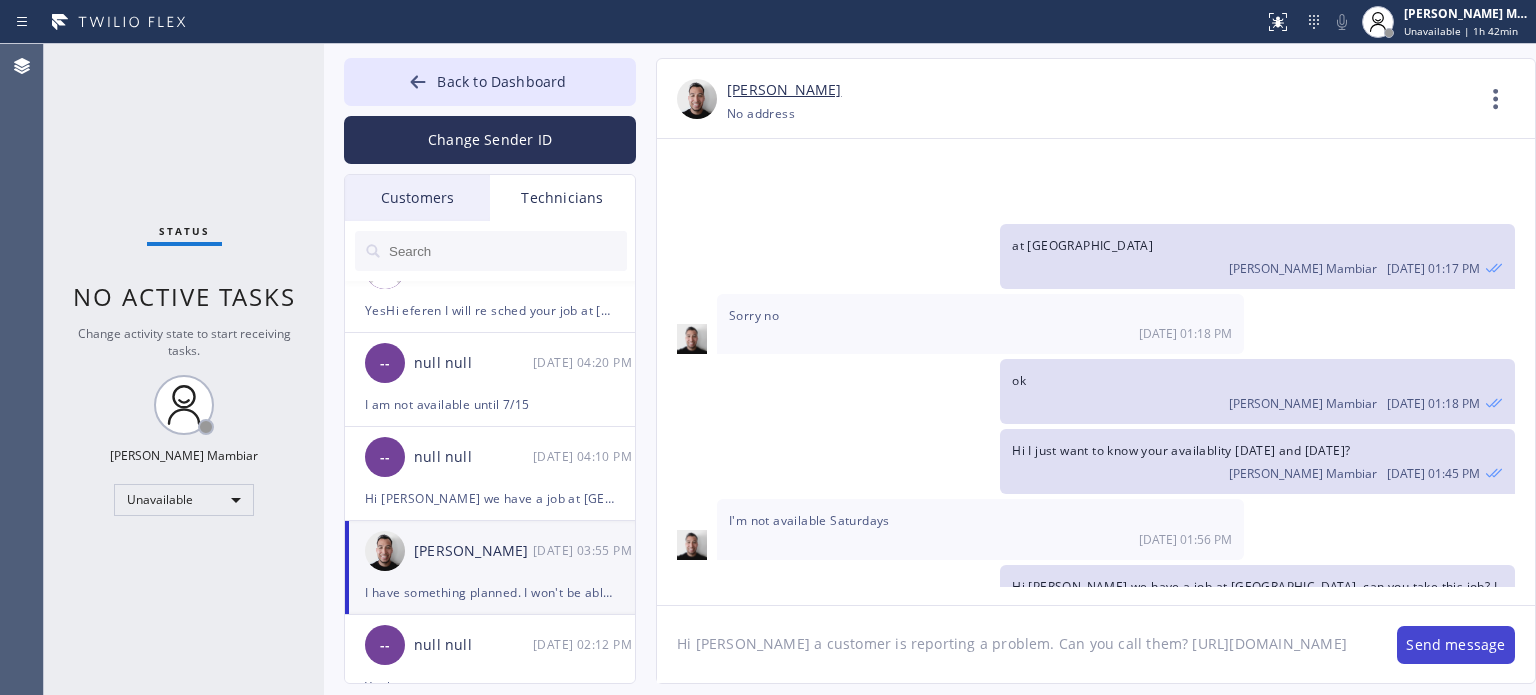 type on "Hi [PERSON_NAME] a customer is reporting a problem. Can you call them? [URL][DOMAIN_NAME]" 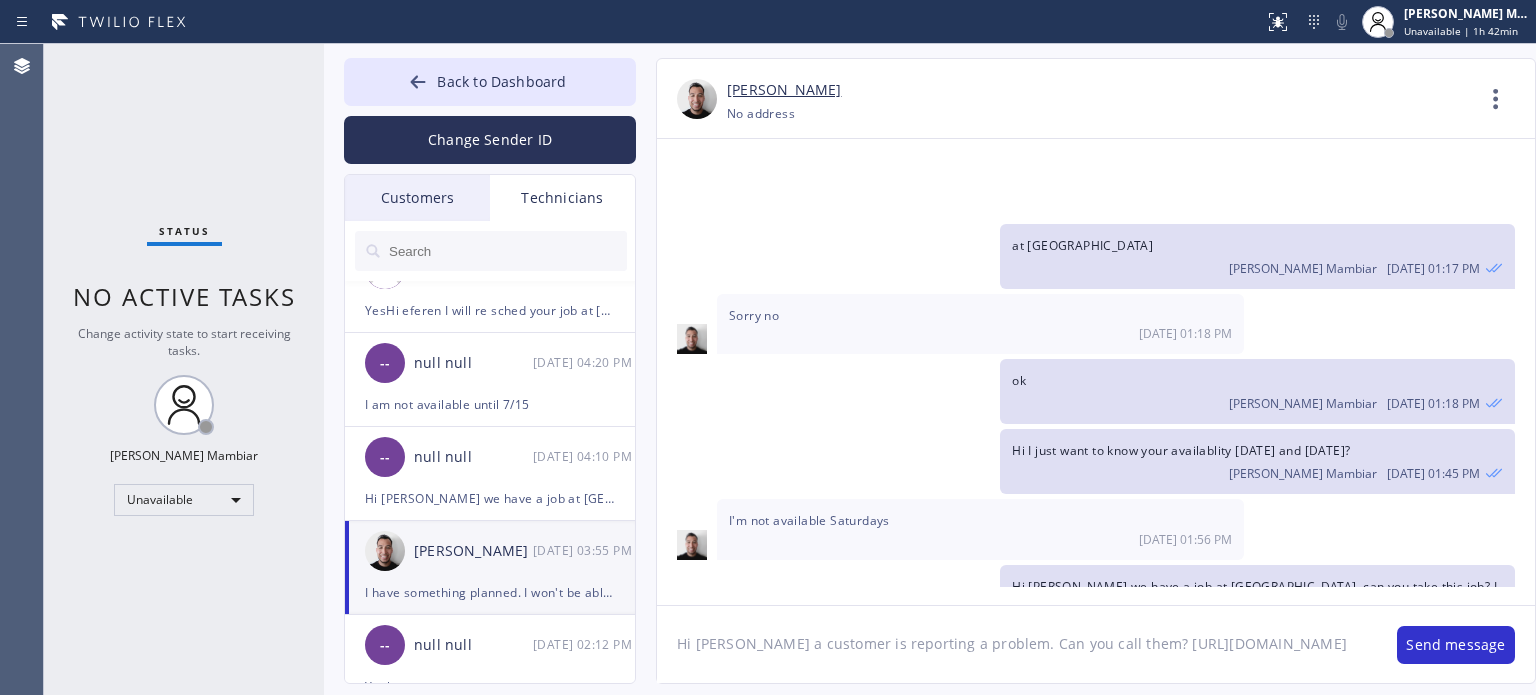 type 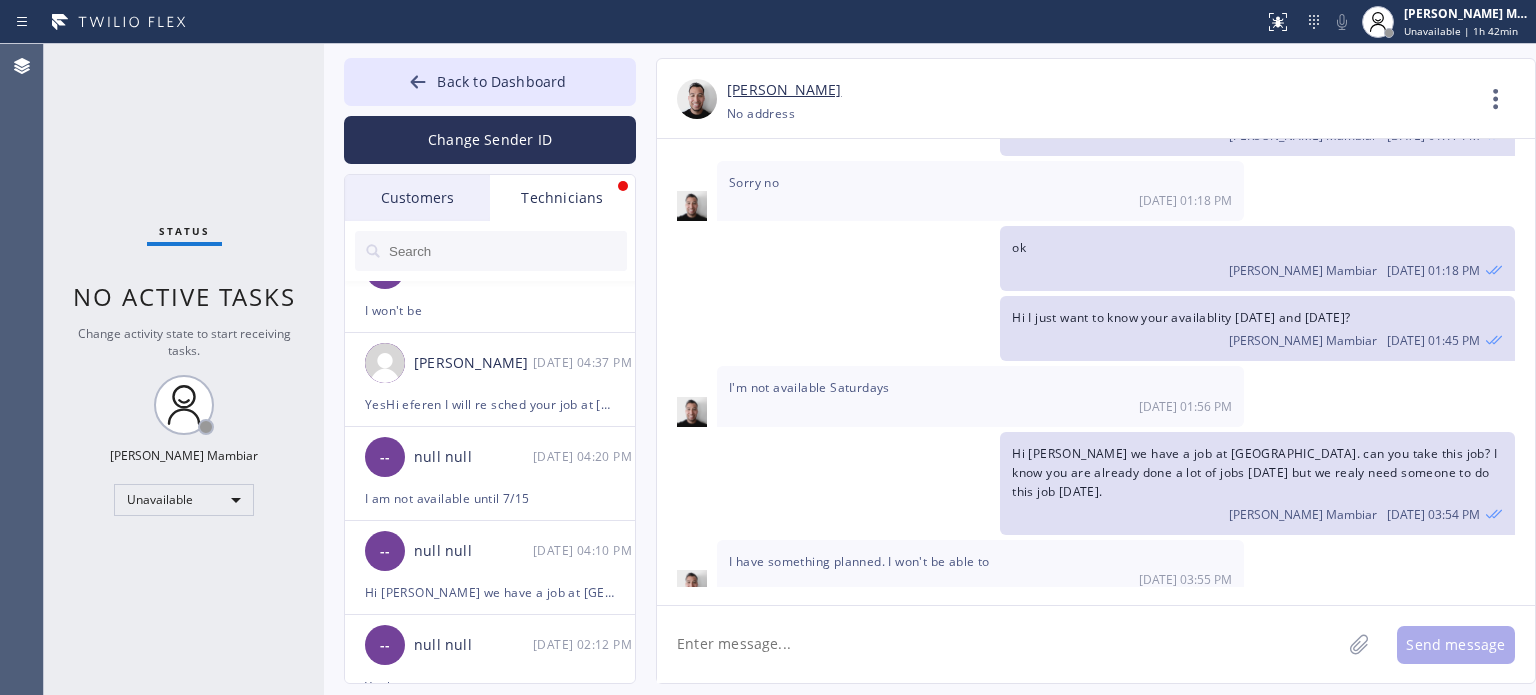 scroll, scrollTop: 3932, scrollLeft: 0, axis: vertical 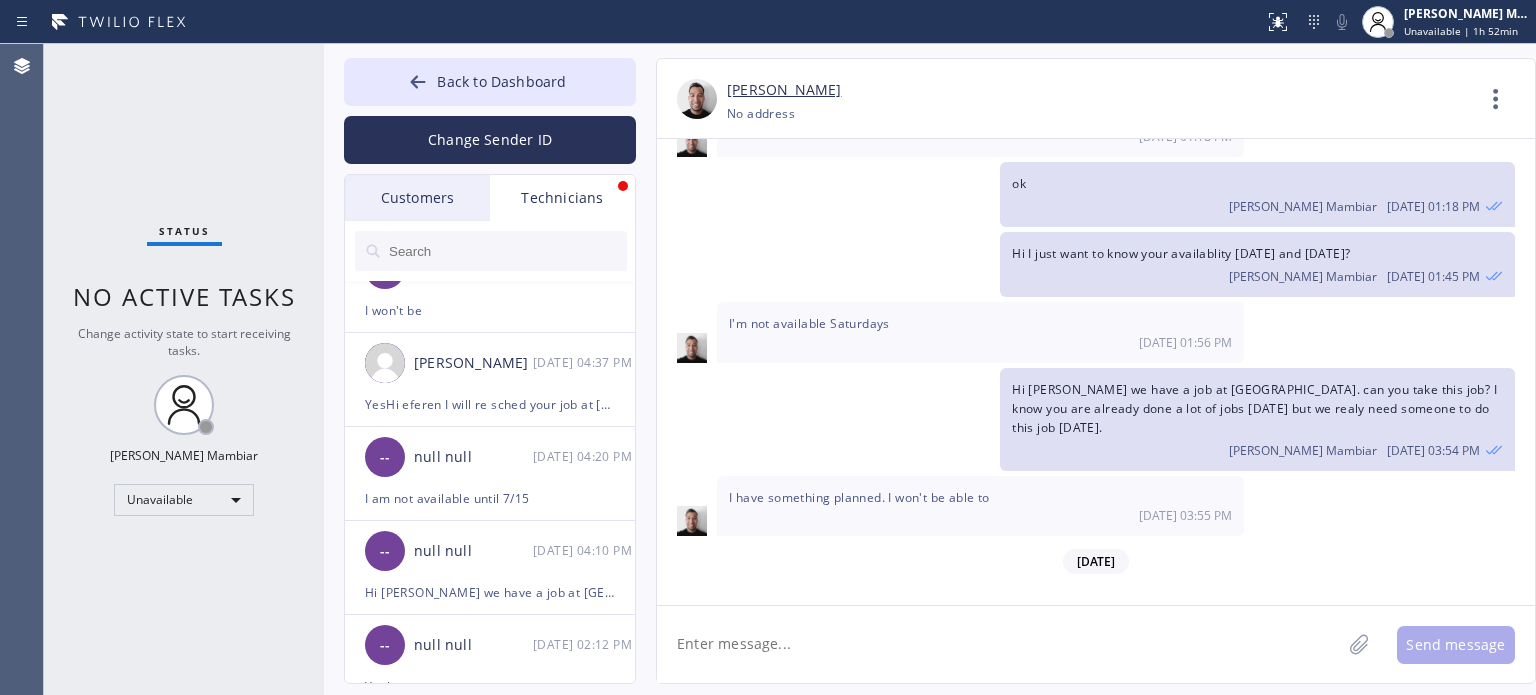 click on "Technicians" at bounding box center [562, 198] 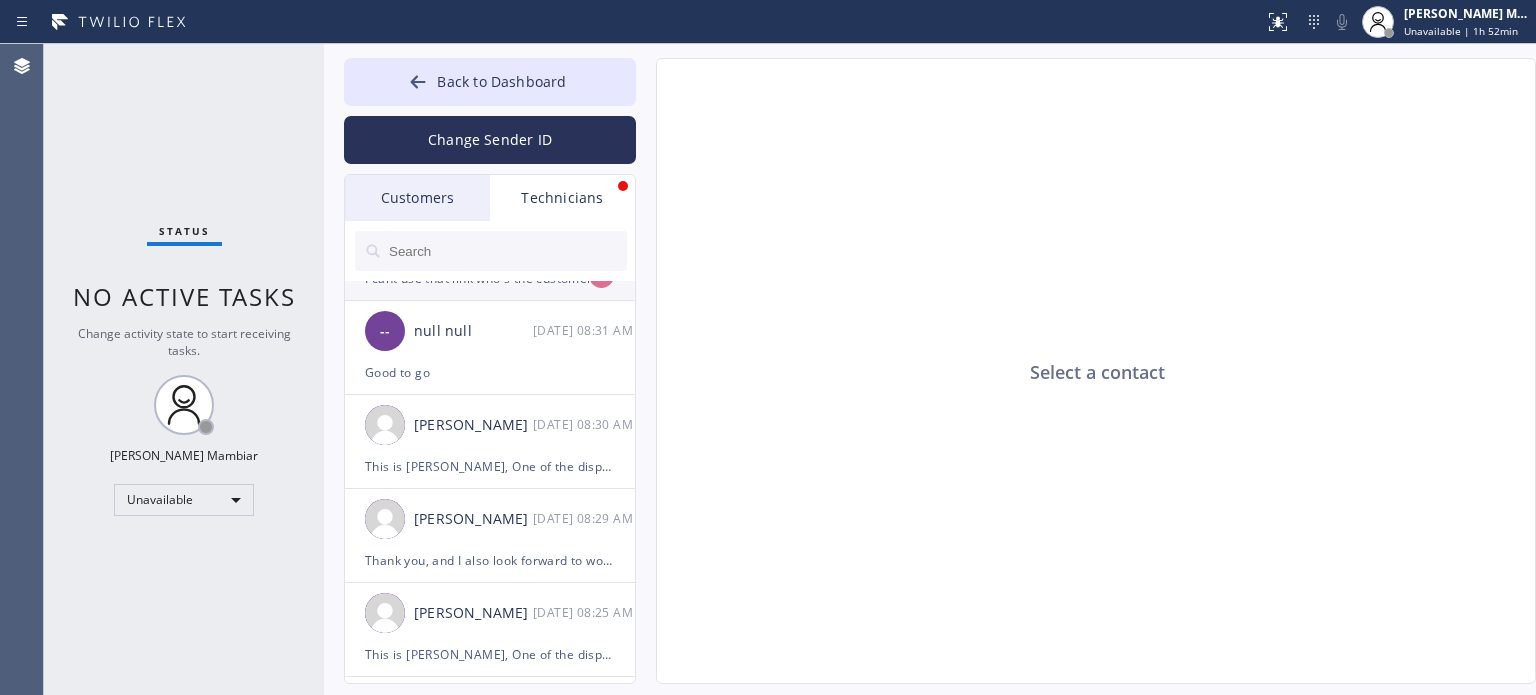 scroll, scrollTop: 0, scrollLeft: 0, axis: both 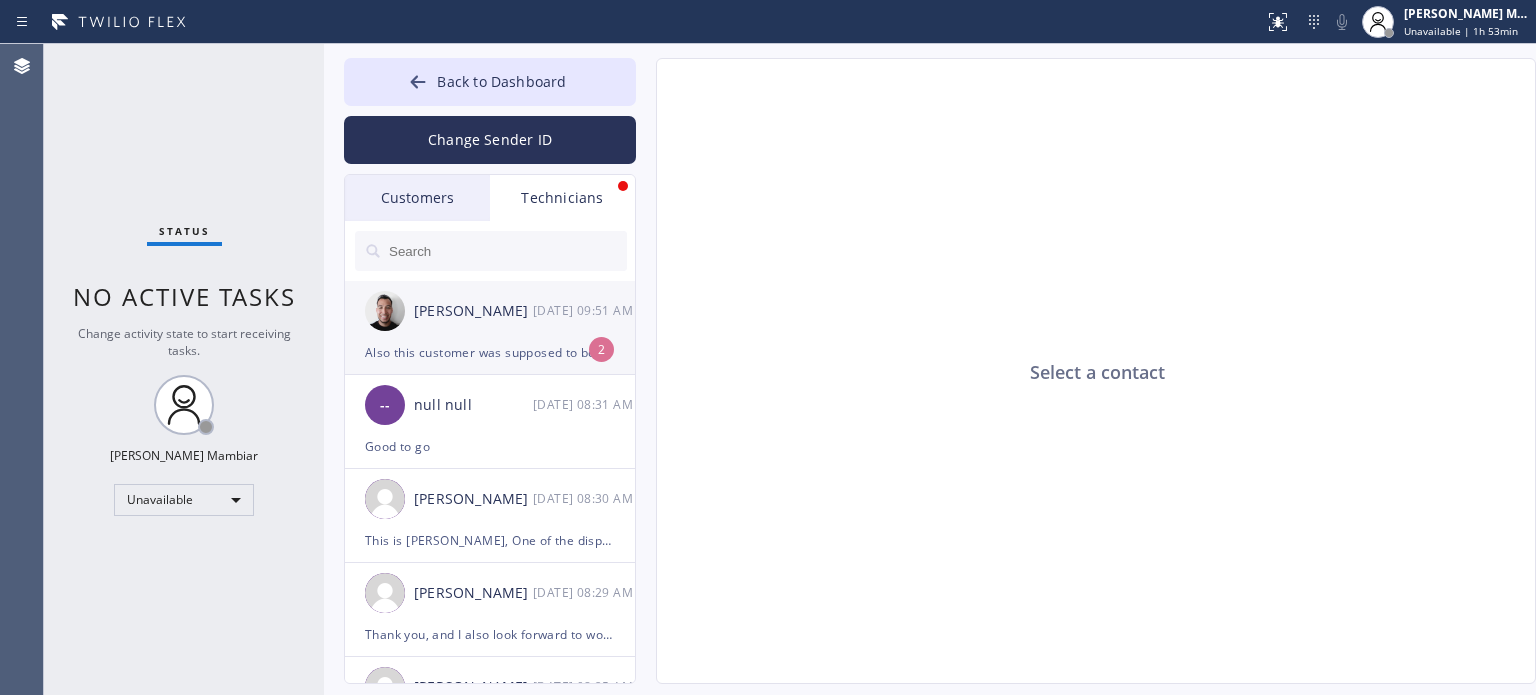 click on "[PERSON_NAME]" at bounding box center (473, 311) 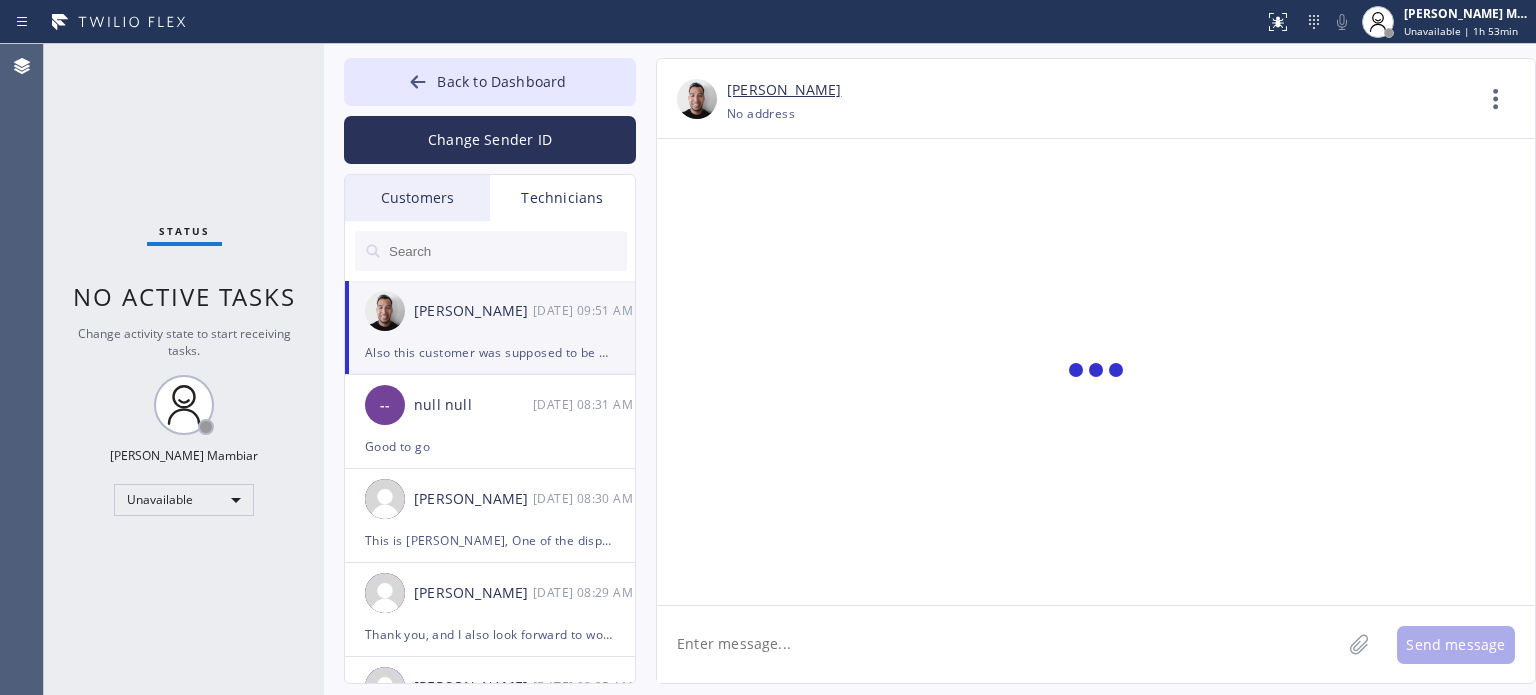scroll, scrollTop: 3996, scrollLeft: 0, axis: vertical 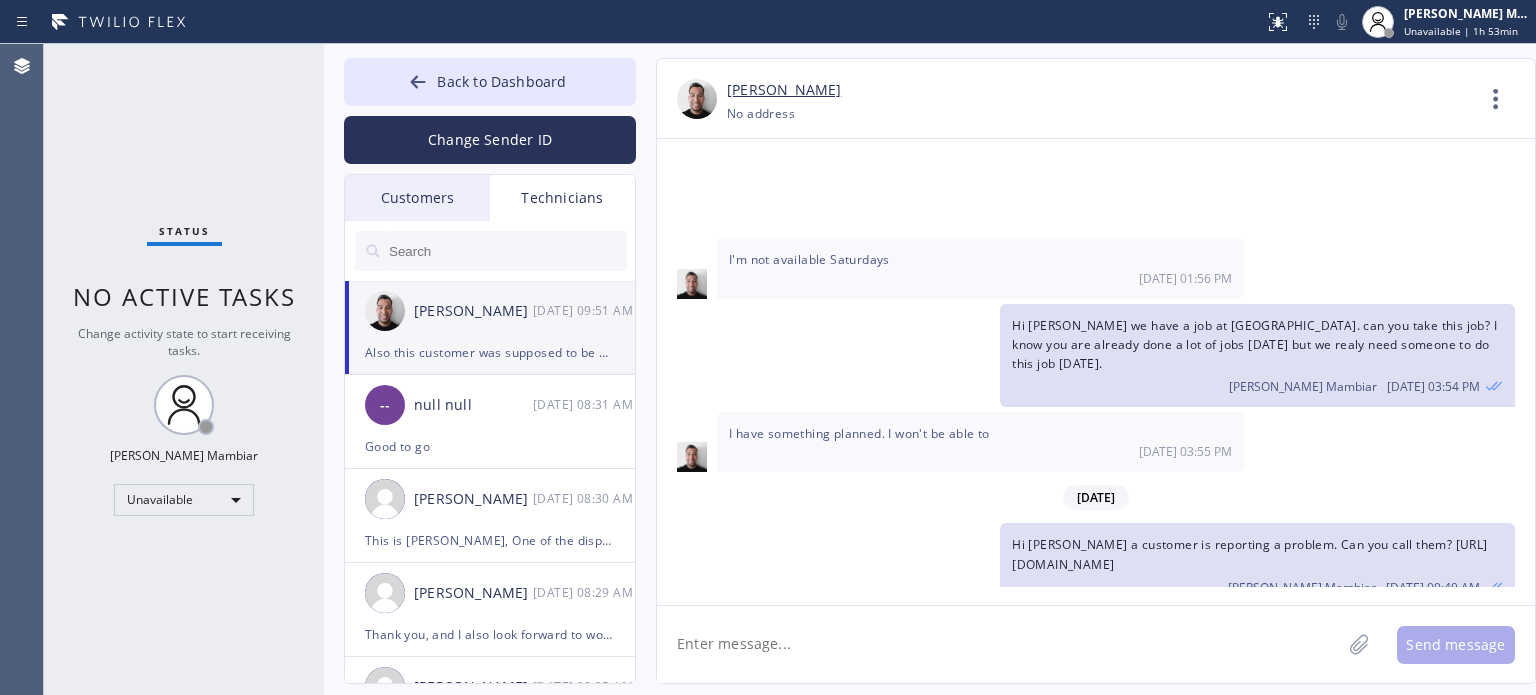 click 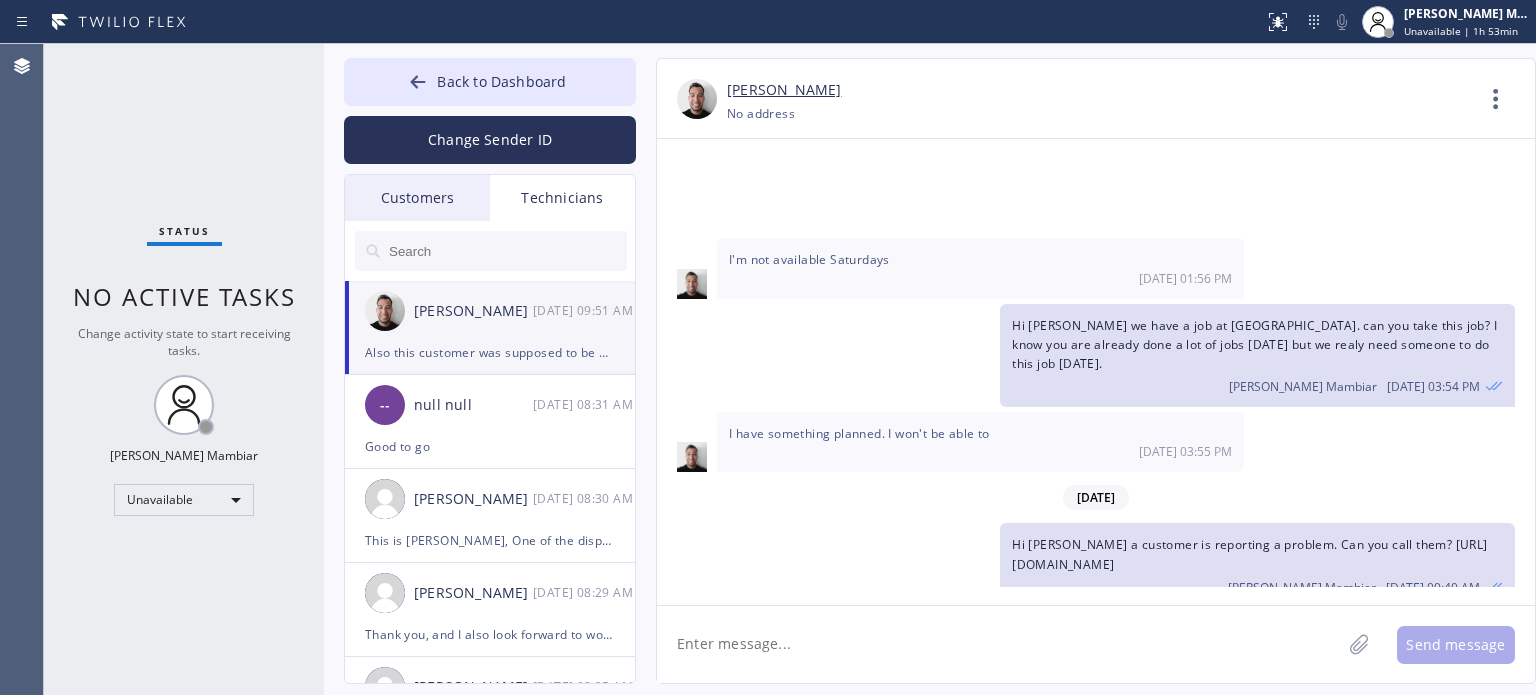 paste on "[PERSON_NAME]" 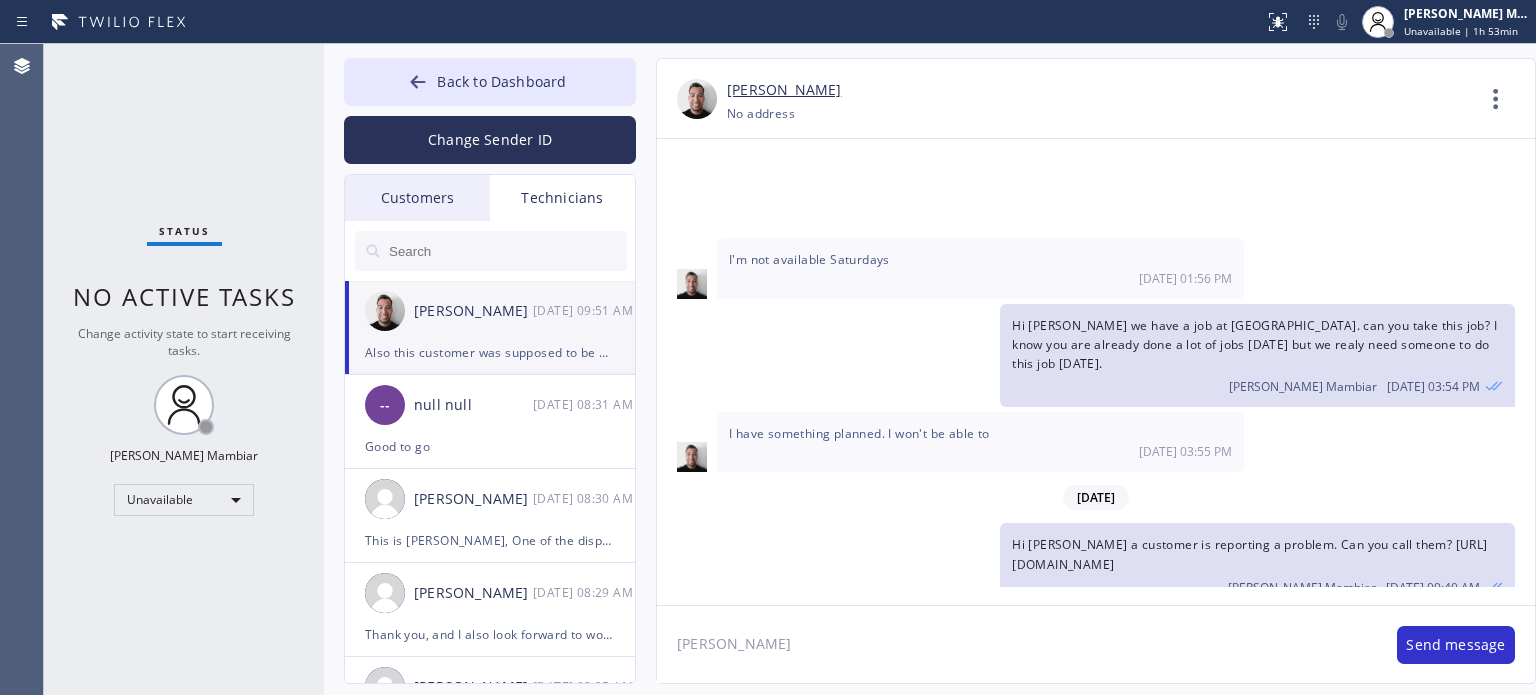 click on "[PERSON_NAME]" 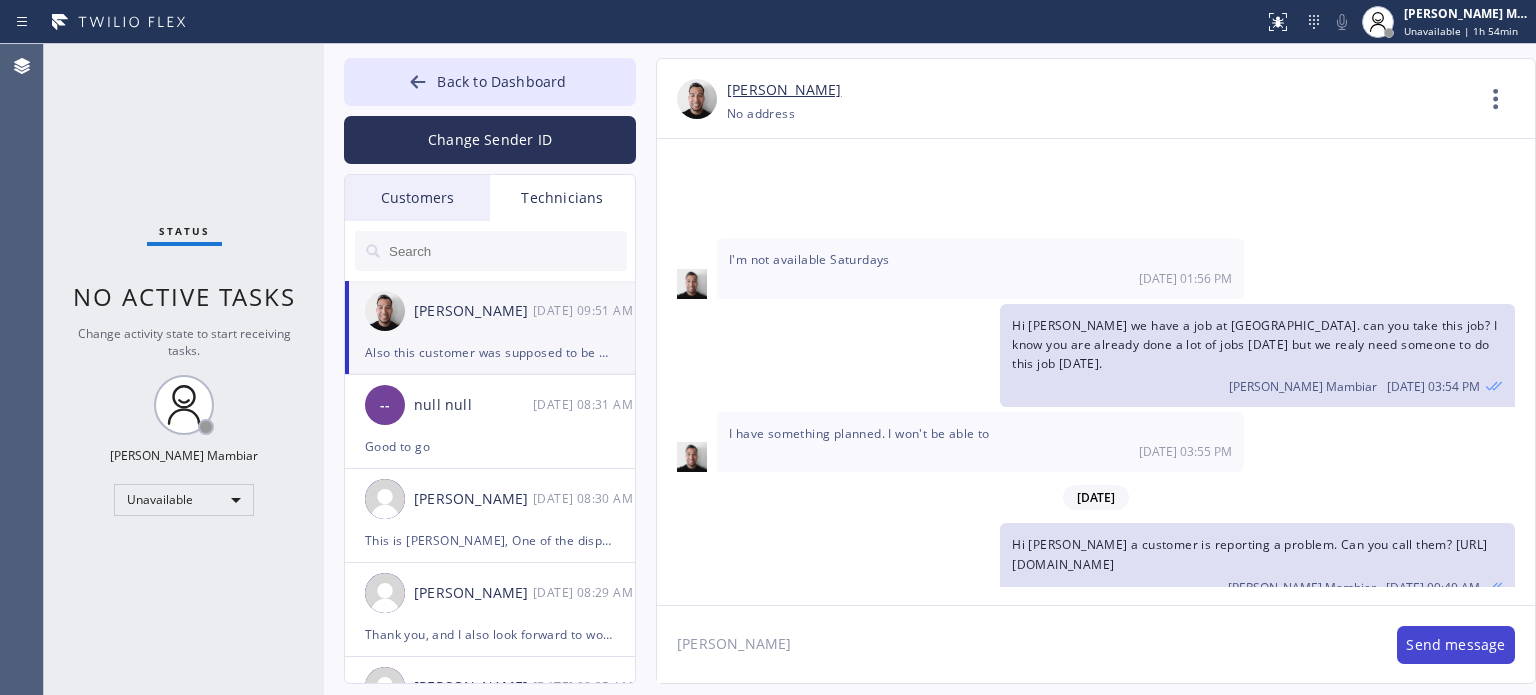 type on "[PERSON_NAME]" 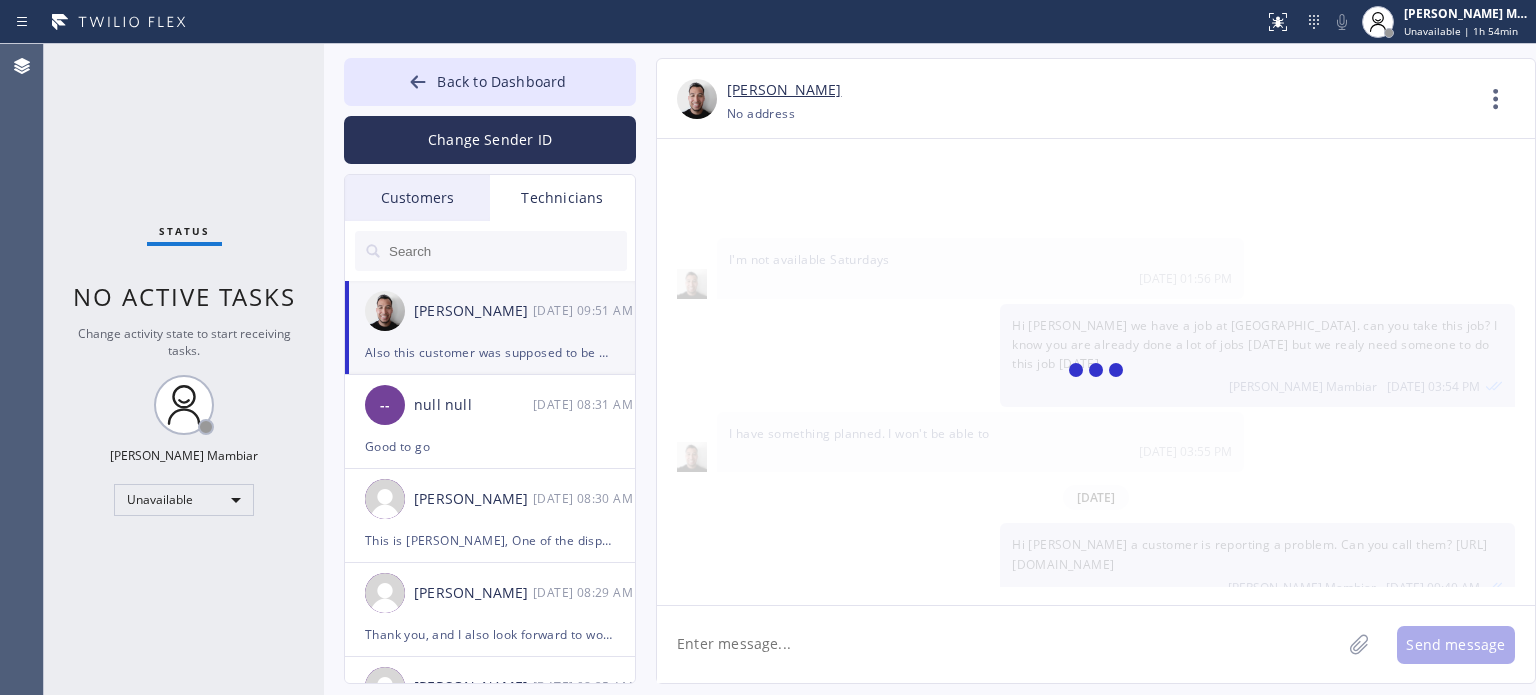scroll, scrollTop: 4066, scrollLeft: 0, axis: vertical 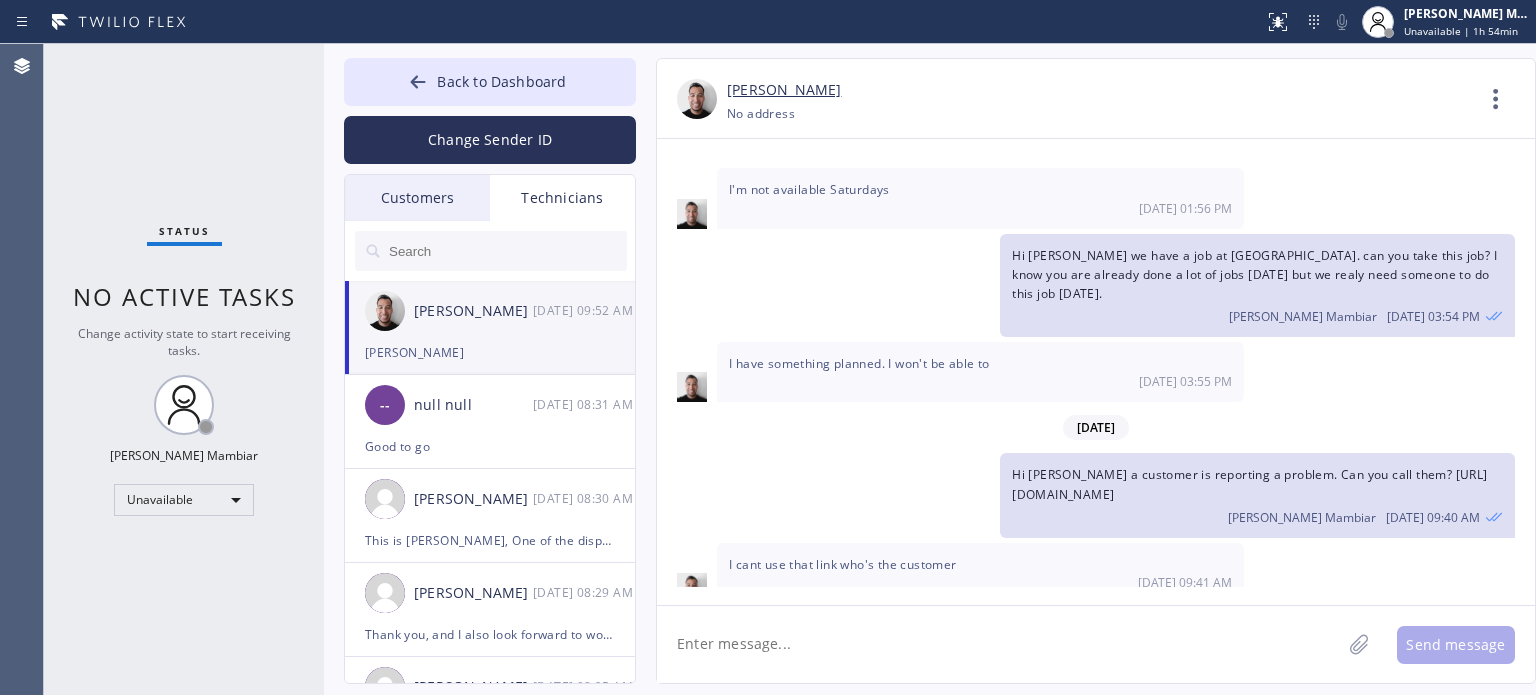 drag, startPoint x: 1126, startPoint y: 475, endPoint x: 1088, endPoint y: 469, distance: 38.470768 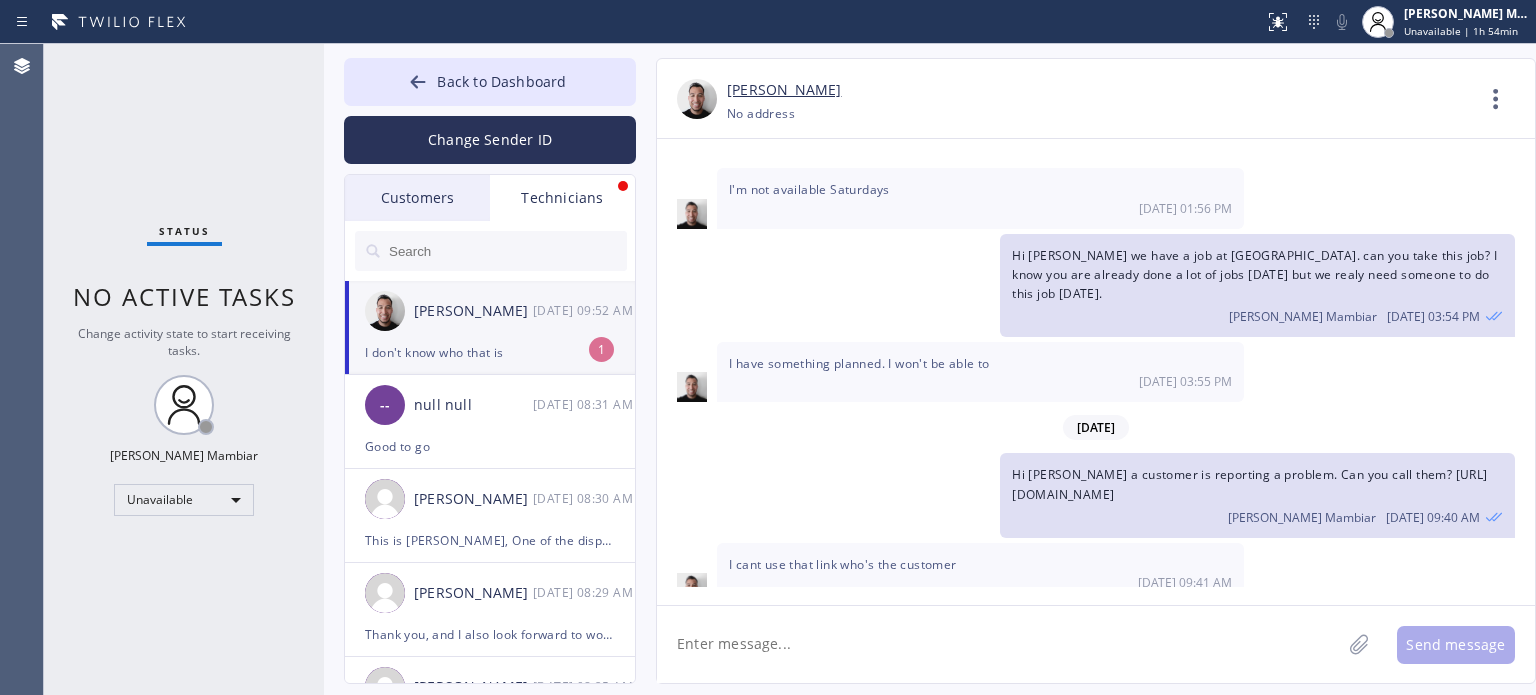 scroll, scrollTop: 4130, scrollLeft: 0, axis: vertical 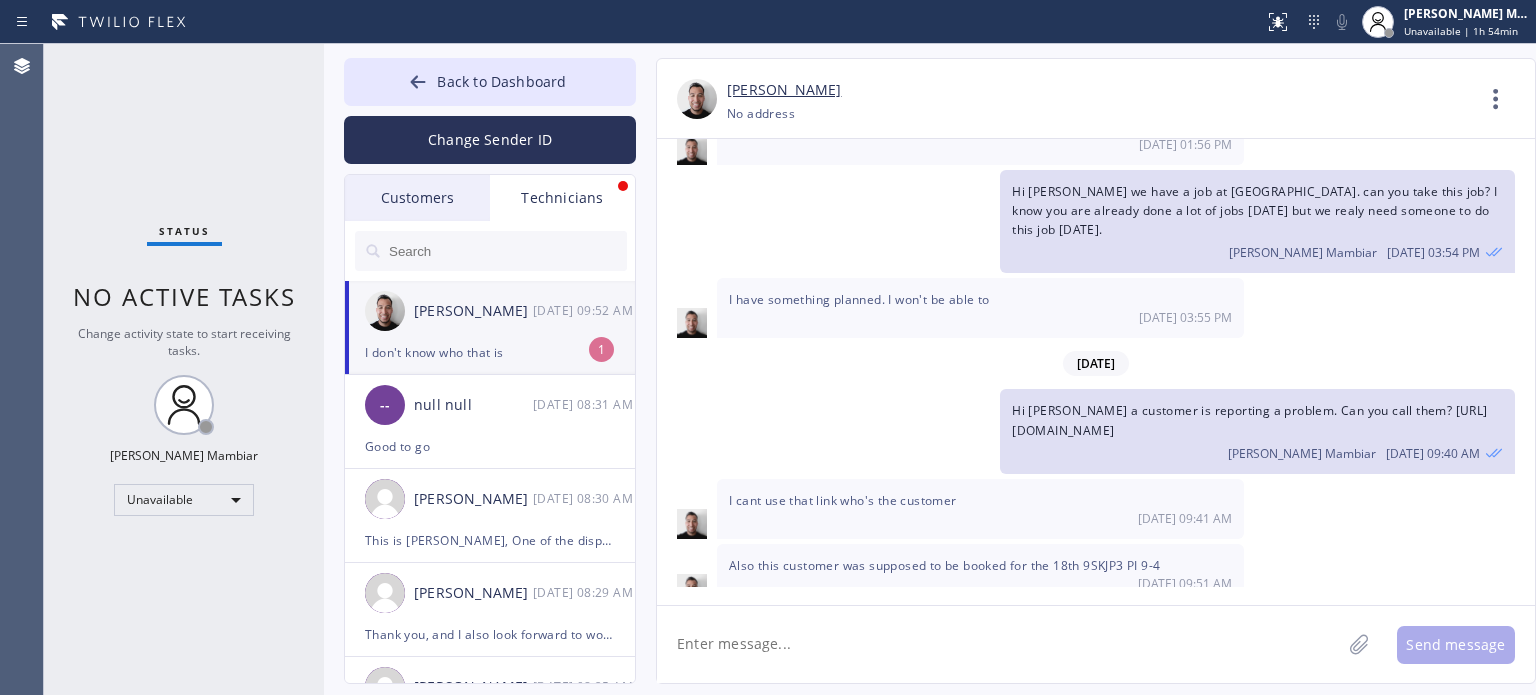 click 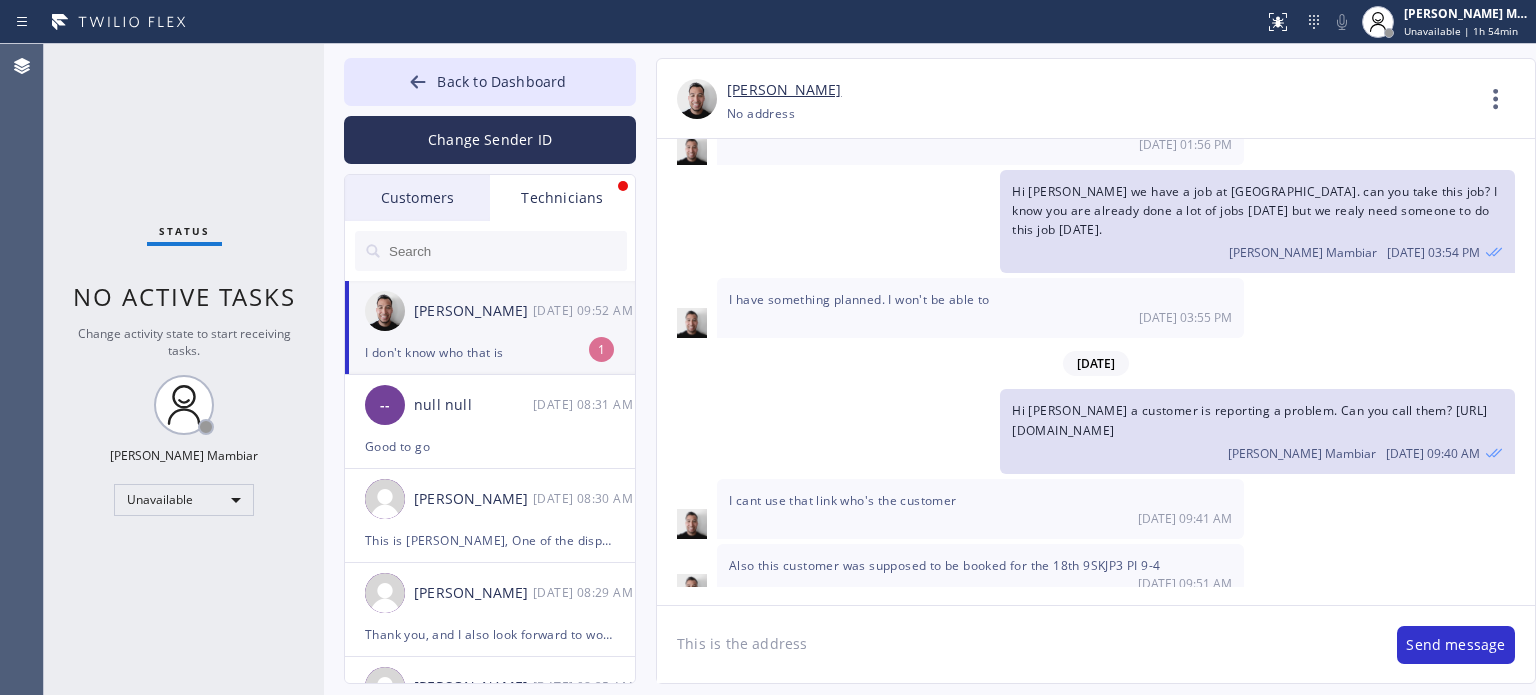 click on "This is the address" 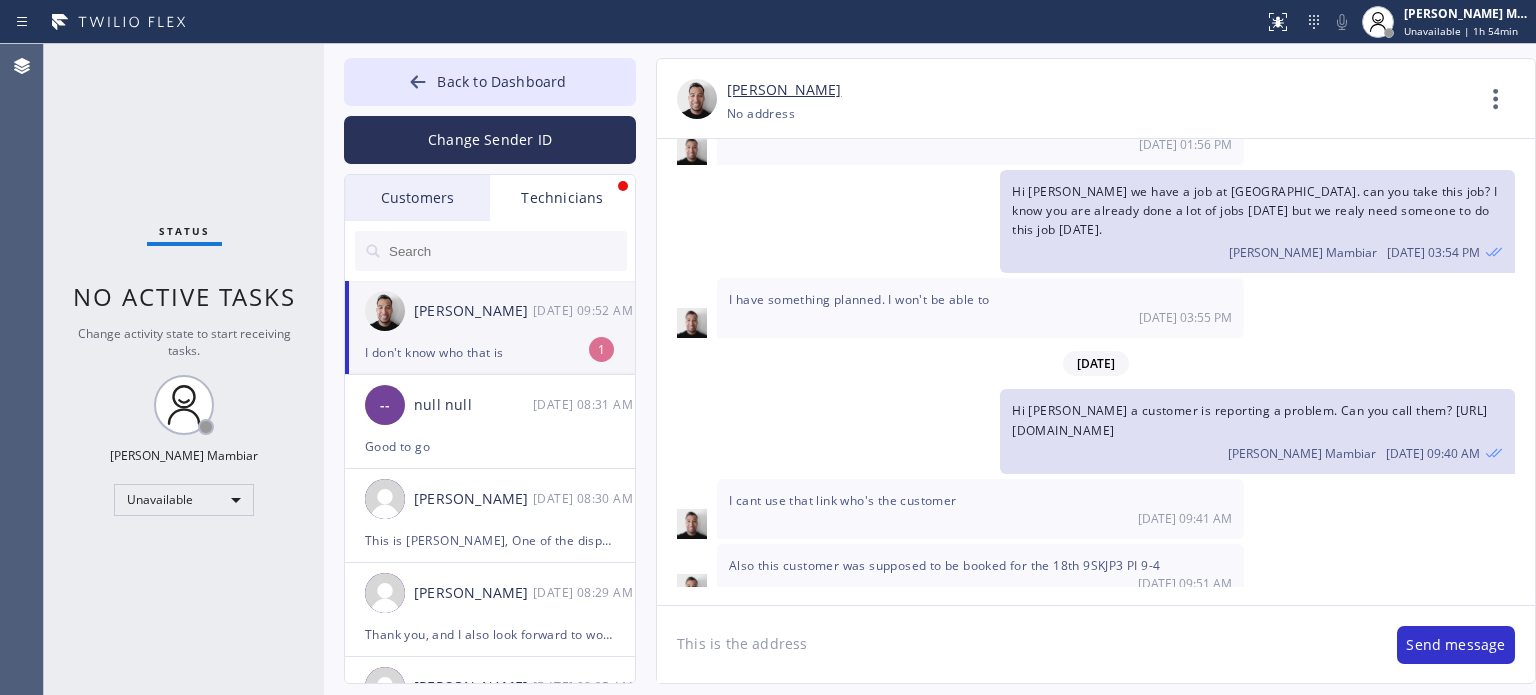 paste on "[STREET_ADDRESS][PERSON_NAME]" 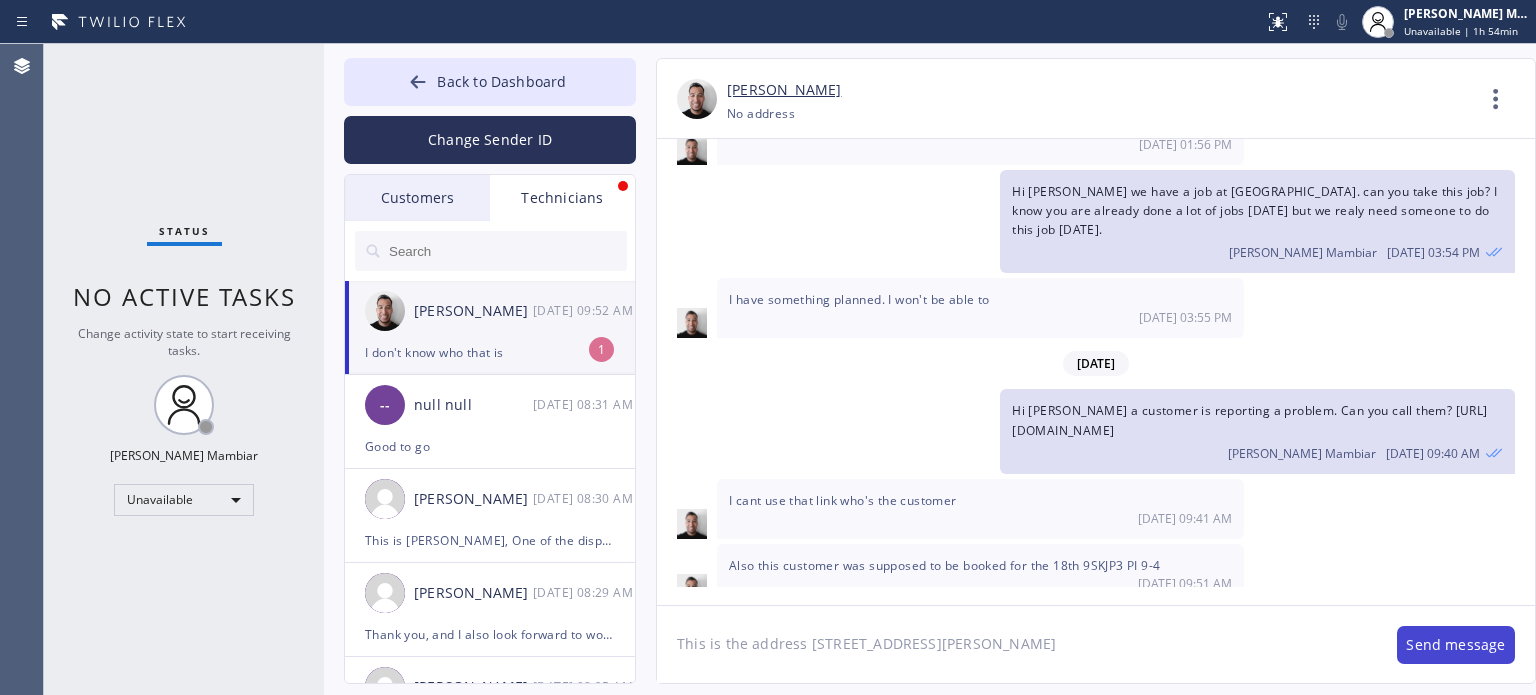 type on "This is the address [STREET_ADDRESS][PERSON_NAME]" 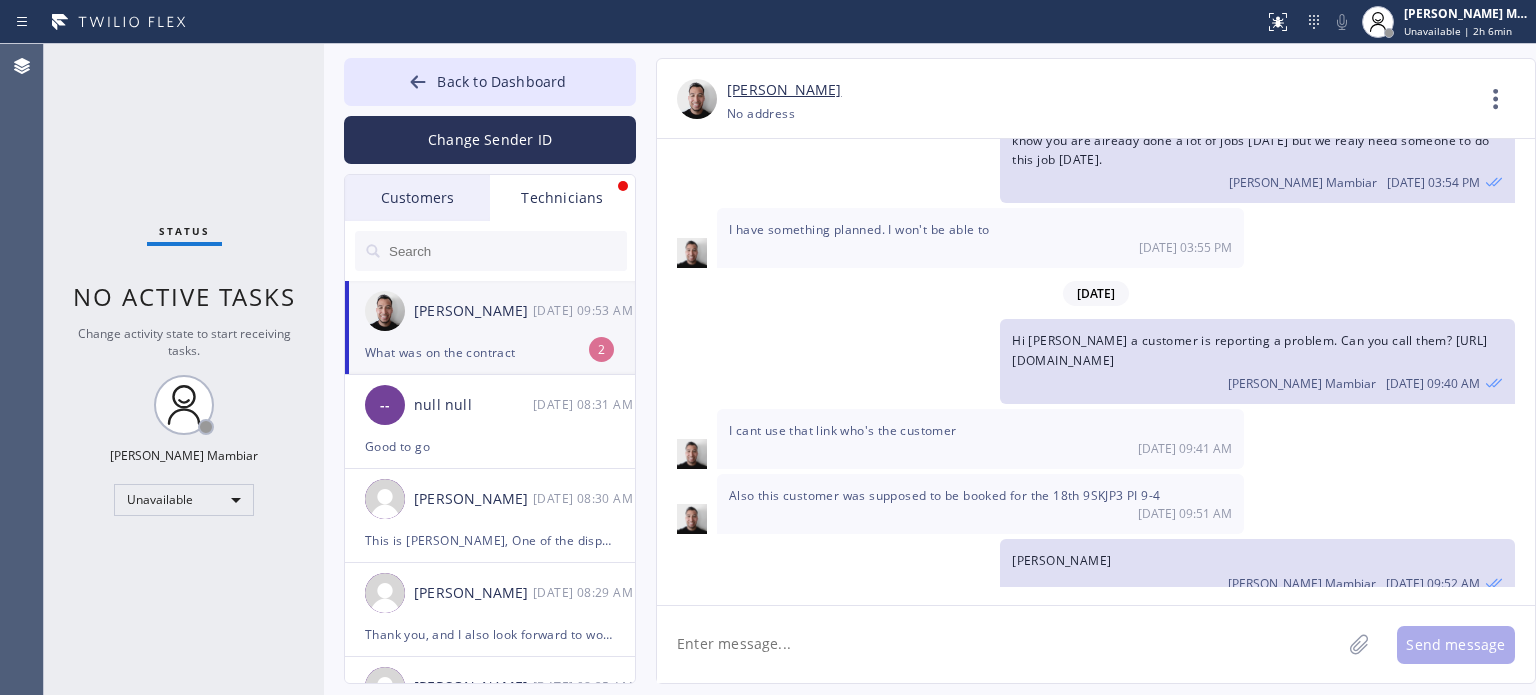 scroll, scrollTop: 4264, scrollLeft: 0, axis: vertical 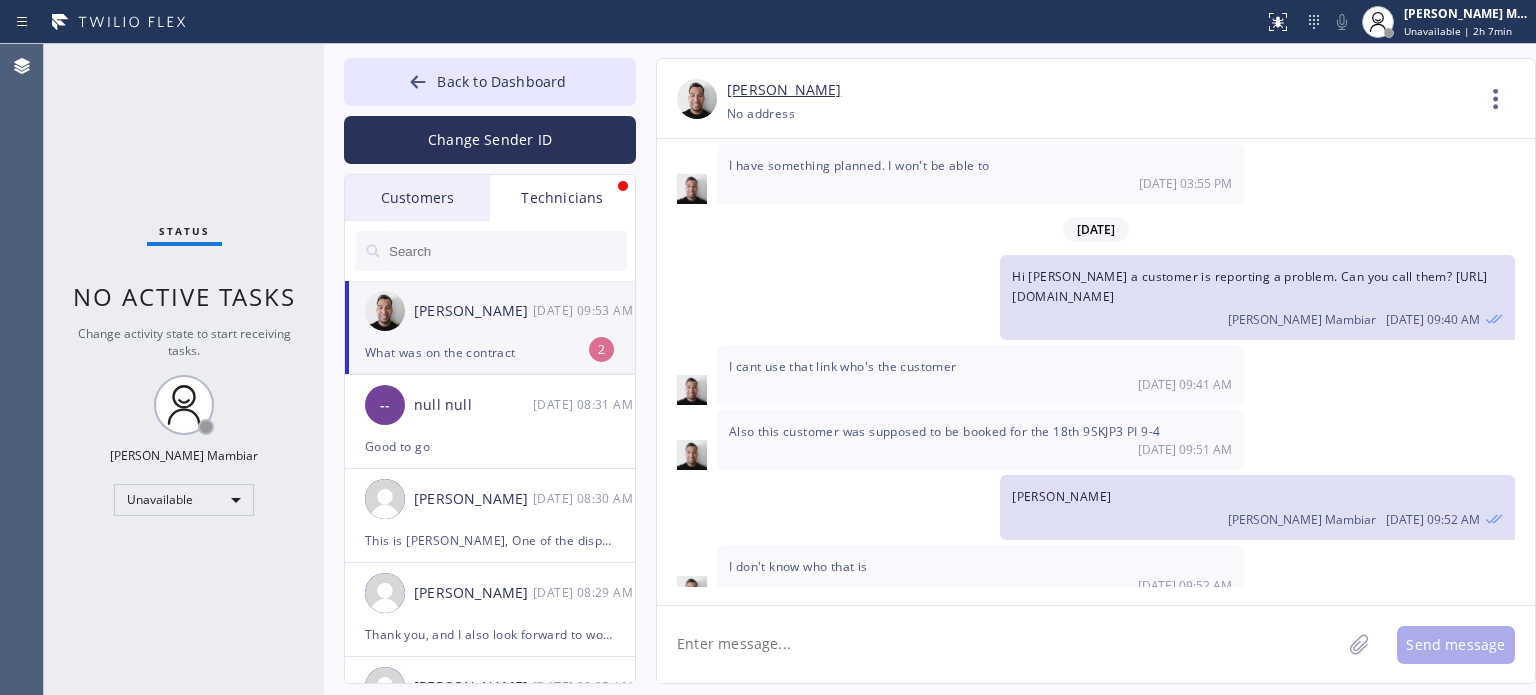 click 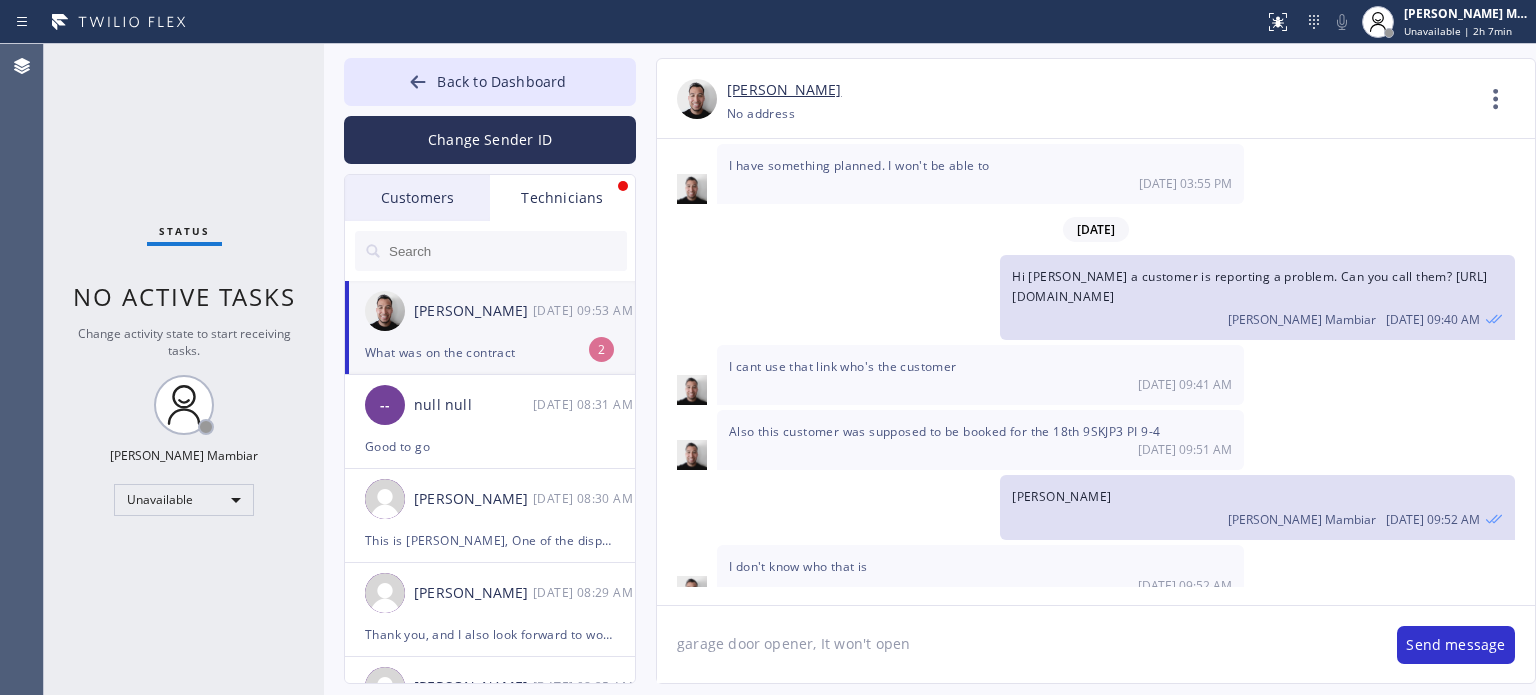 click on "garage door opener, It won't open" 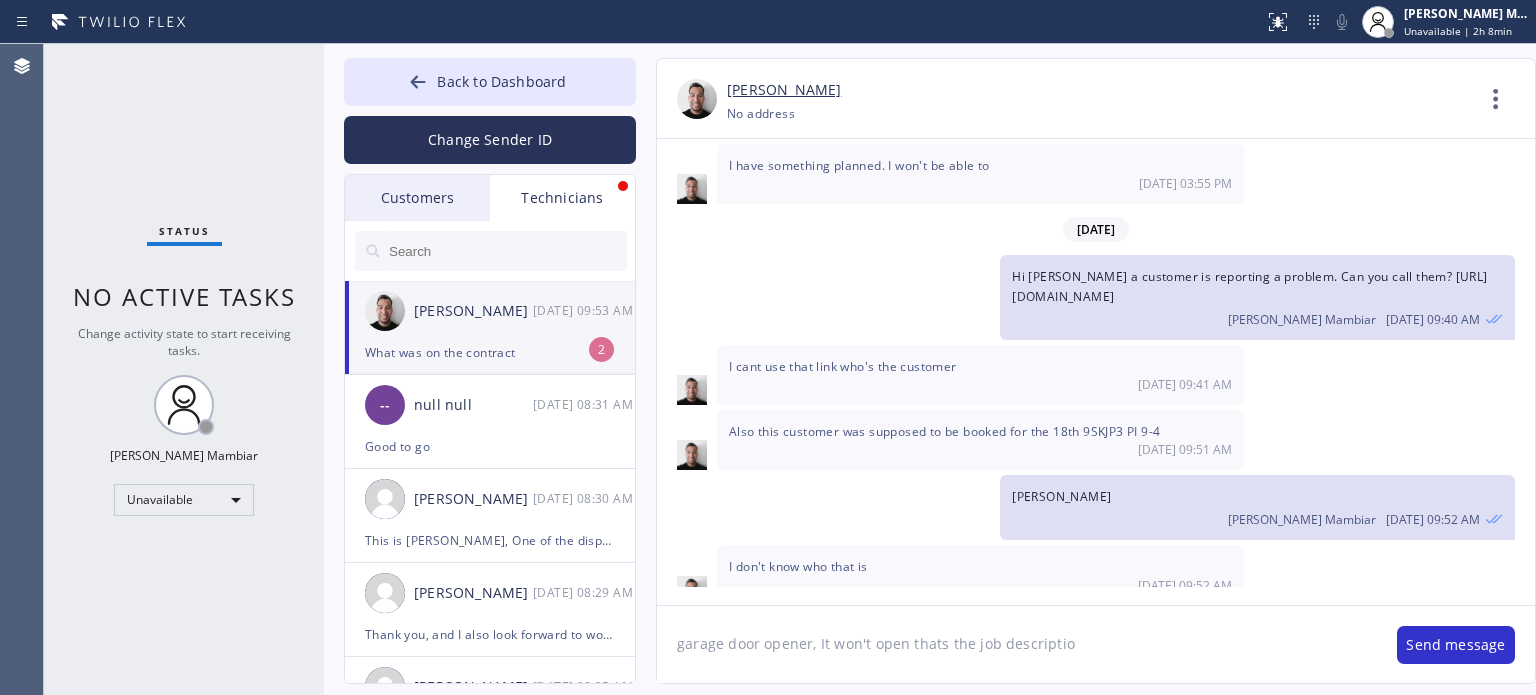 type on "garage door opener, It won't open thats the job description" 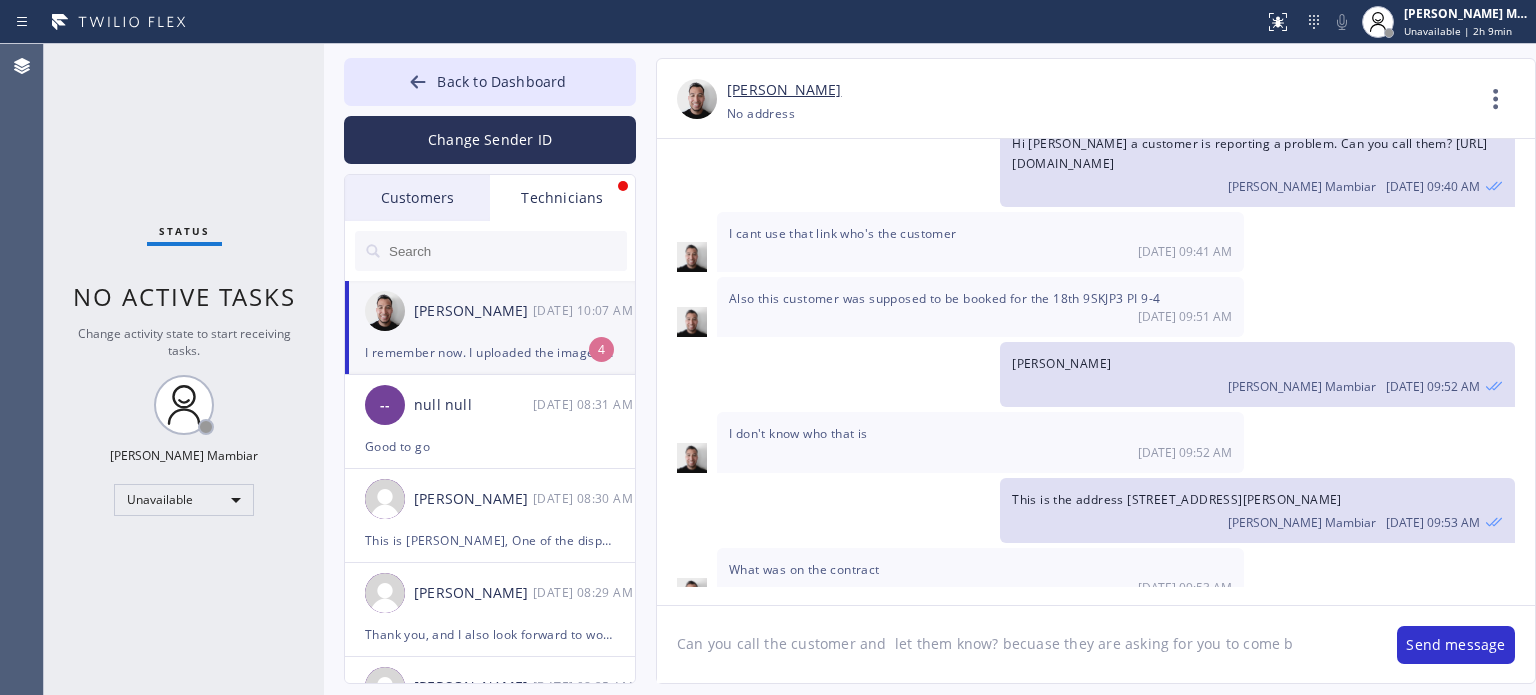 scroll, scrollTop: 4462, scrollLeft: 0, axis: vertical 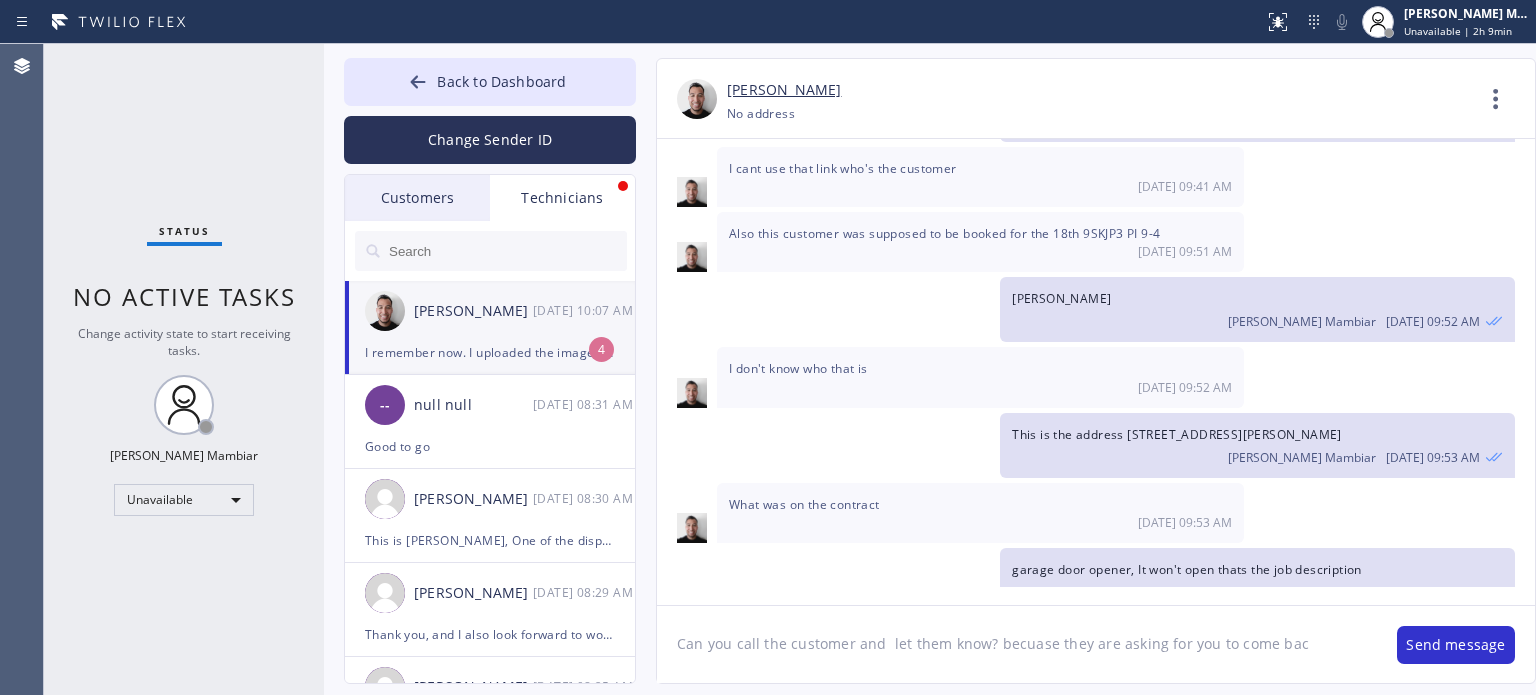 type on "Can you call the customer and  let them know? becuase they are asking for you to come back" 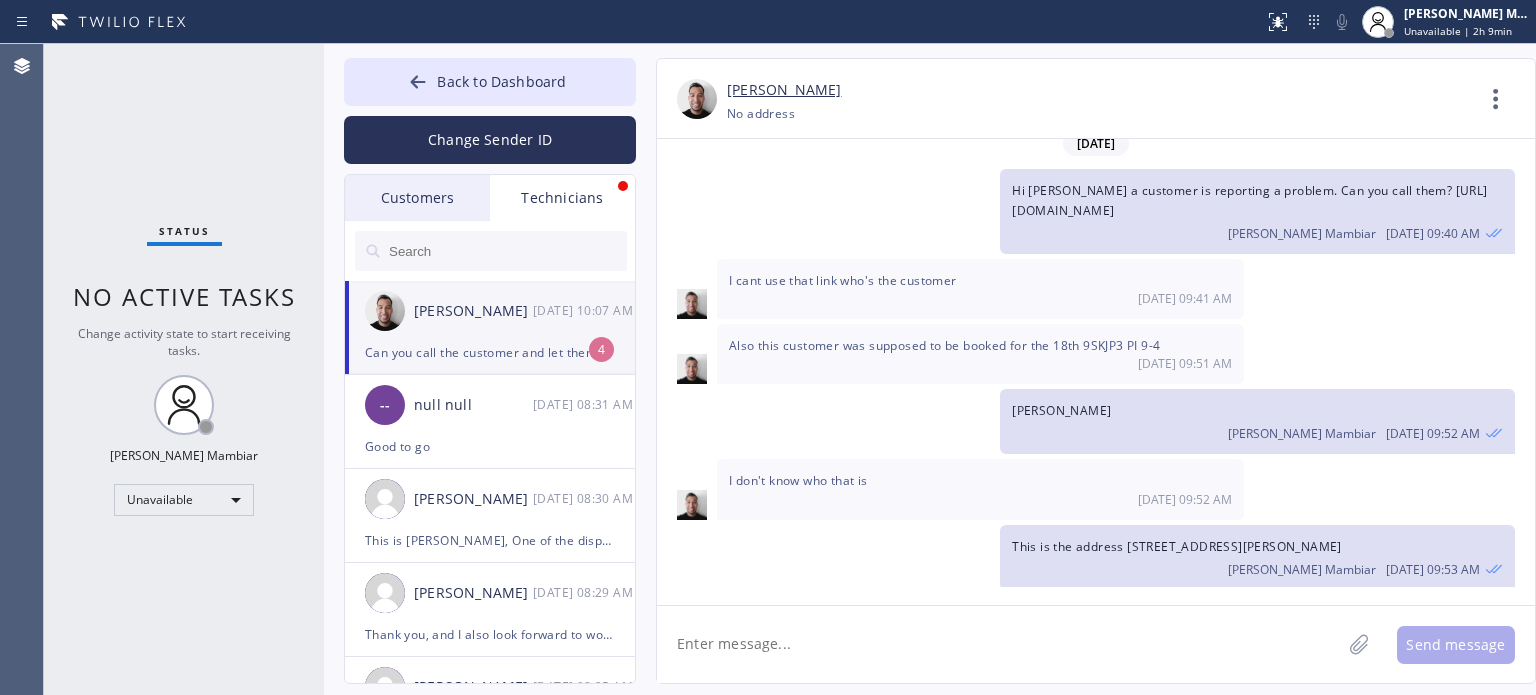 scroll, scrollTop: 4050, scrollLeft: 0, axis: vertical 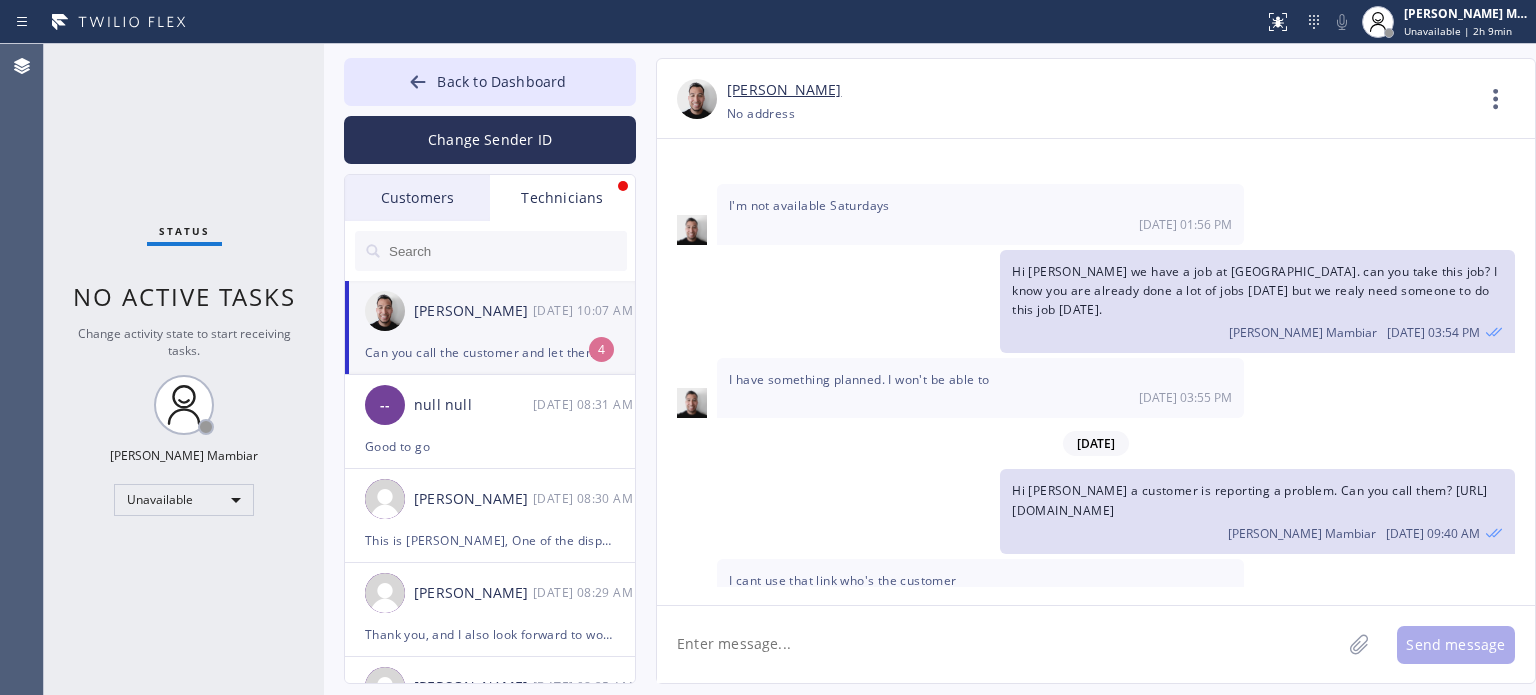 click on "Also this customer was supposed to be booked for the 18th
9SKJP3 PI 9-4
[DATE] 09:51 AM" at bounding box center (1096, 654) 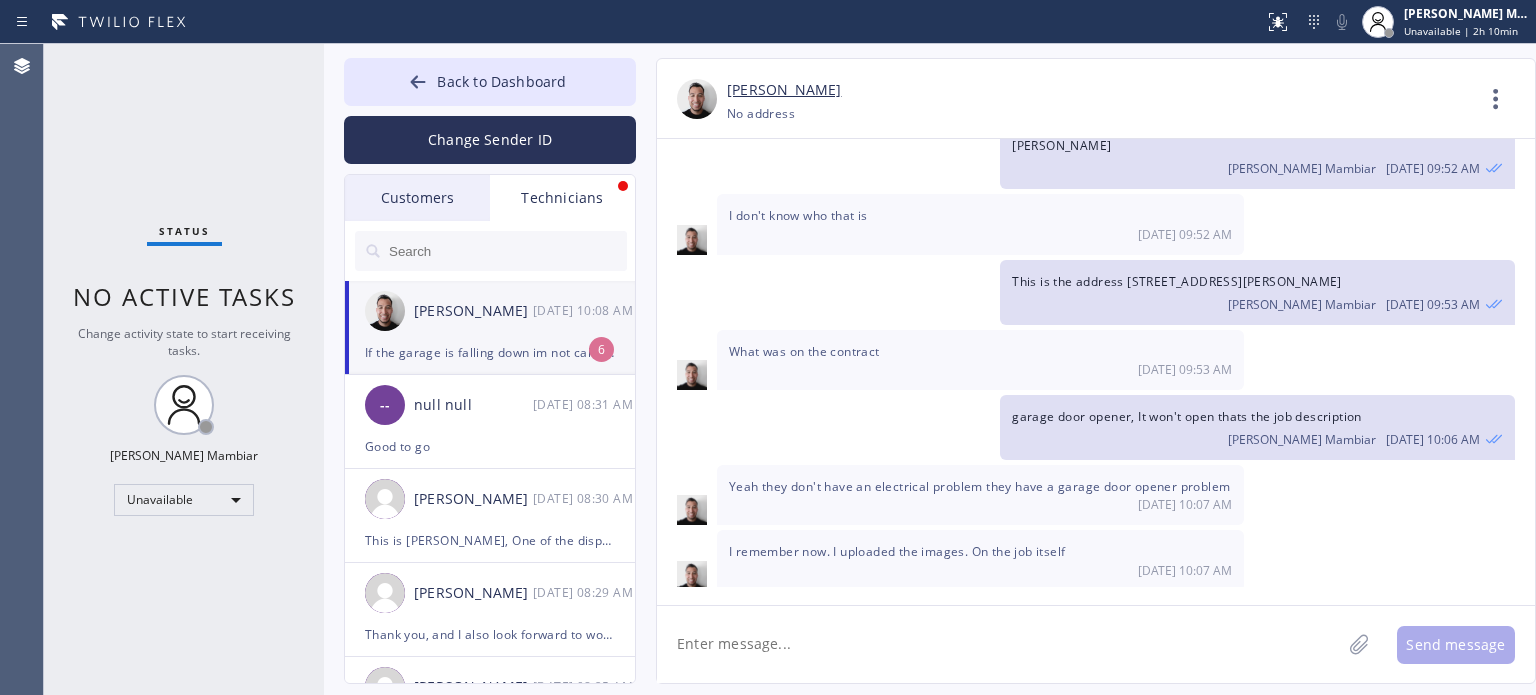 scroll, scrollTop: 4679, scrollLeft: 0, axis: vertical 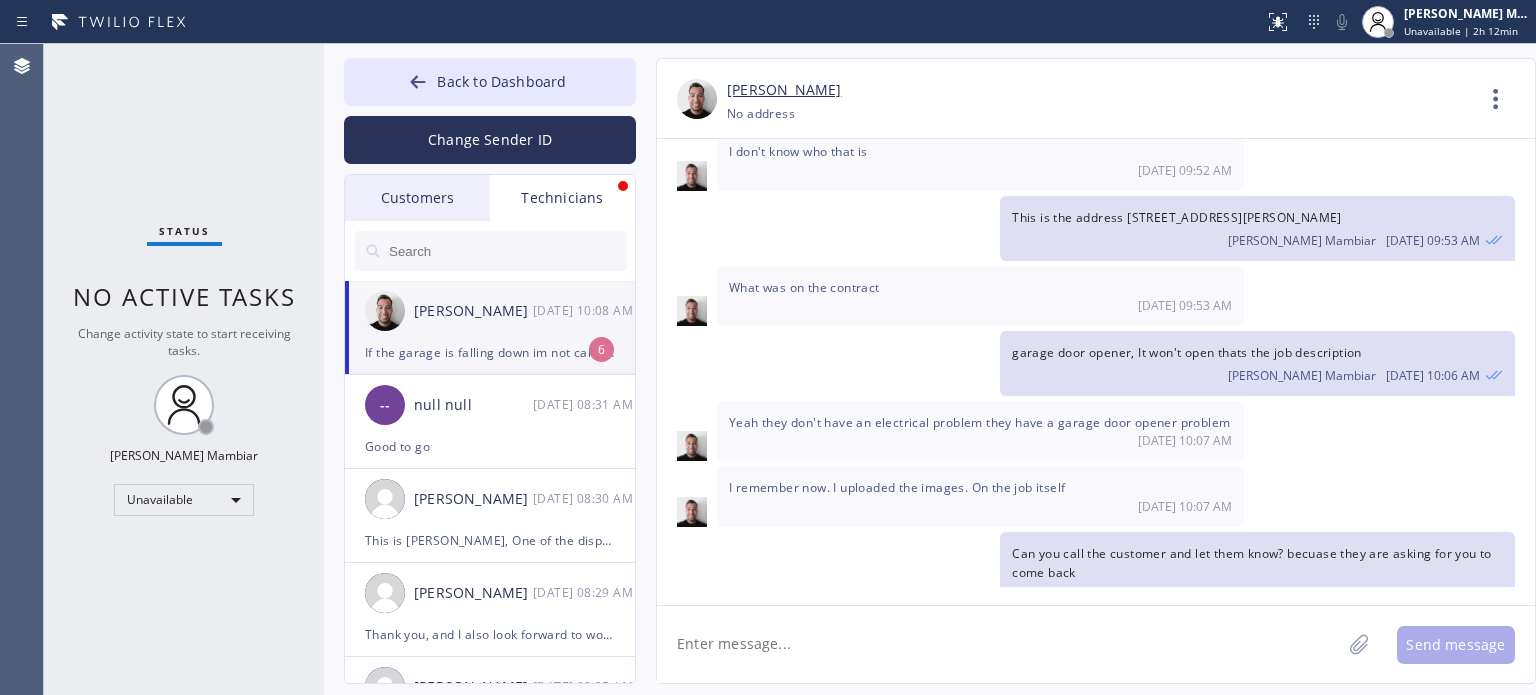 click on "If the garage is falling down im not calling an electrician. Im calling a garage guy." at bounding box center (490, 352) 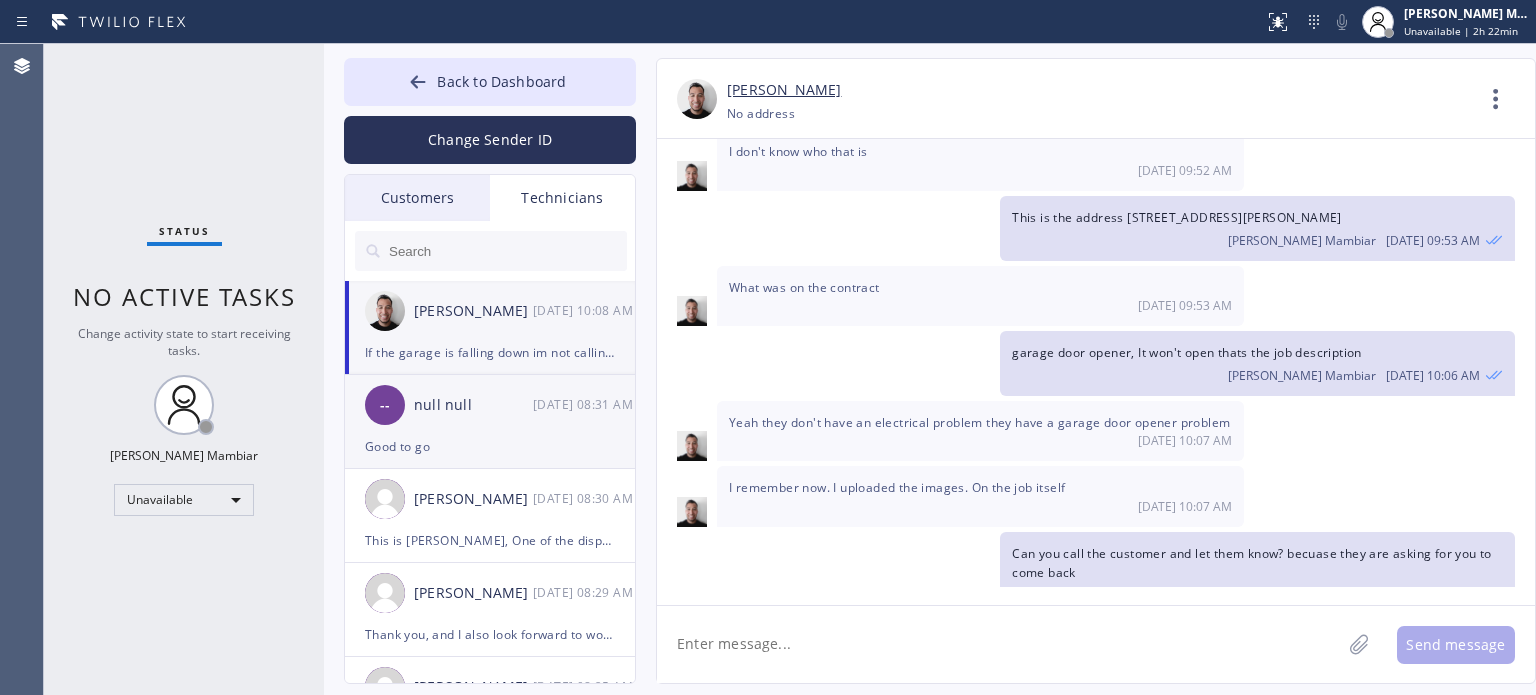 click on "-- null null [DATE] 08:31 AM Good to go" 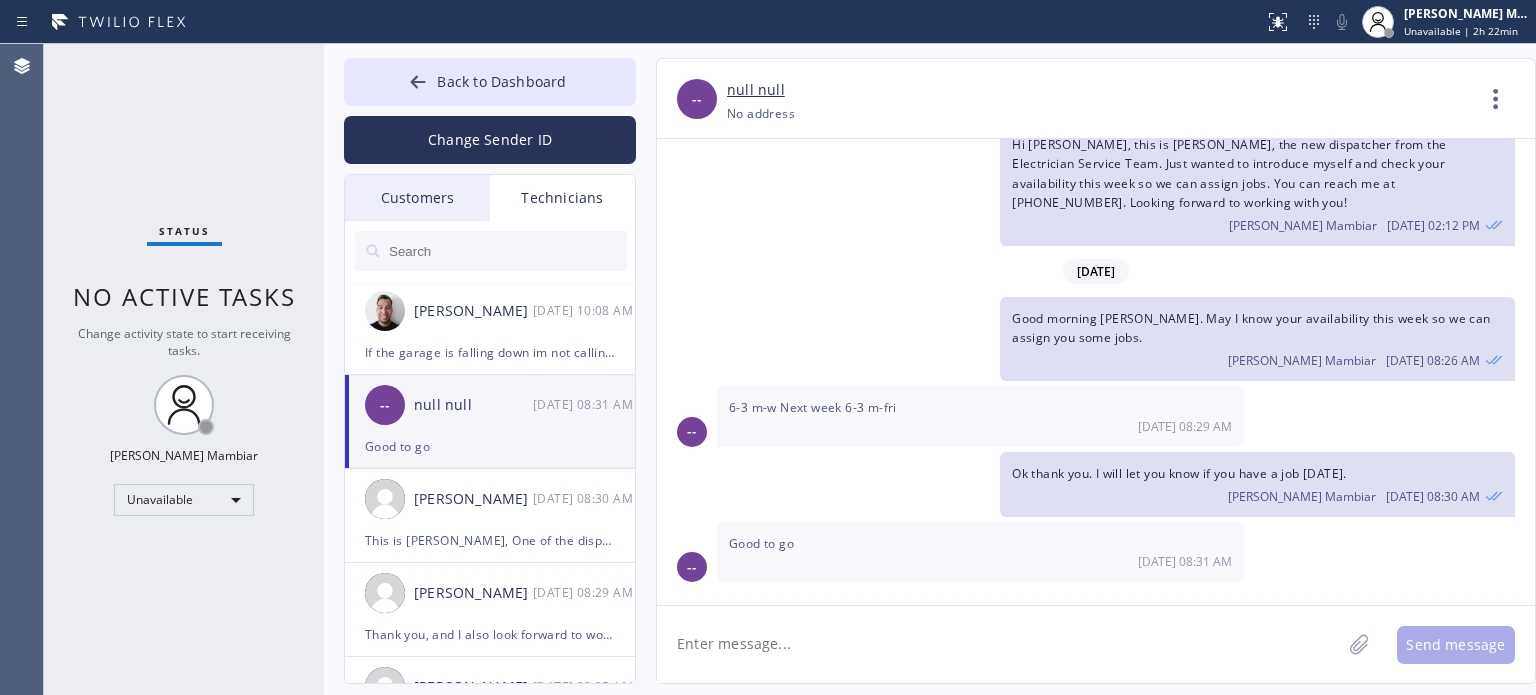 scroll, scrollTop: 124, scrollLeft: 0, axis: vertical 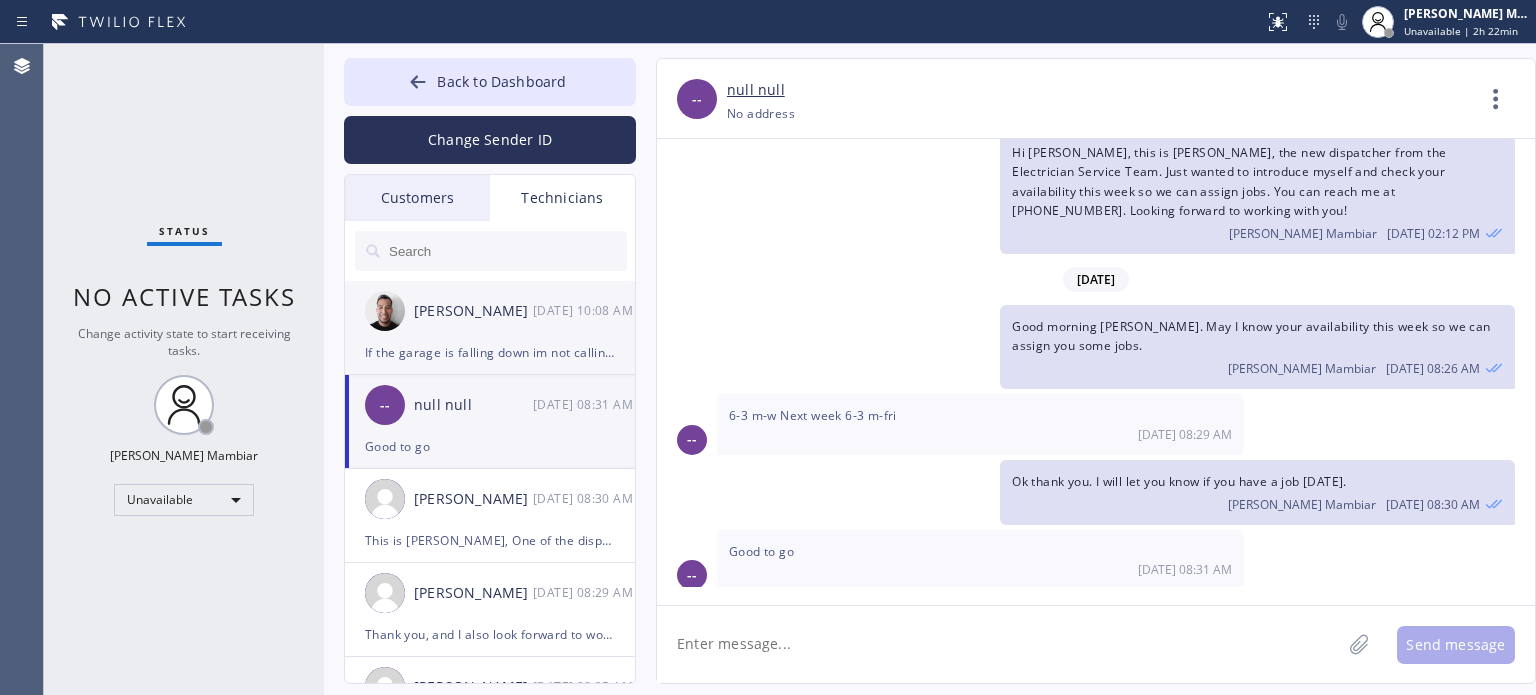 click on "[PERSON_NAME] [DATE] 10:08 AM" at bounding box center (491, 311) 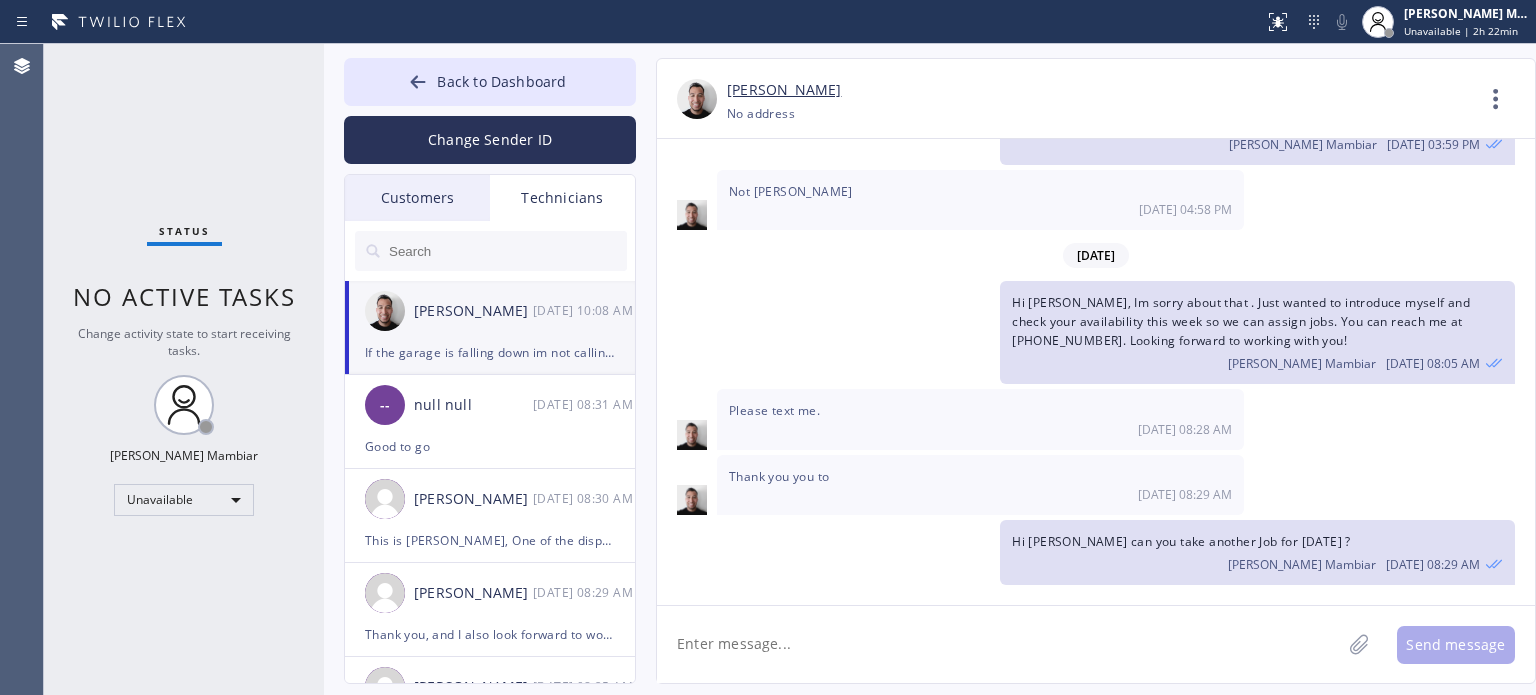scroll, scrollTop: 4679, scrollLeft: 0, axis: vertical 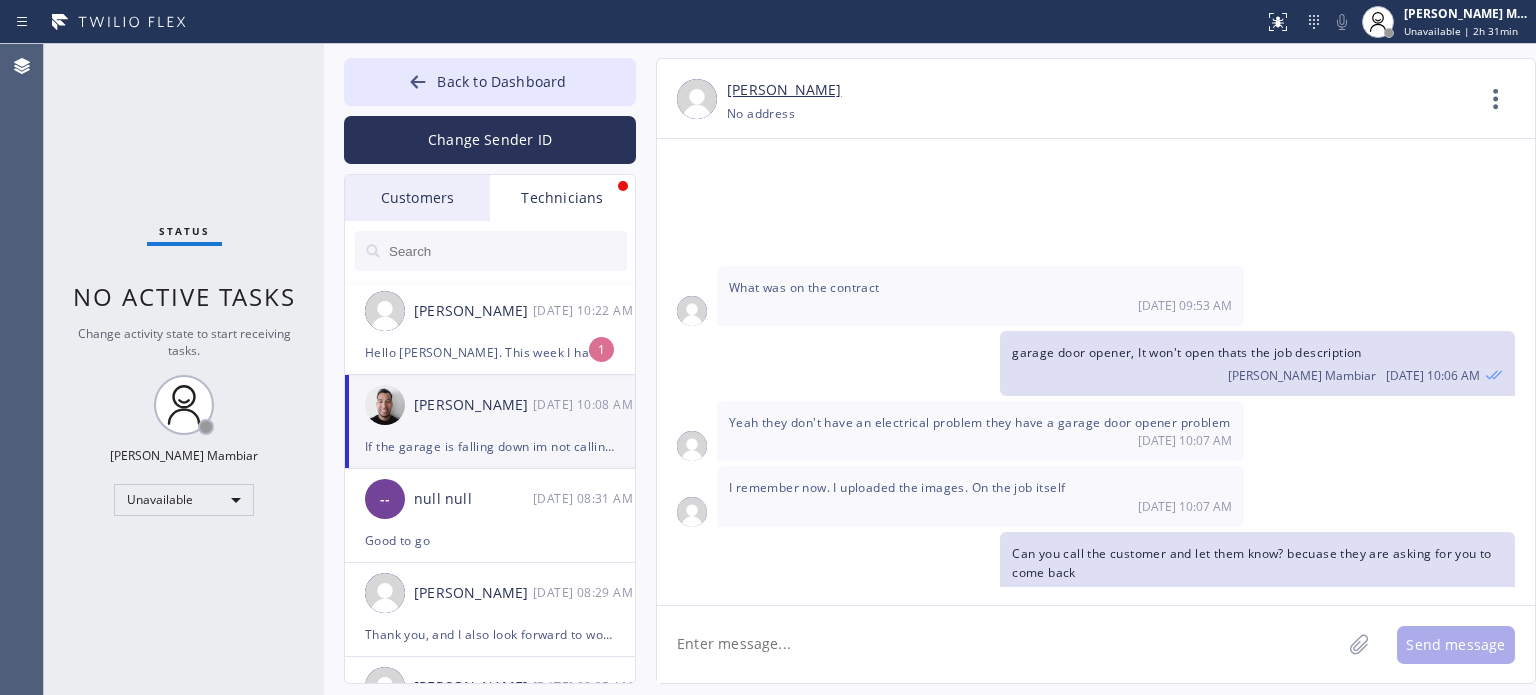 drag, startPoint x: 58, startPoint y: 540, endPoint x: 68, endPoint y: 499, distance: 42.201897 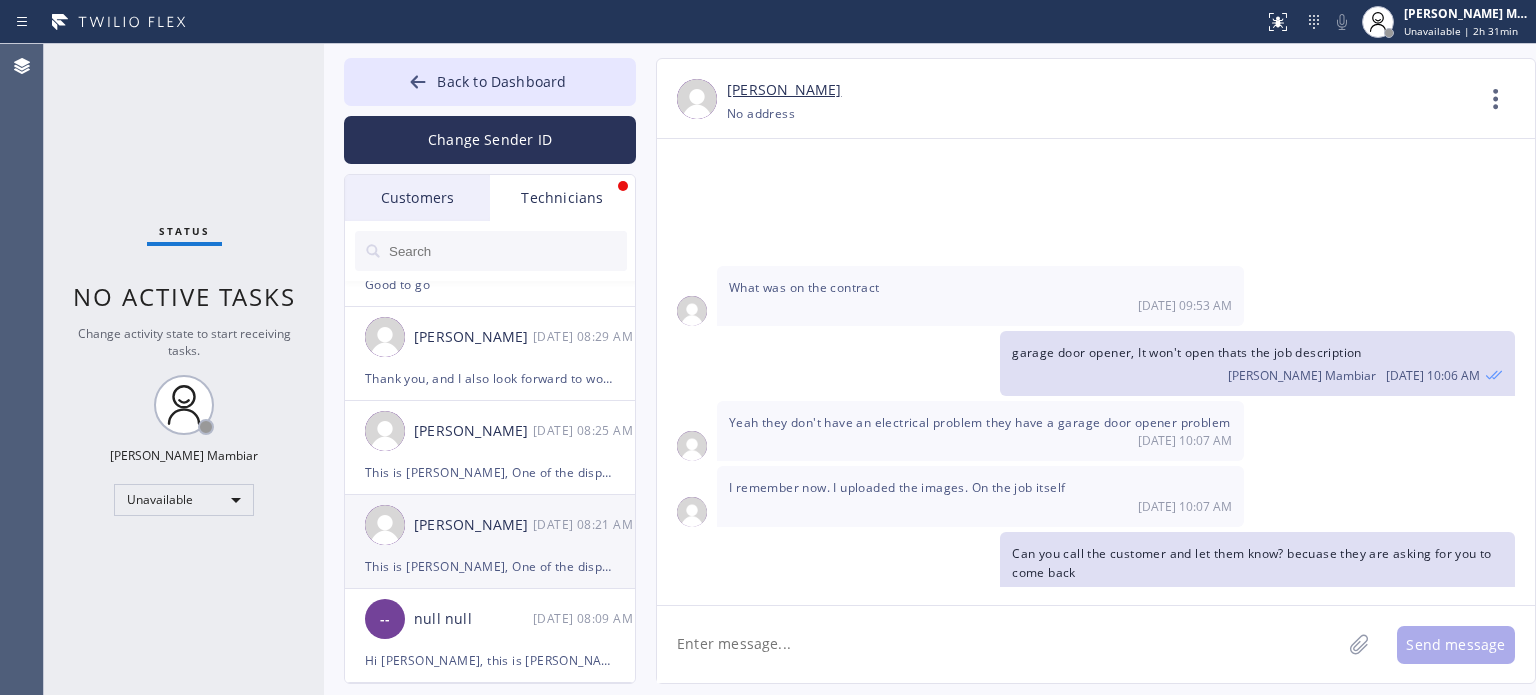scroll, scrollTop: 300, scrollLeft: 0, axis: vertical 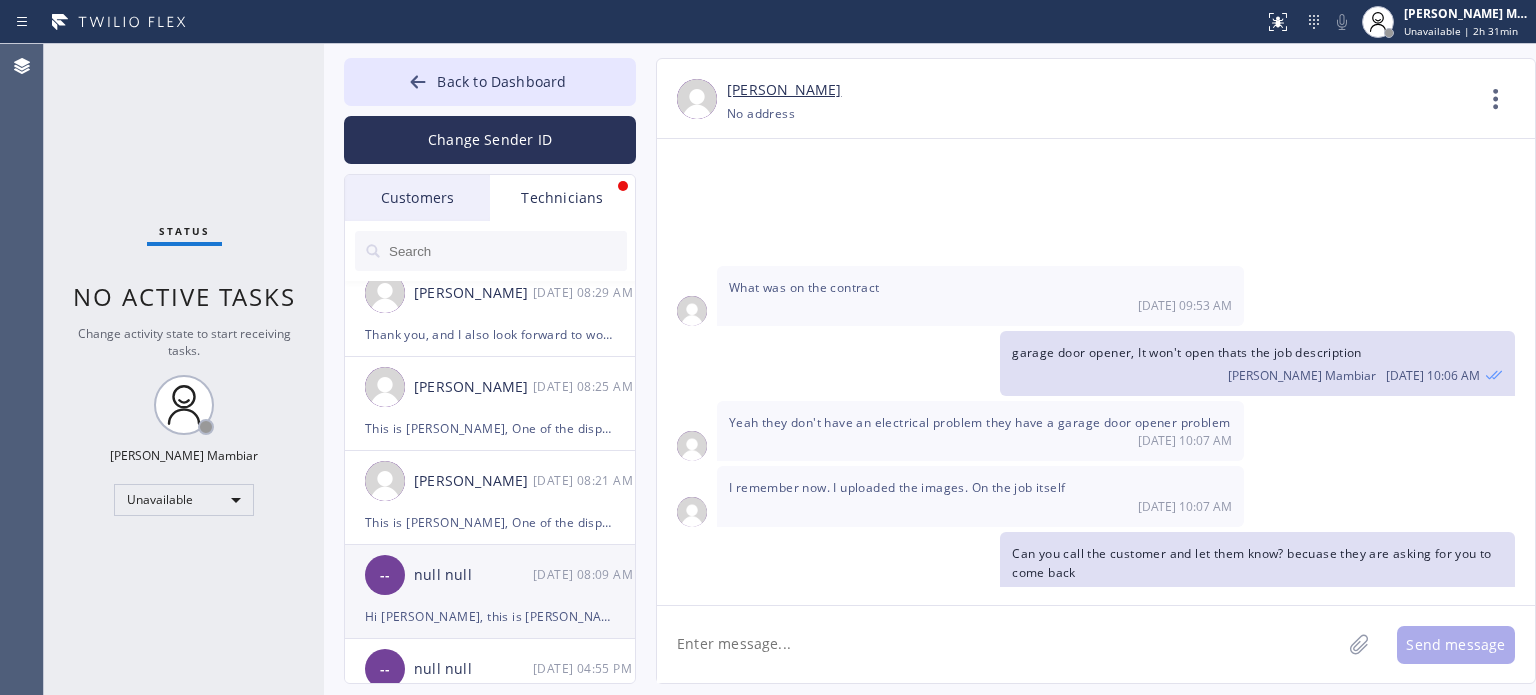 click on "-- null null [DATE] 08:09 AM" at bounding box center [491, 575] 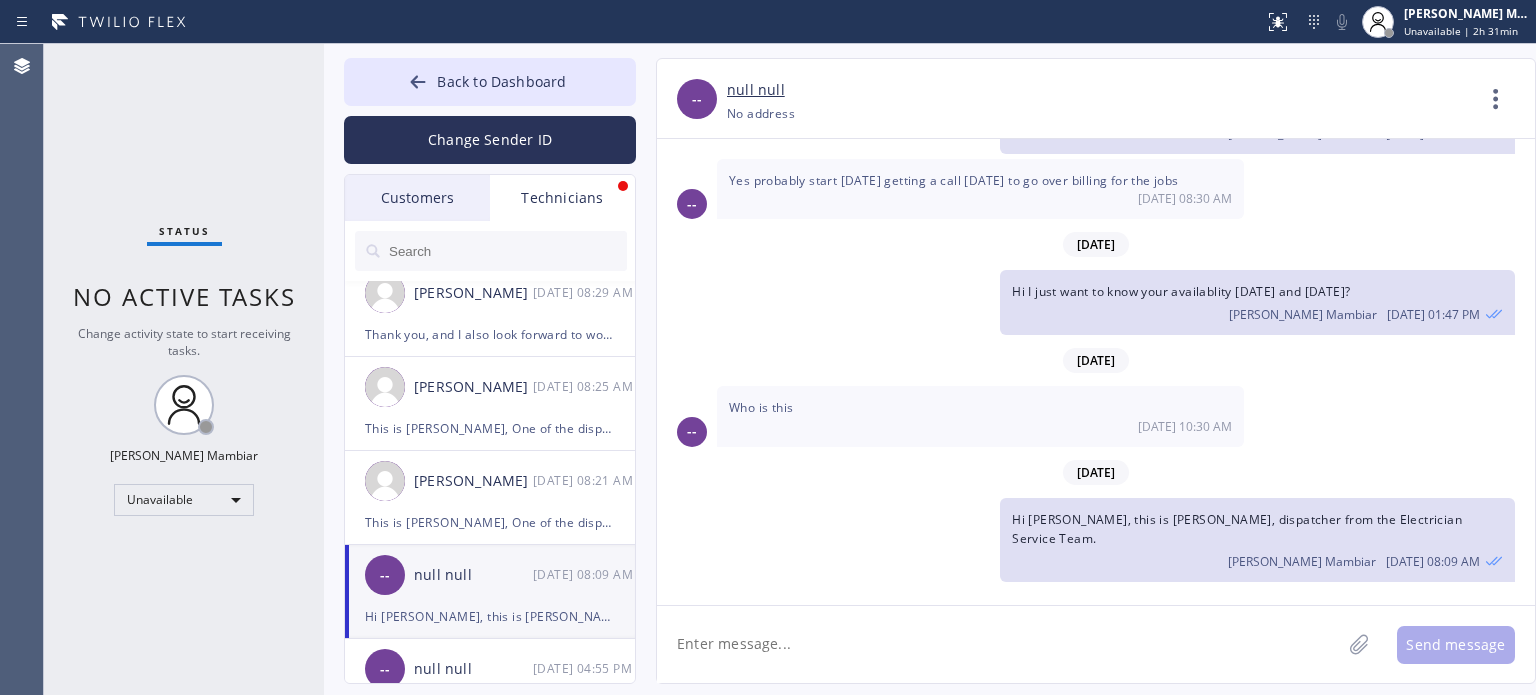 scroll, scrollTop: 1588, scrollLeft: 0, axis: vertical 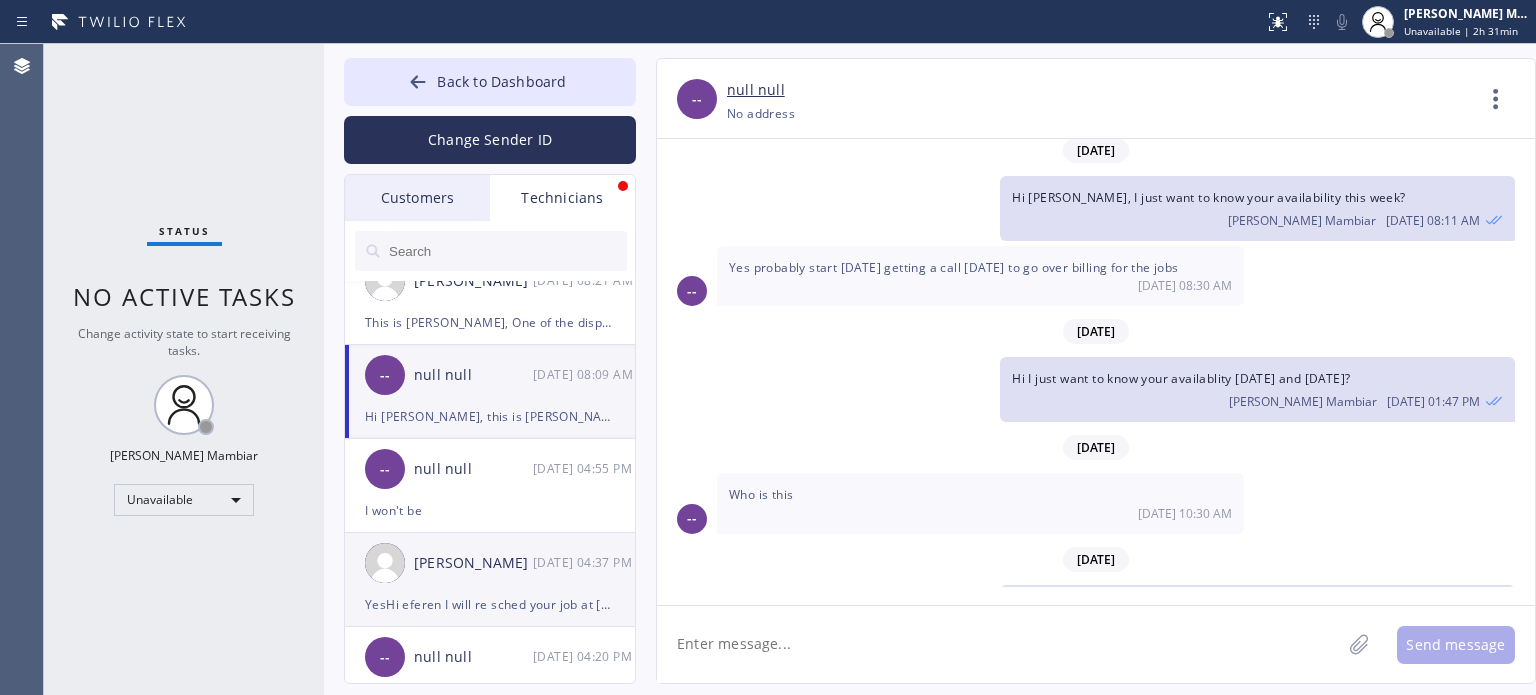 click on "[PERSON_NAME] [DATE] 04:37 PM" at bounding box center (491, 563) 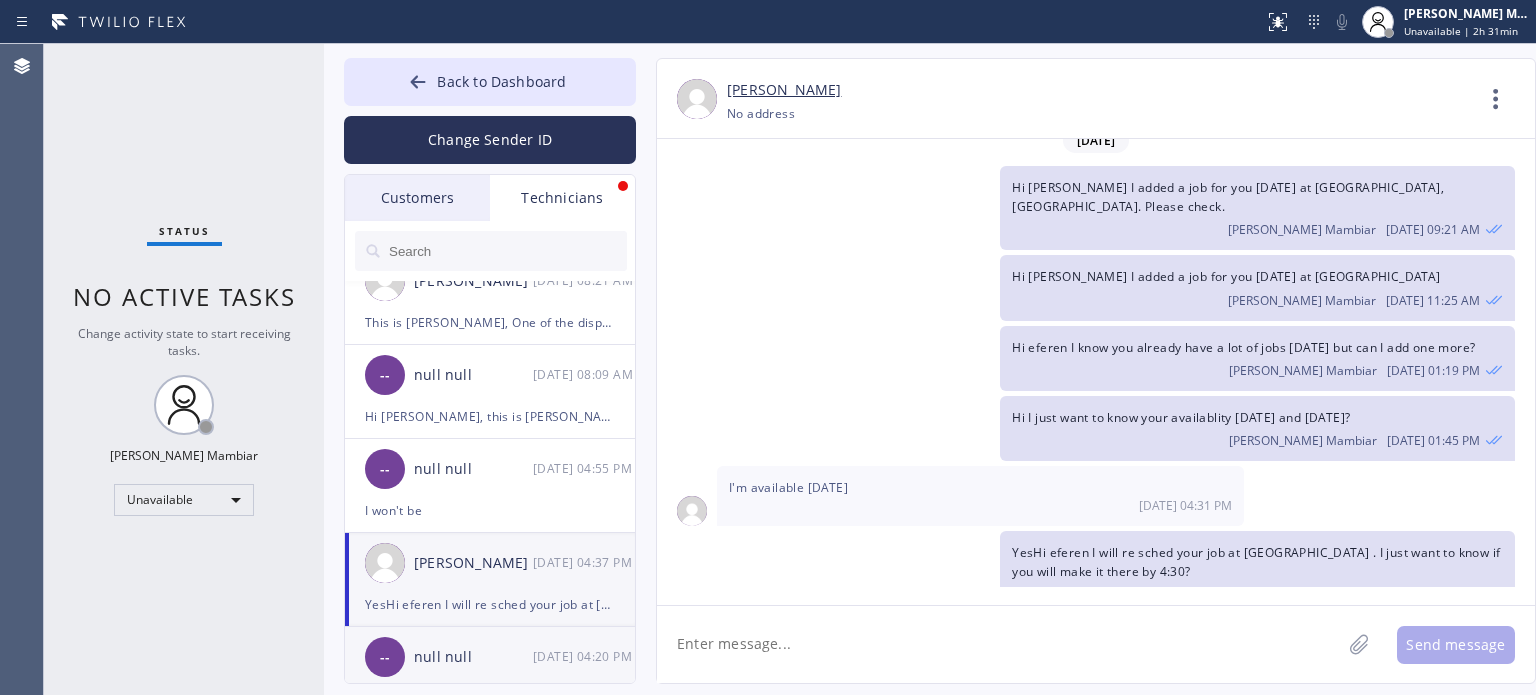 click on "-- null null [DATE] 04:20 PM" at bounding box center (491, 657) 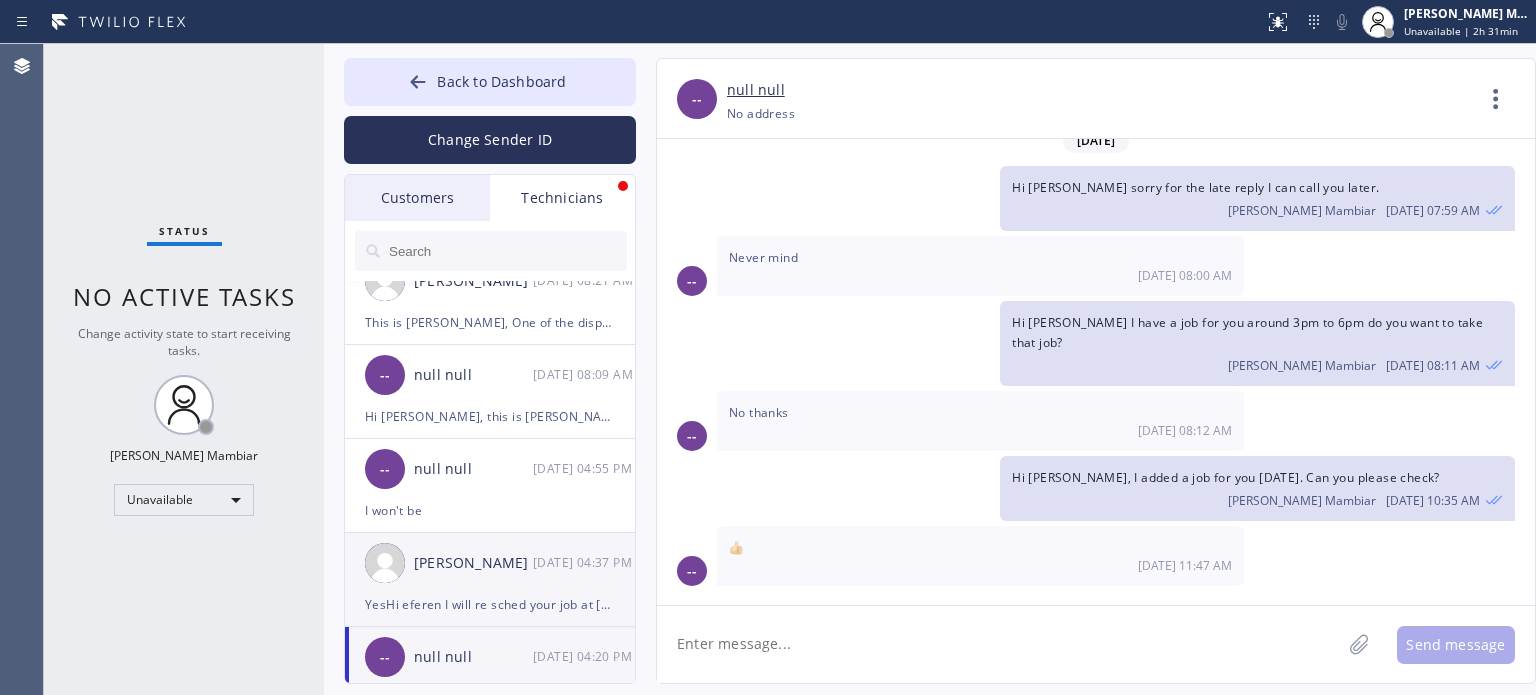 scroll, scrollTop: 1385, scrollLeft: 0, axis: vertical 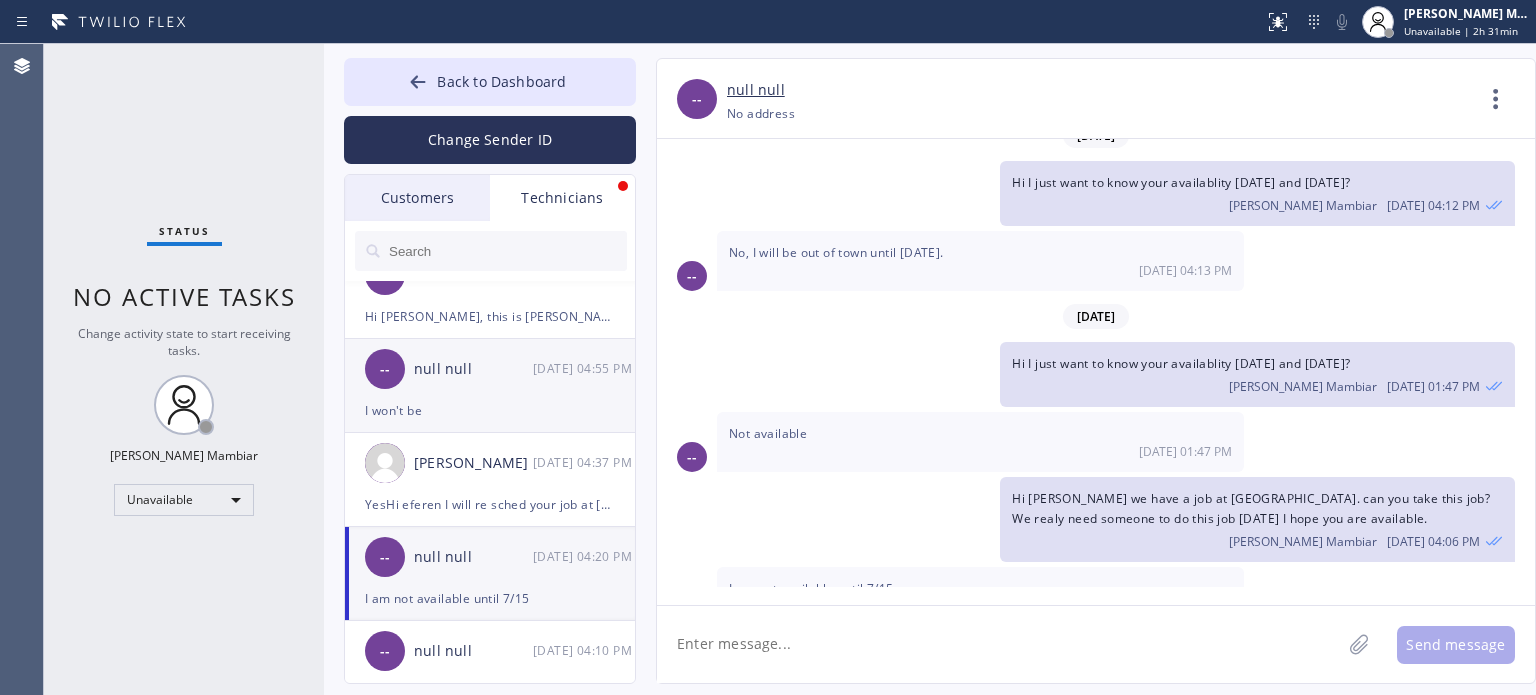 click on "-- null null [DATE] 04:55 PM" at bounding box center [491, 369] 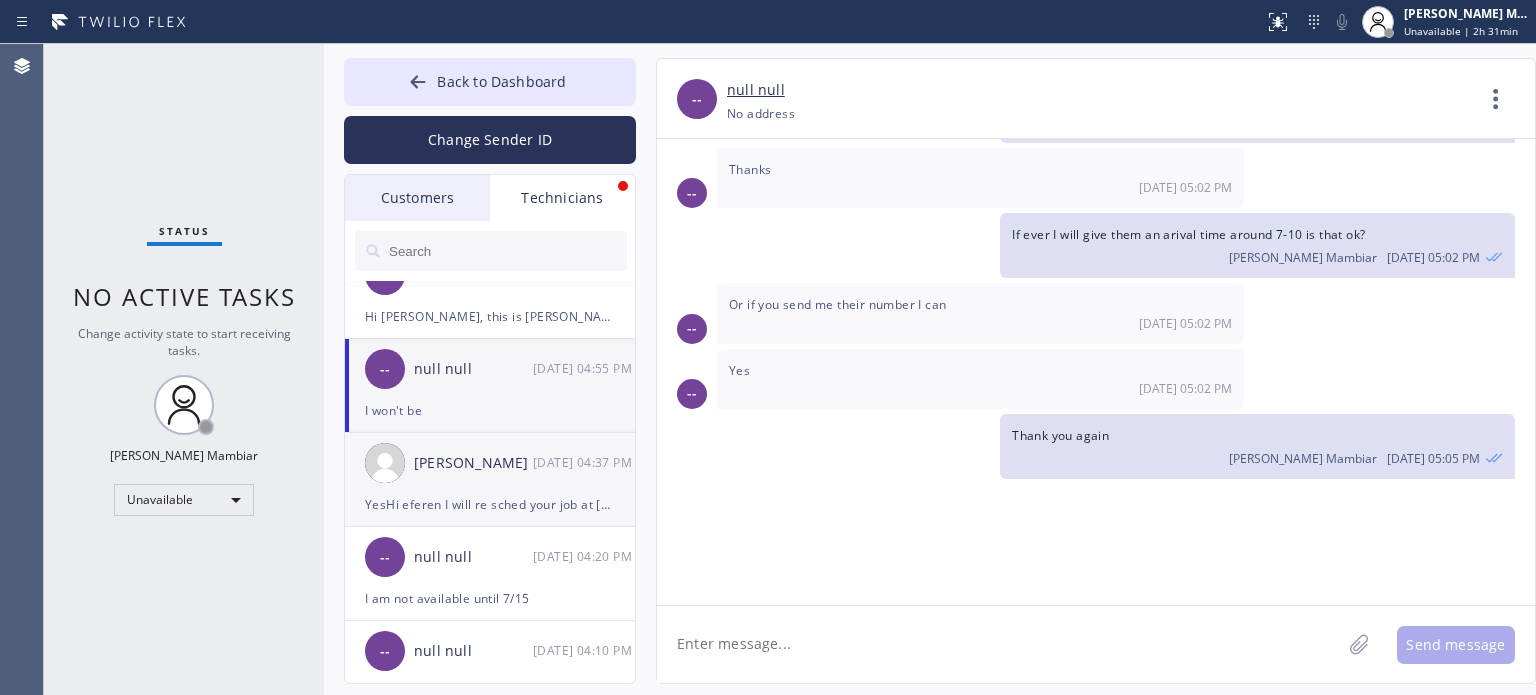 scroll, scrollTop: 1916, scrollLeft: 0, axis: vertical 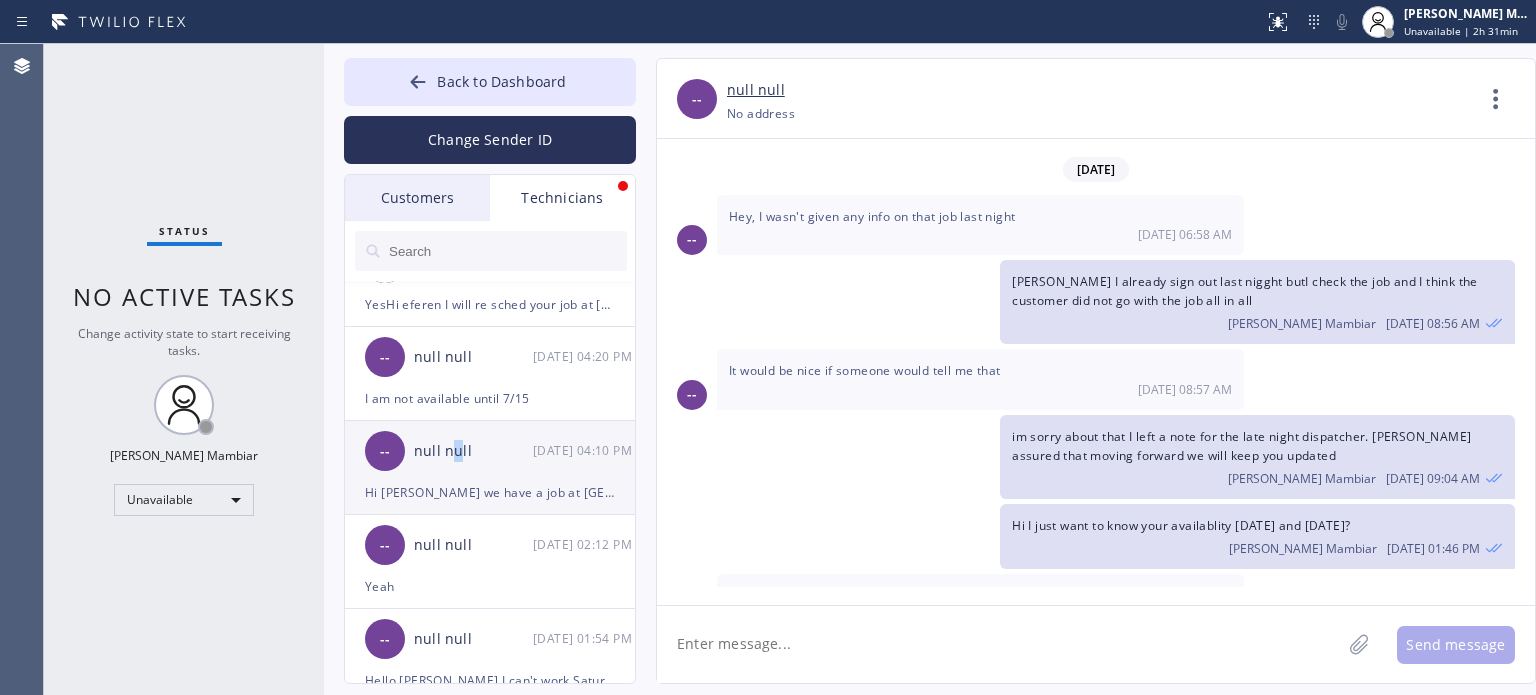 click on "-- null null [DATE] 04:10 PM" at bounding box center (491, 451) 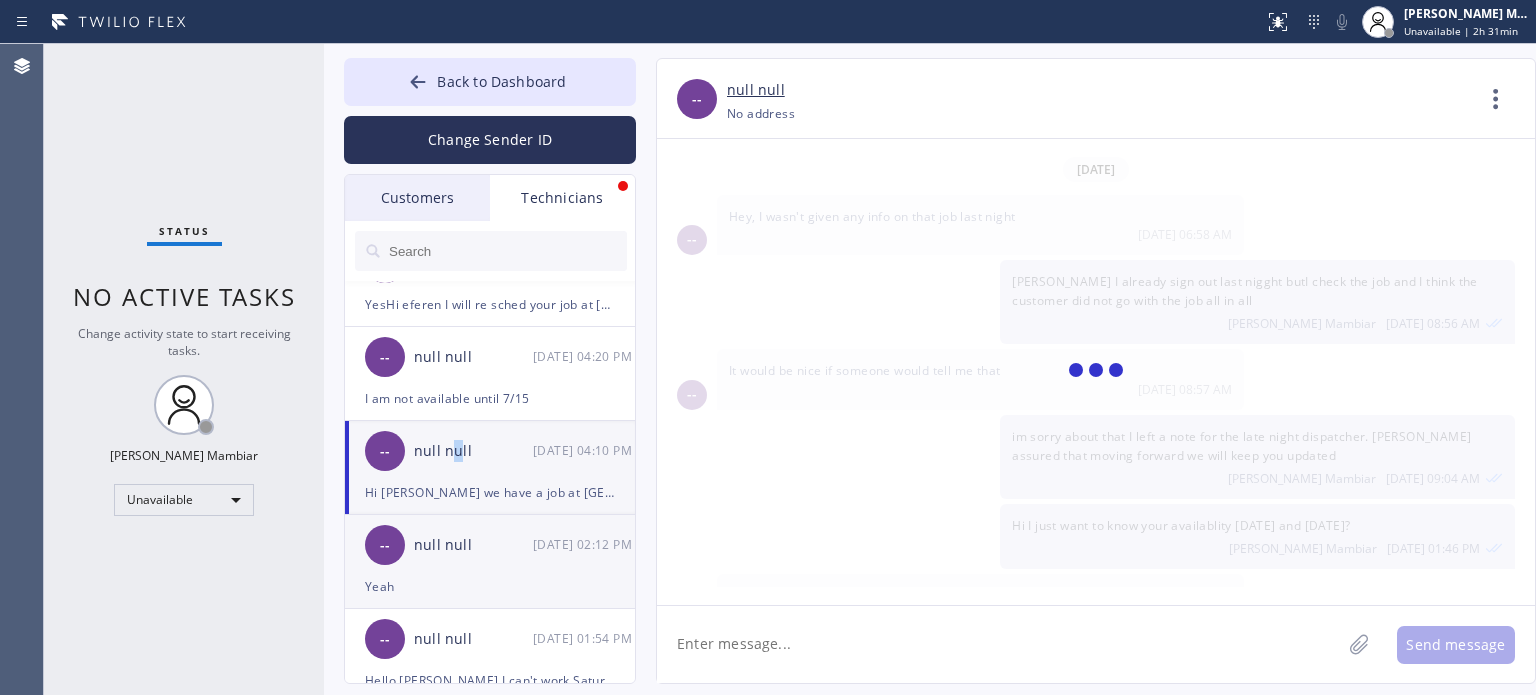 scroll, scrollTop: 5187, scrollLeft: 0, axis: vertical 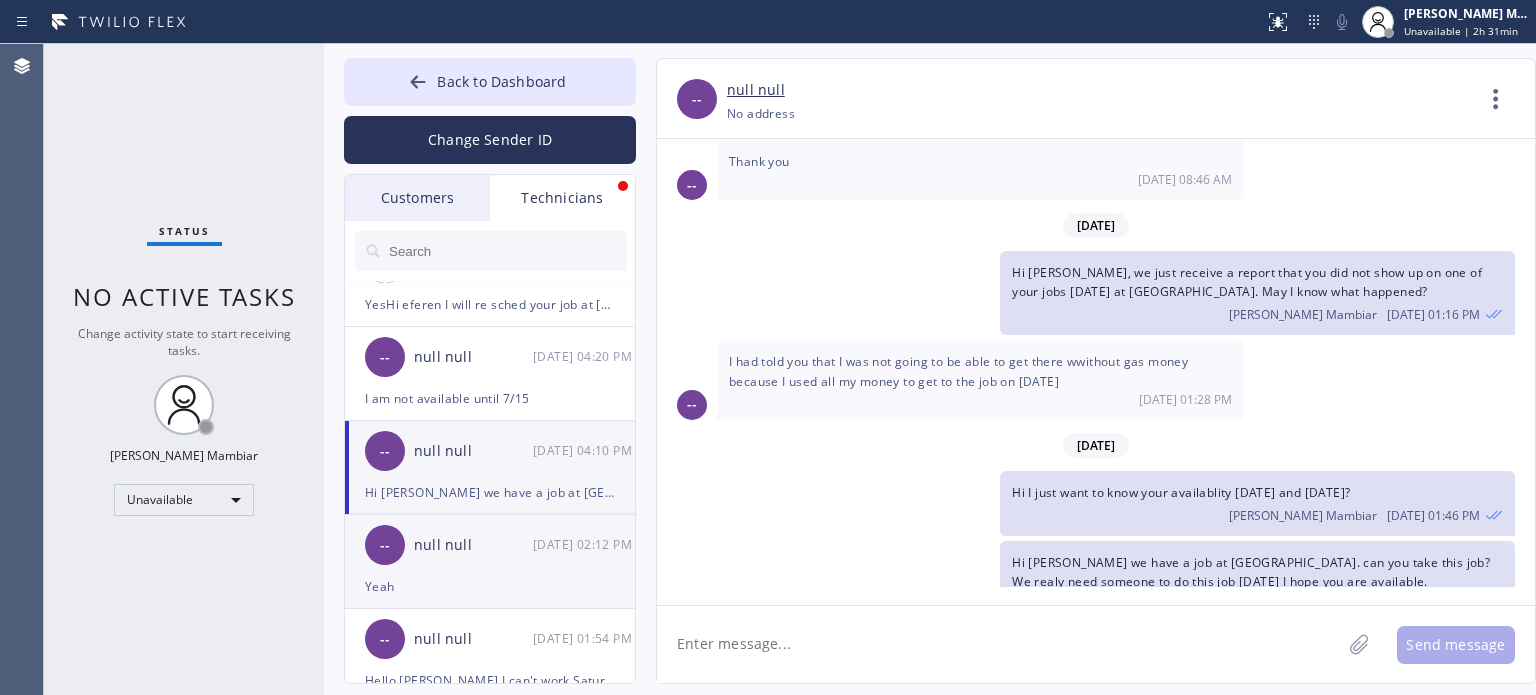 click on "-- null null [DATE] 02:12 PM" at bounding box center (491, 545) 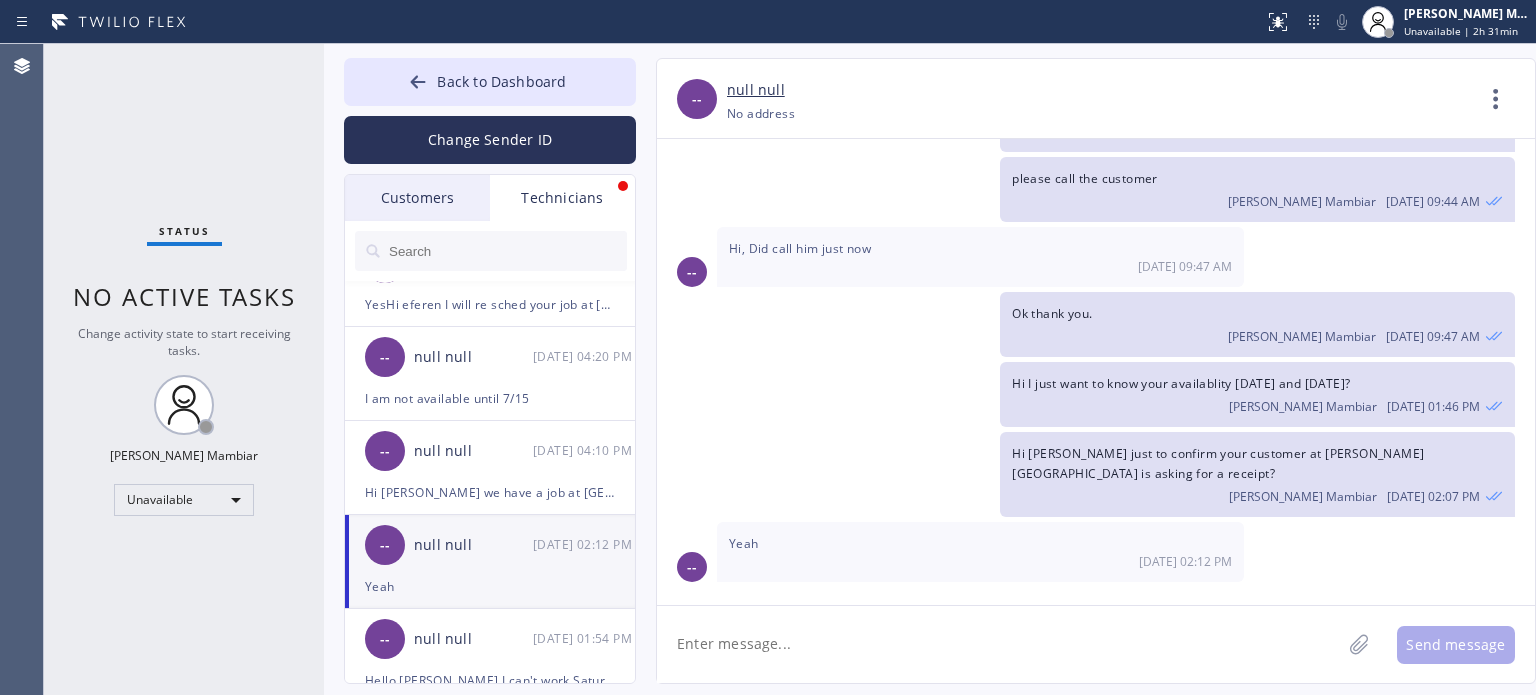 scroll, scrollTop: 1014, scrollLeft: 0, axis: vertical 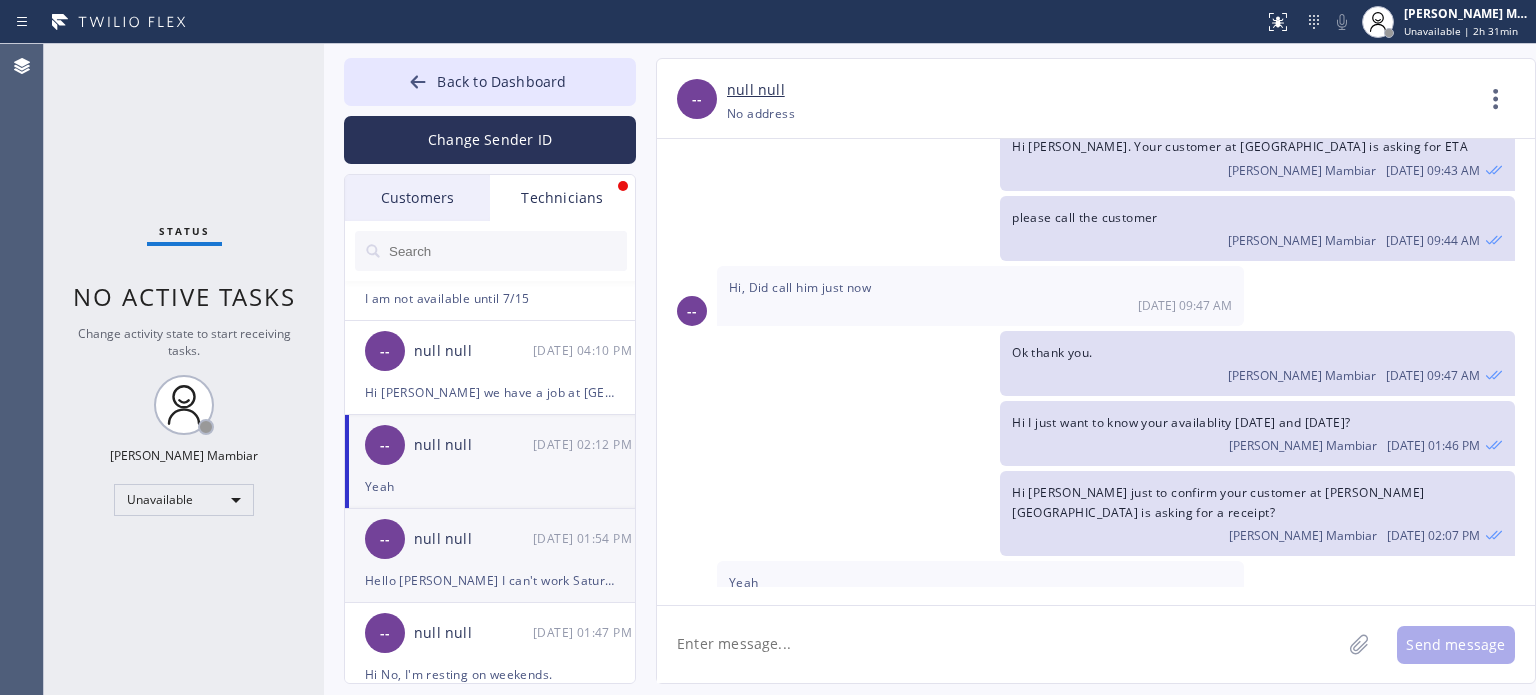 drag, startPoint x: 461, startPoint y: 555, endPoint x: 468, endPoint y: 585, distance: 30.805843 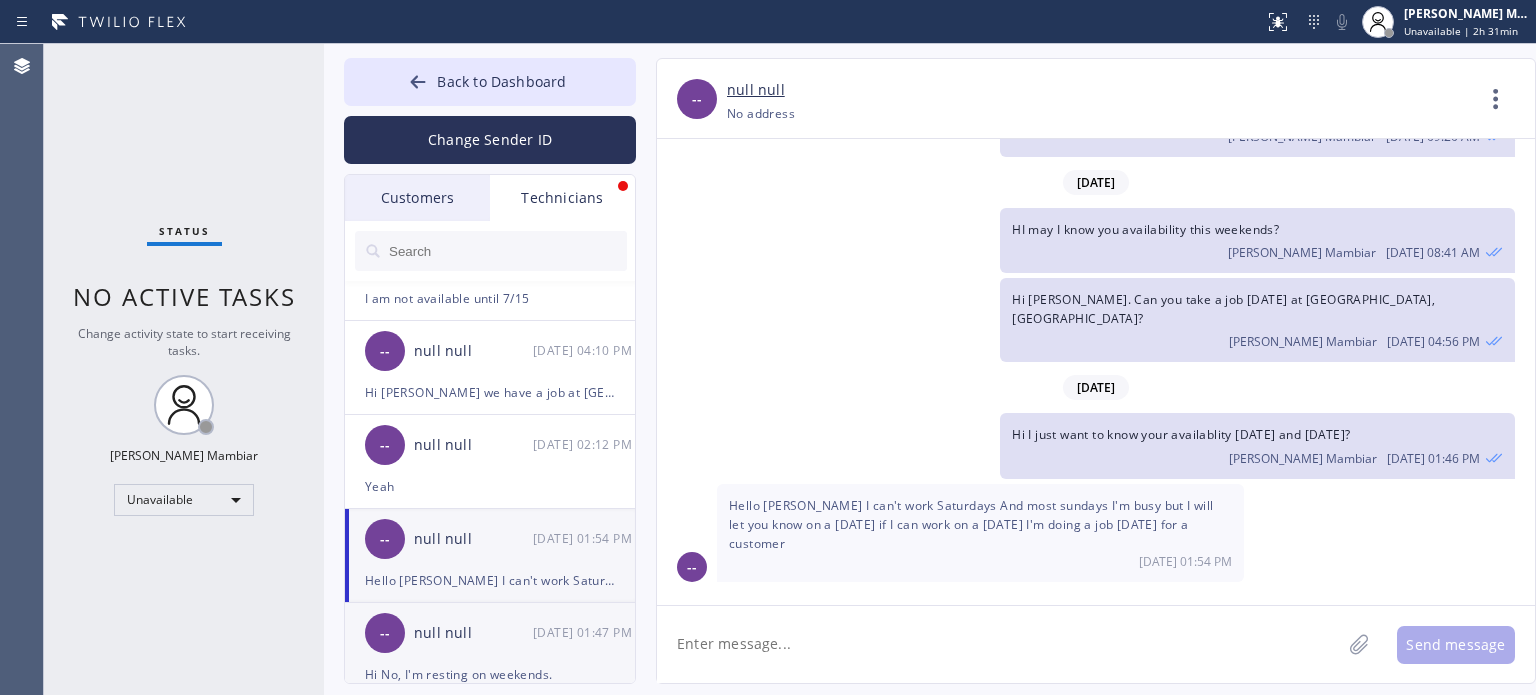 scroll, scrollTop: 104, scrollLeft: 0, axis: vertical 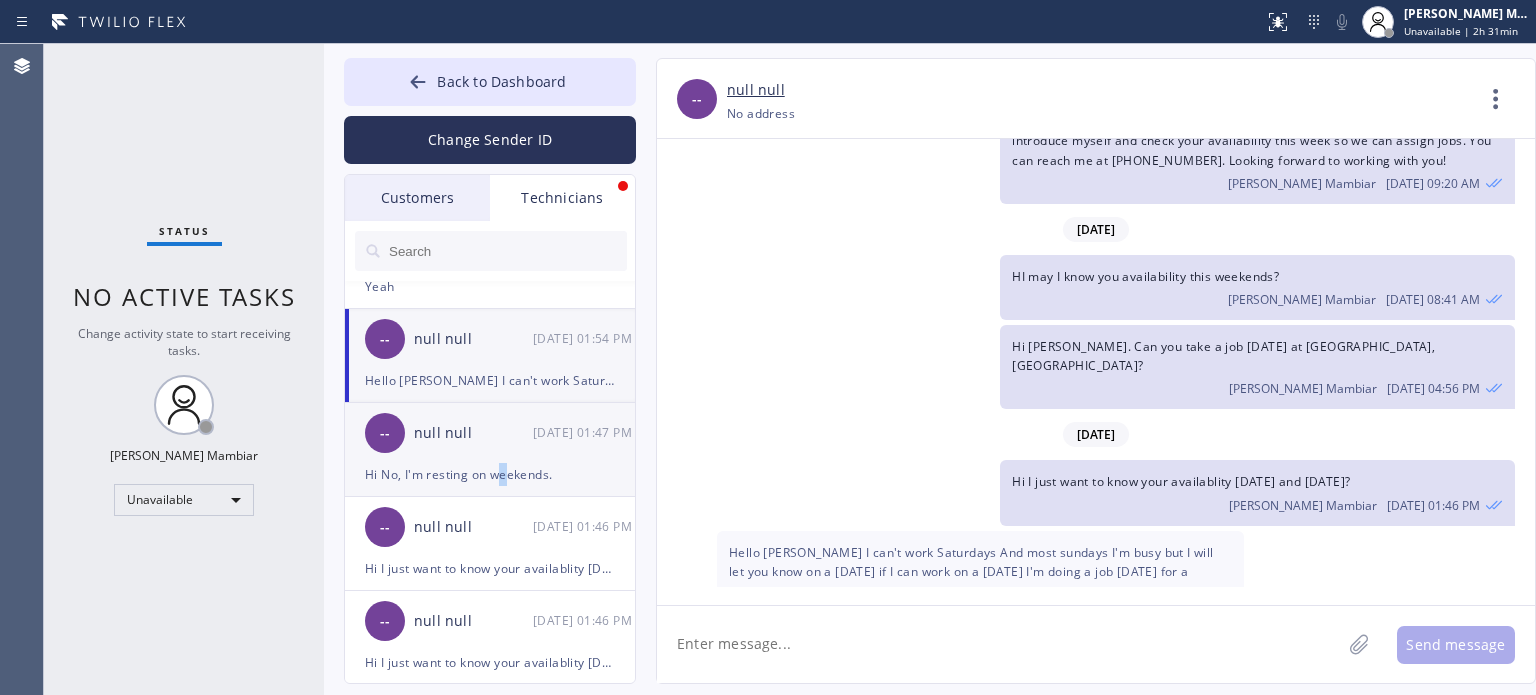 click on "Hi
No, I'm resting on weekends." at bounding box center [490, 474] 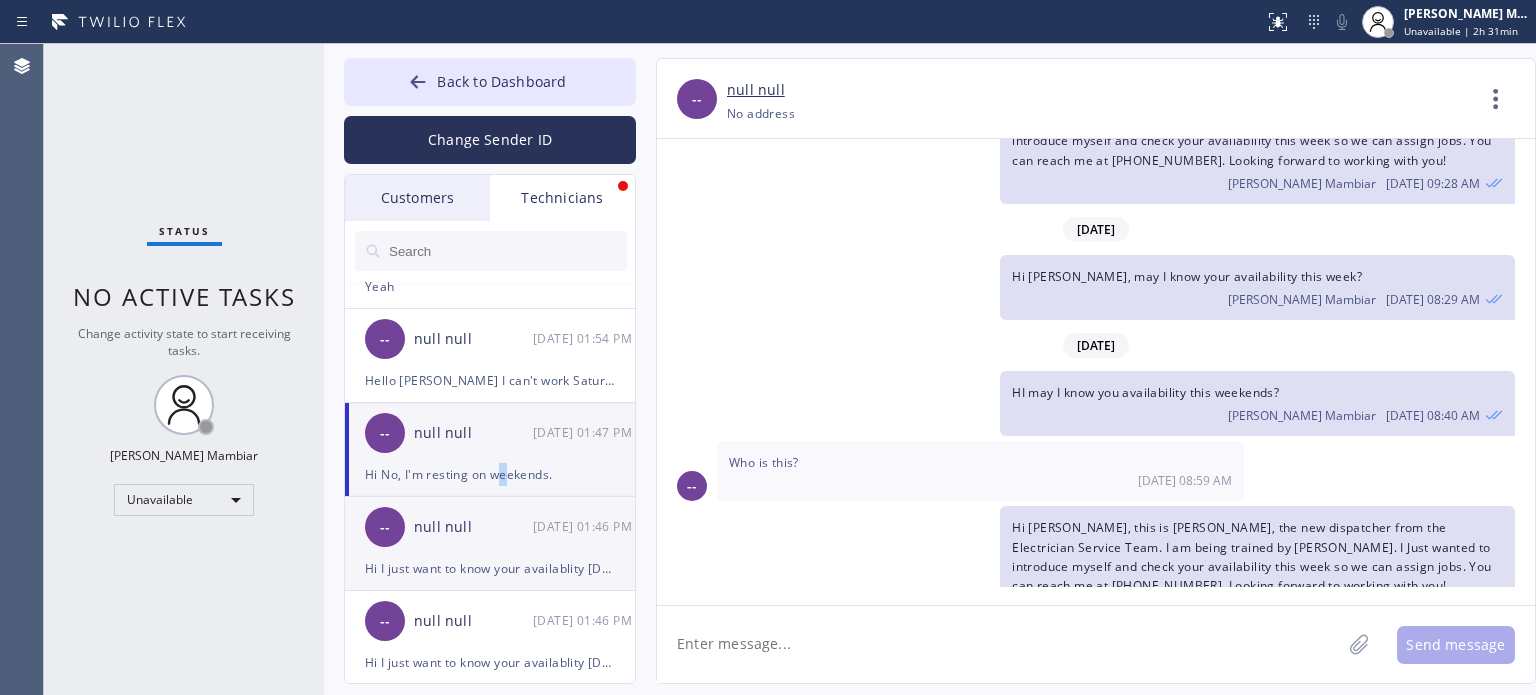 scroll, scrollTop: 520, scrollLeft: 0, axis: vertical 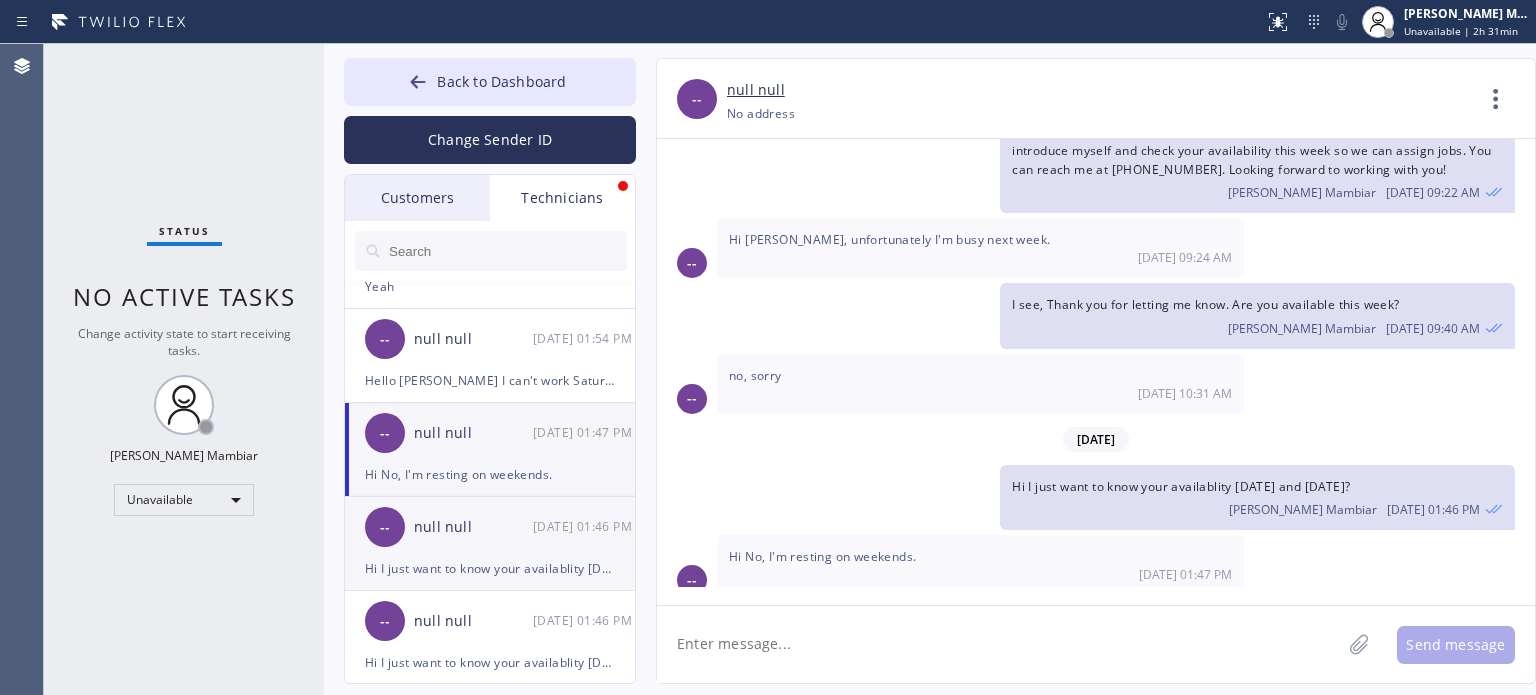 click on "null null" at bounding box center (473, 527) 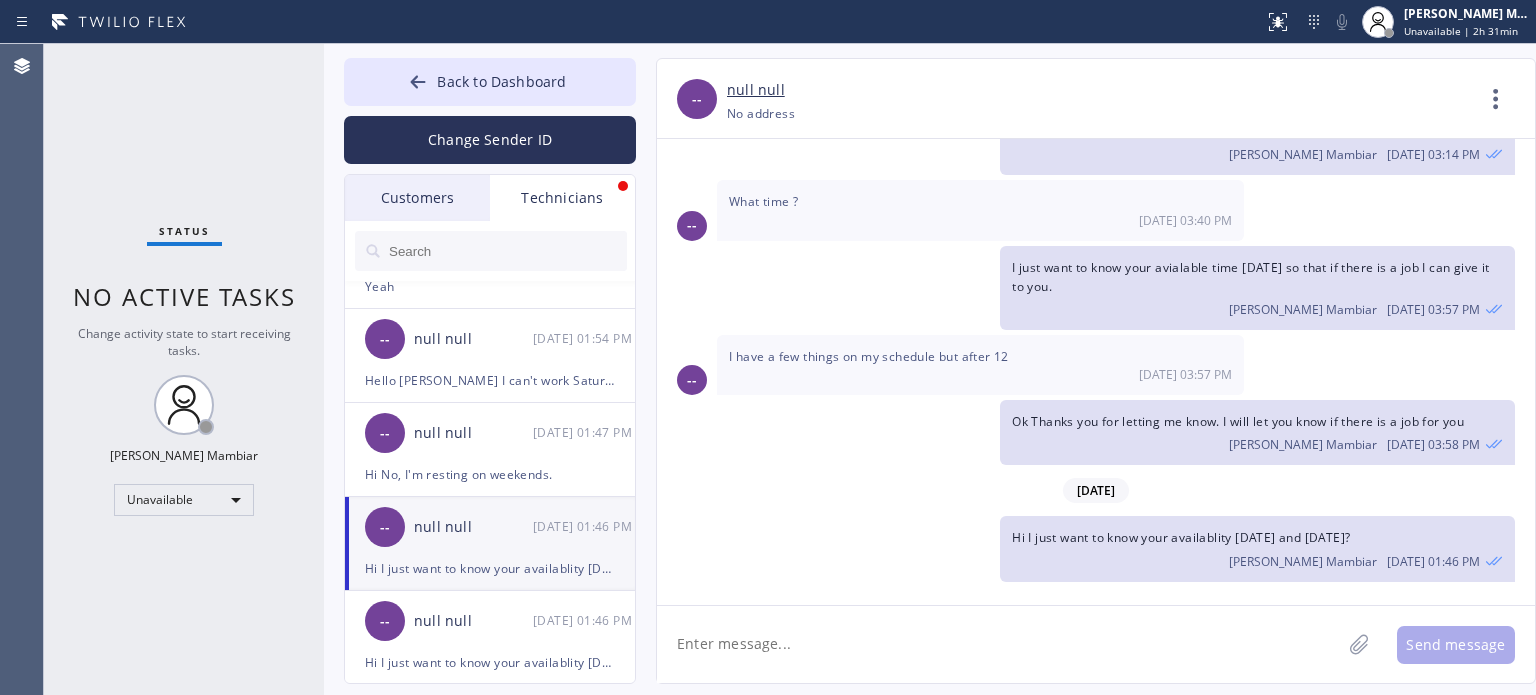 scroll, scrollTop: 372, scrollLeft: 0, axis: vertical 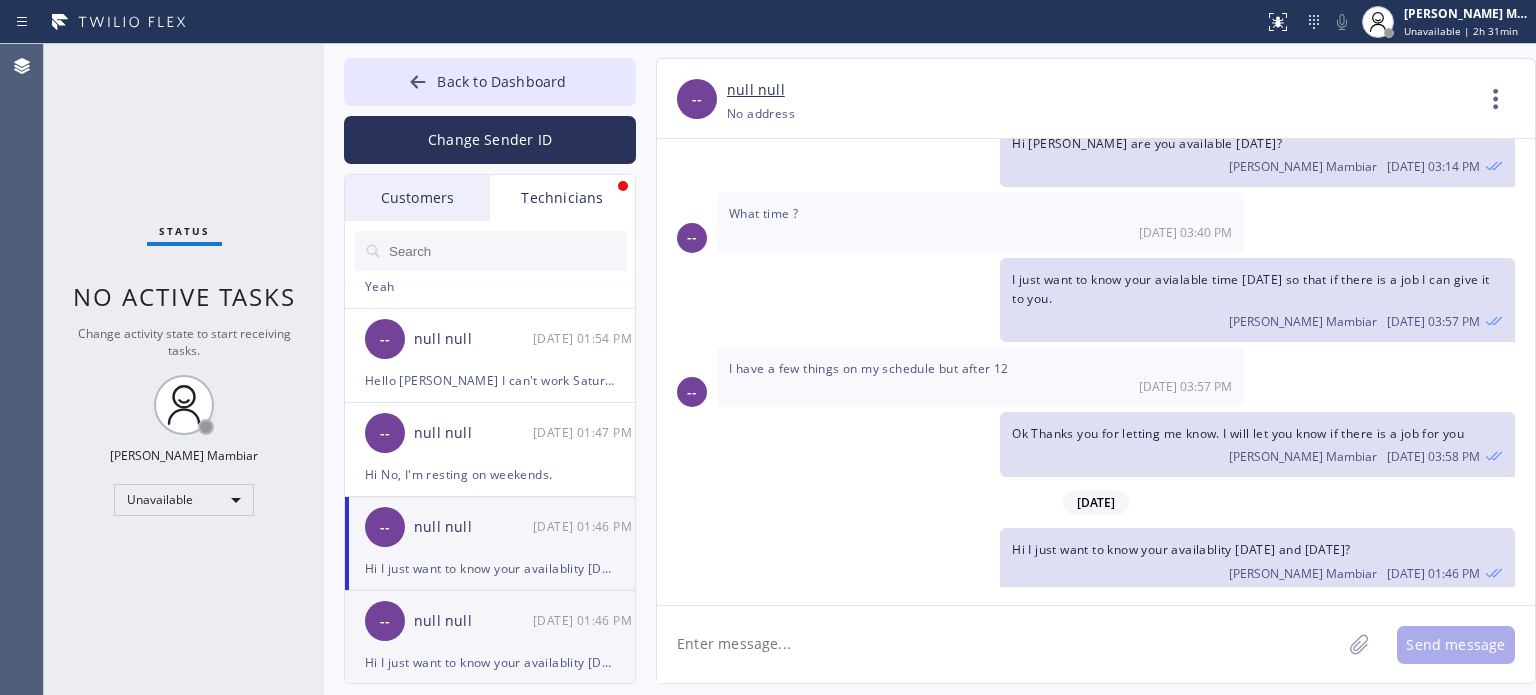 click on "null null" at bounding box center (473, 621) 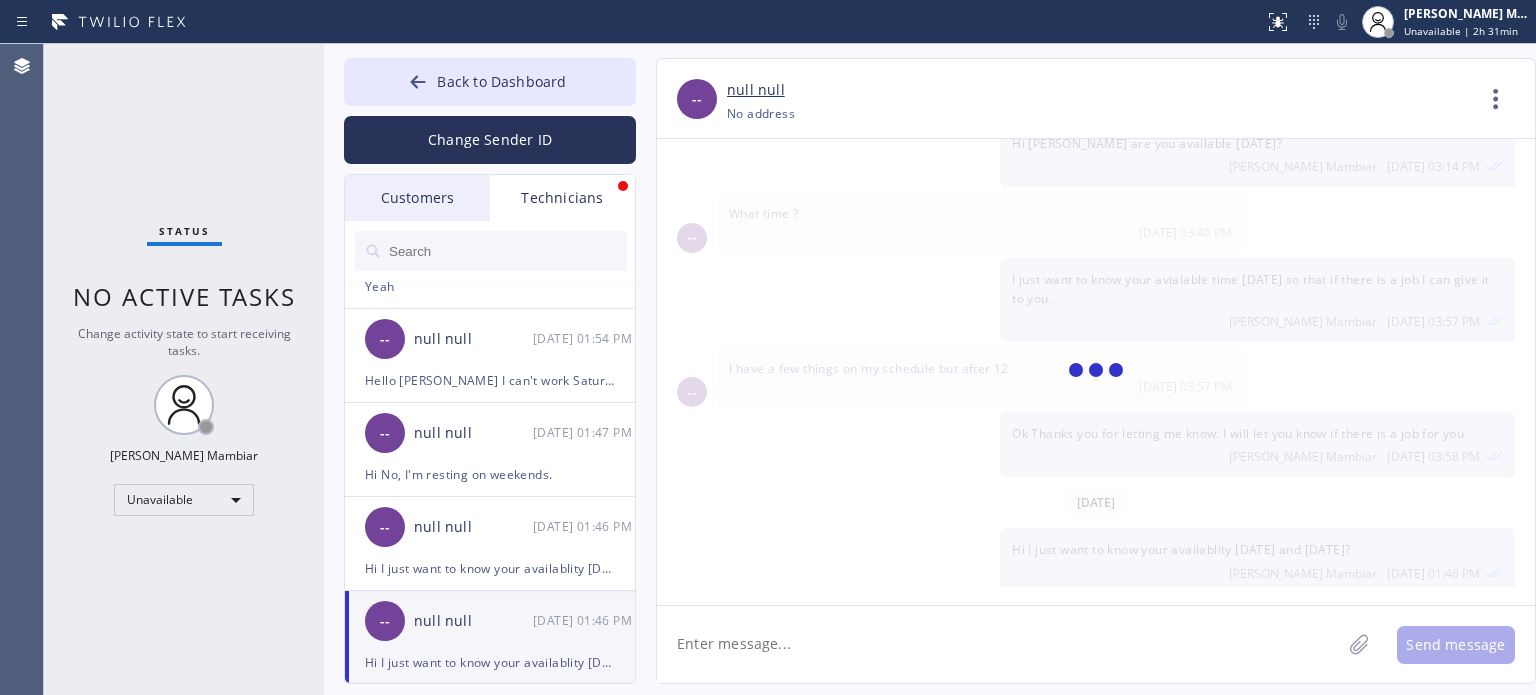 scroll, scrollTop: 3648, scrollLeft: 0, axis: vertical 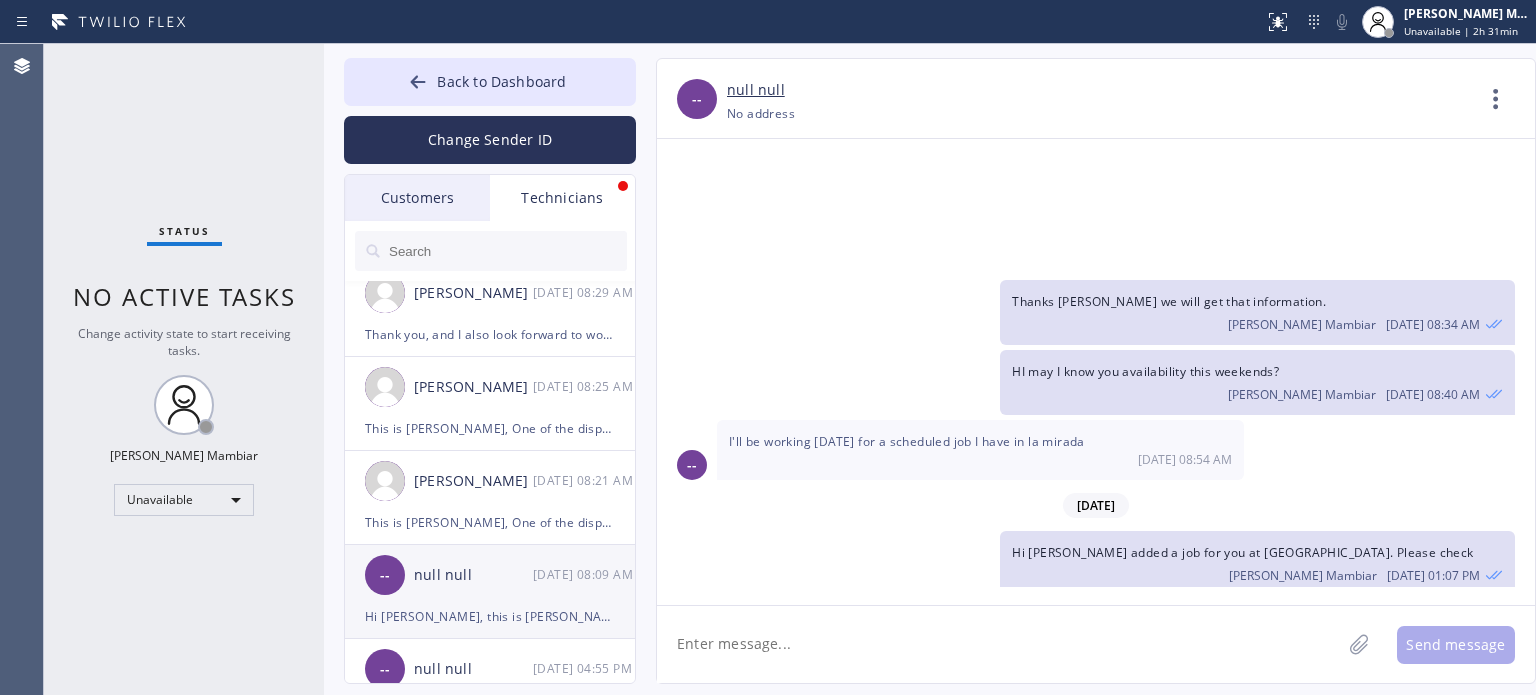click on "-- null null [DATE] 08:09 AM" at bounding box center [491, 575] 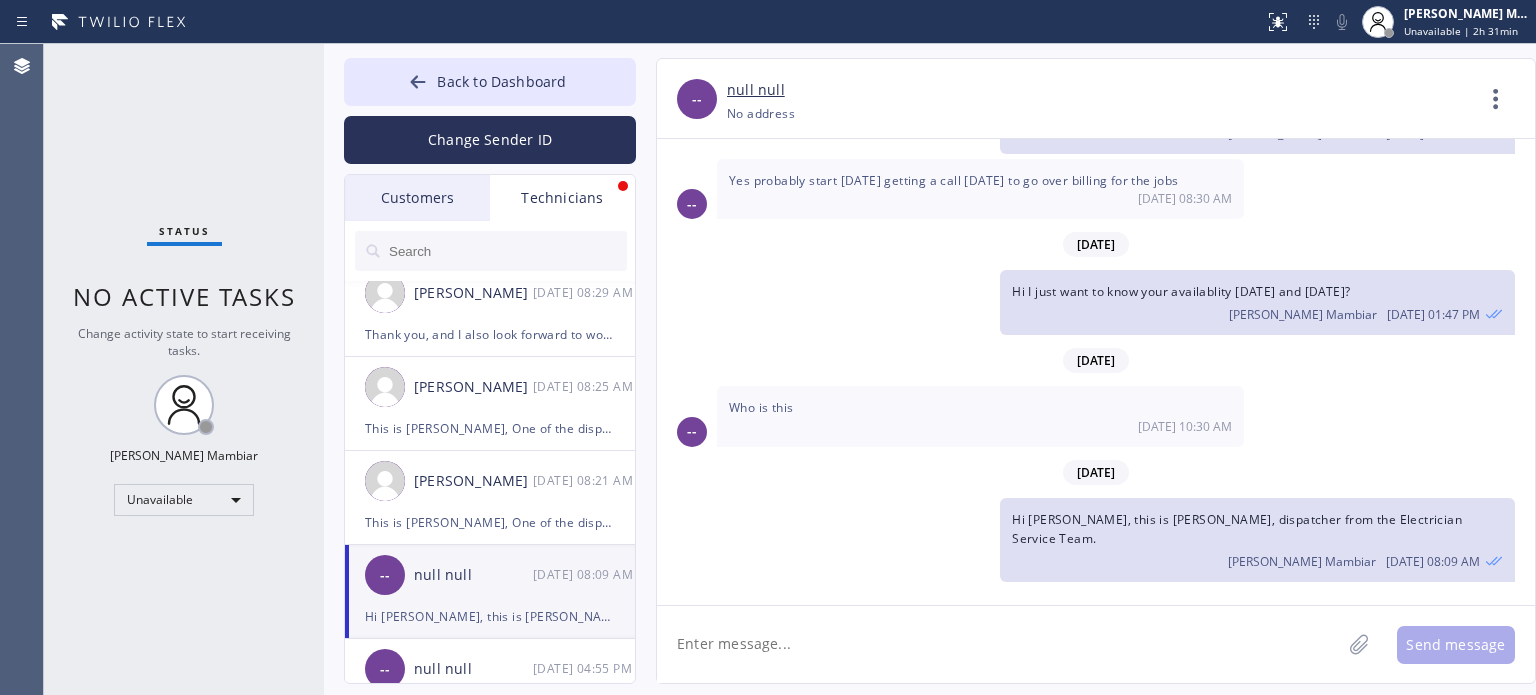 scroll, scrollTop: 1588, scrollLeft: 0, axis: vertical 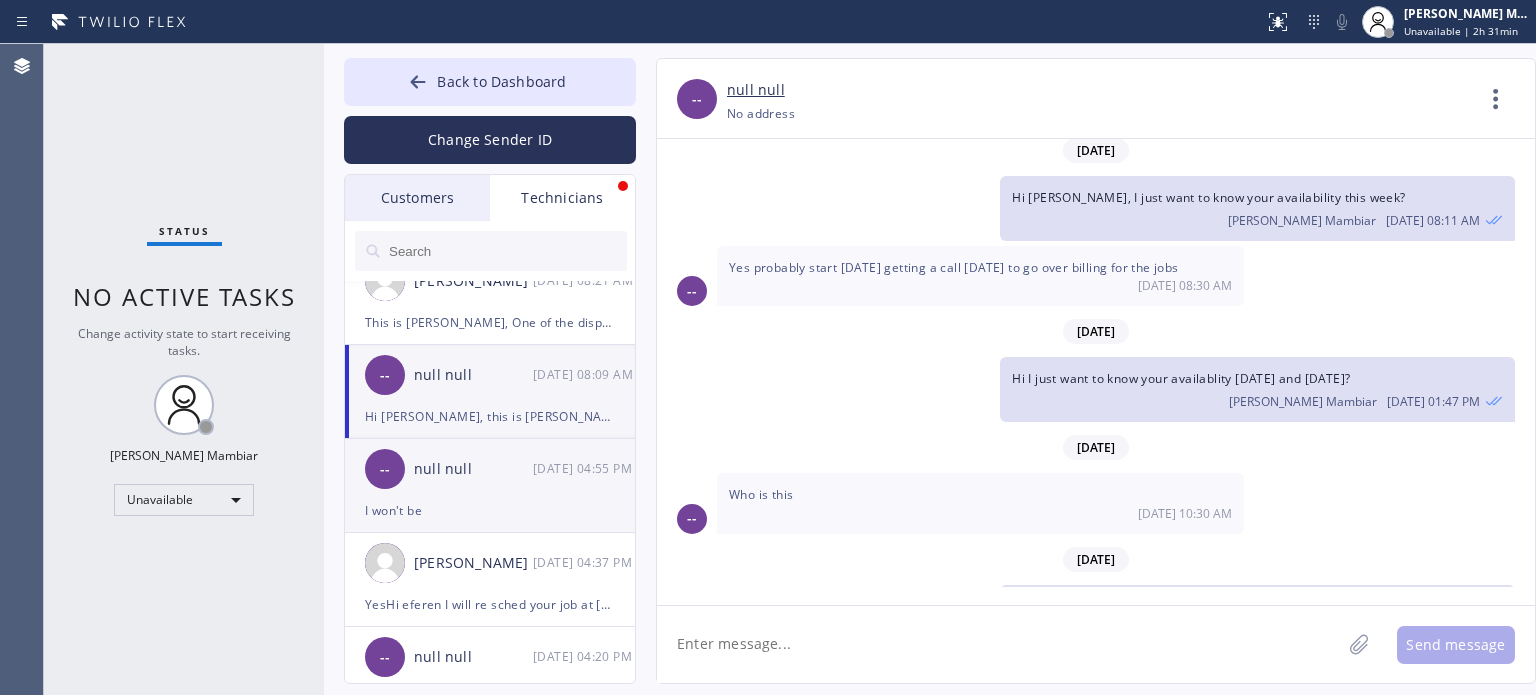 click on "I won't be" at bounding box center (490, 510) 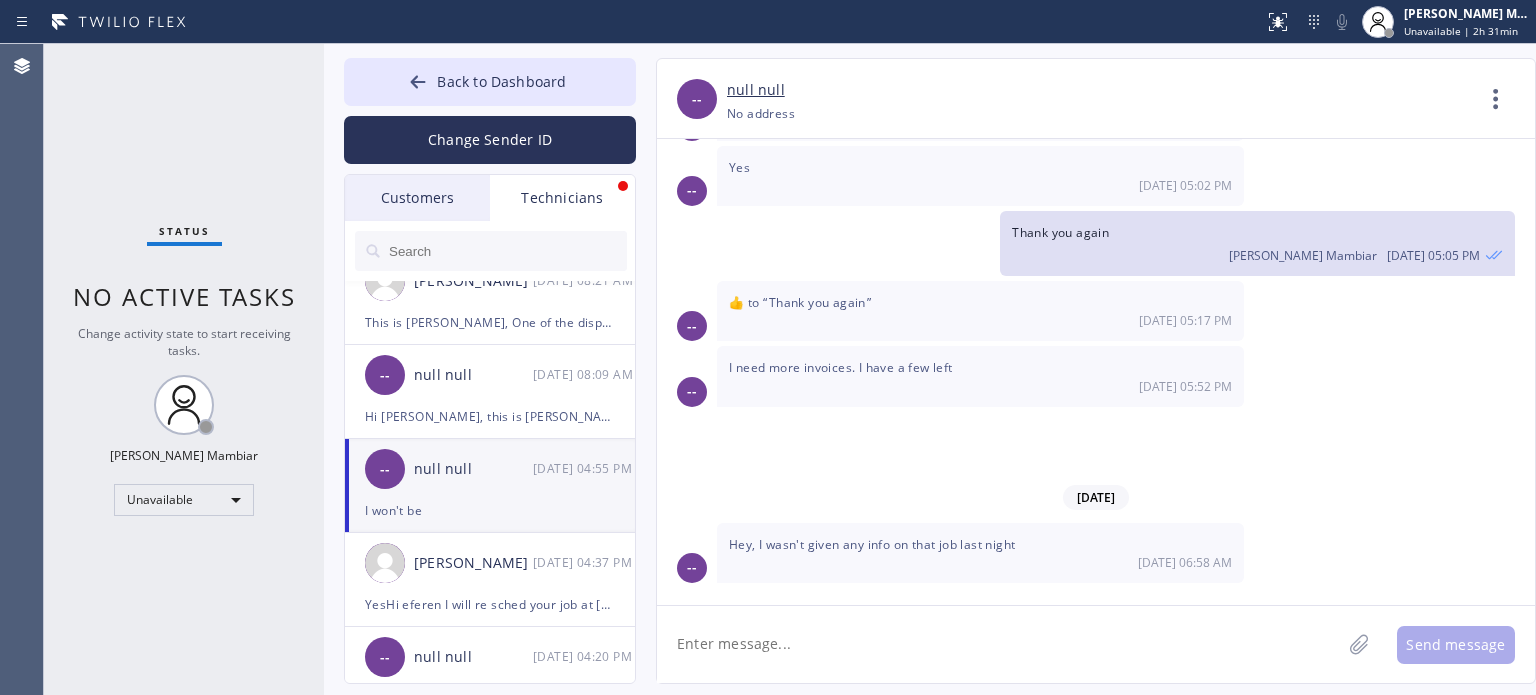 scroll, scrollTop: 1916, scrollLeft: 0, axis: vertical 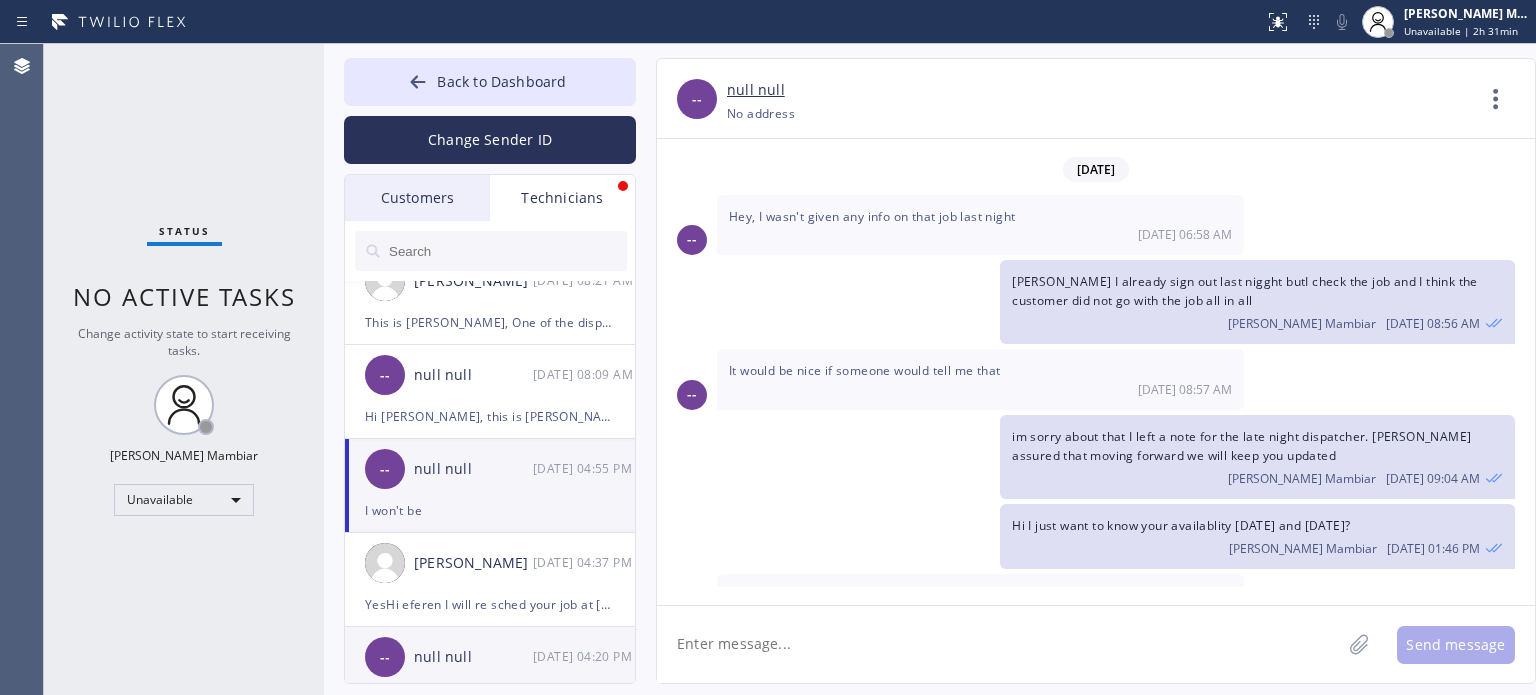 click on "-- null null [DATE] 04:20 PM" at bounding box center [491, 657] 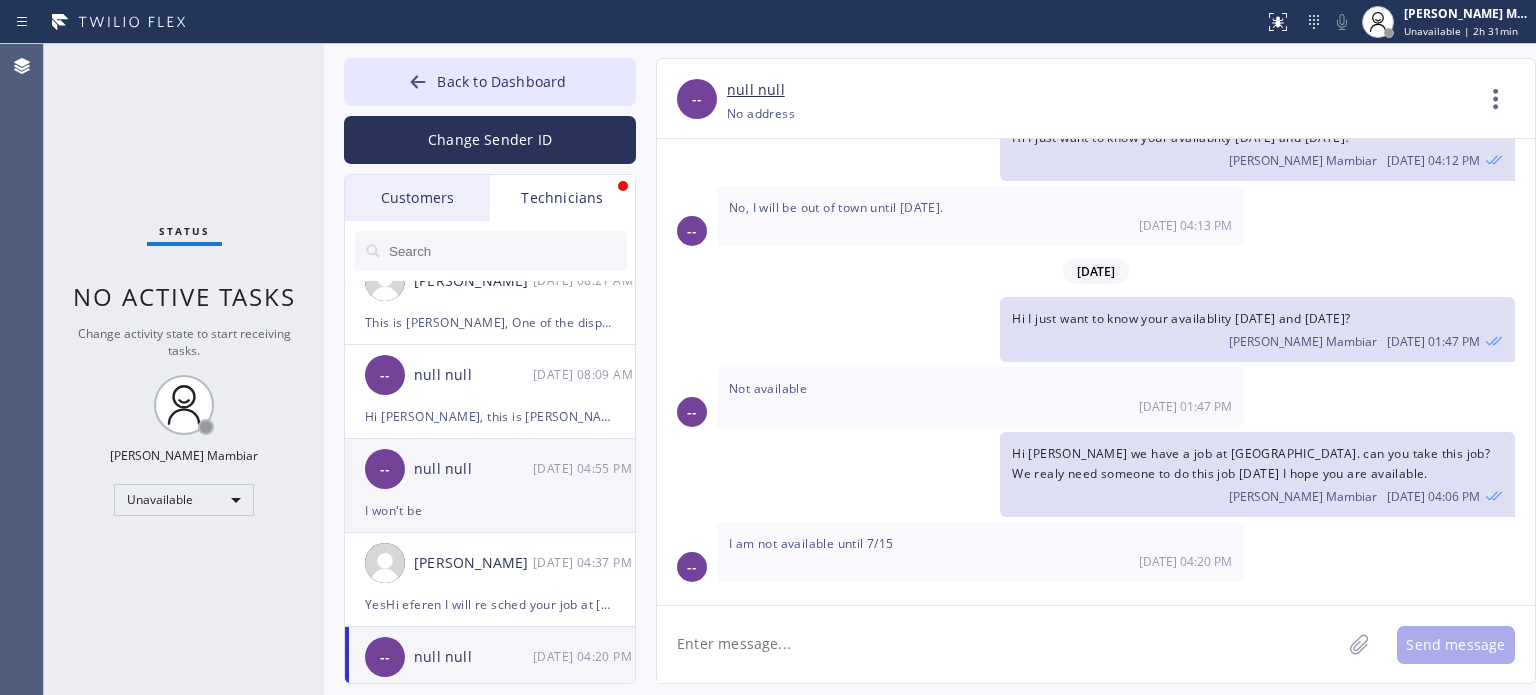 scroll, scrollTop: 1385, scrollLeft: 0, axis: vertical 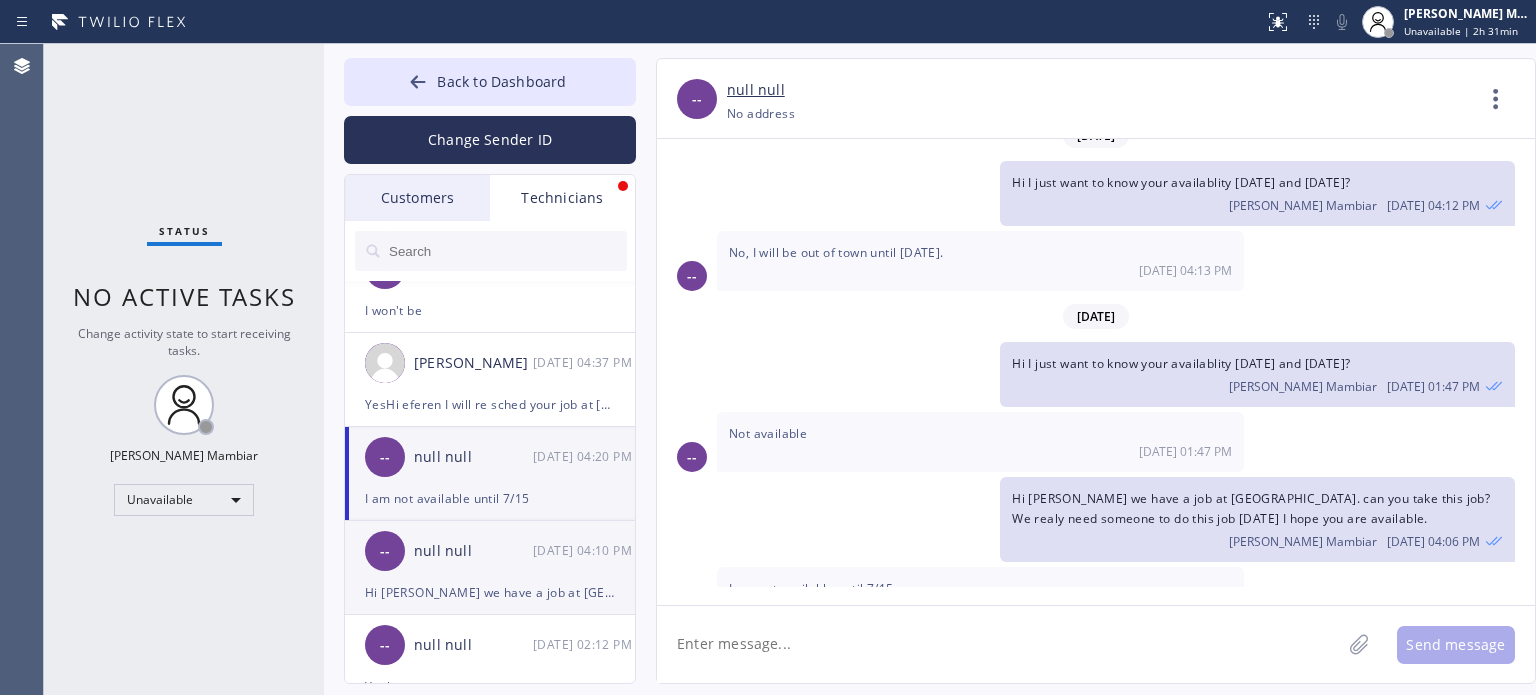 click on "[DATE] 04:10 PM" at bounding box center [585, 550] 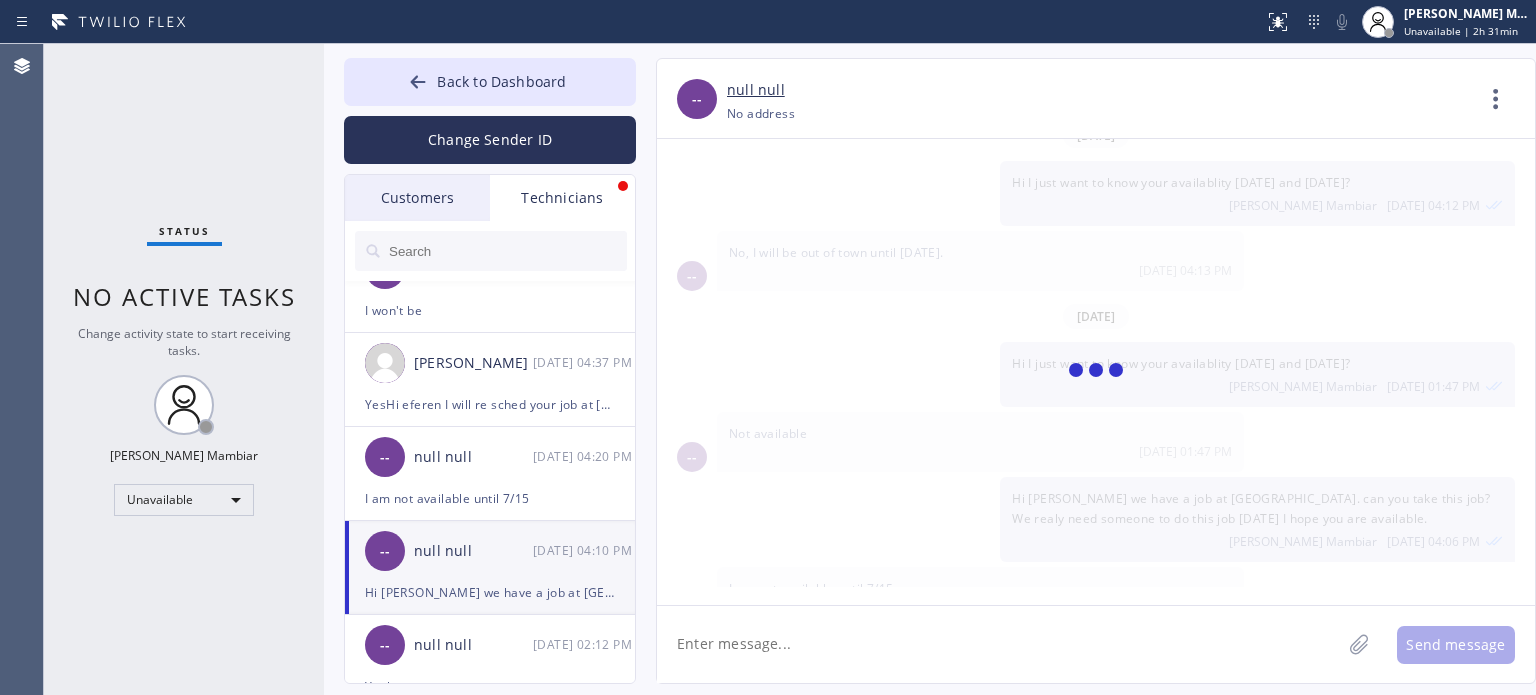scroll, scrollTop: 5187, scrollLeft: 0, axis: vertical 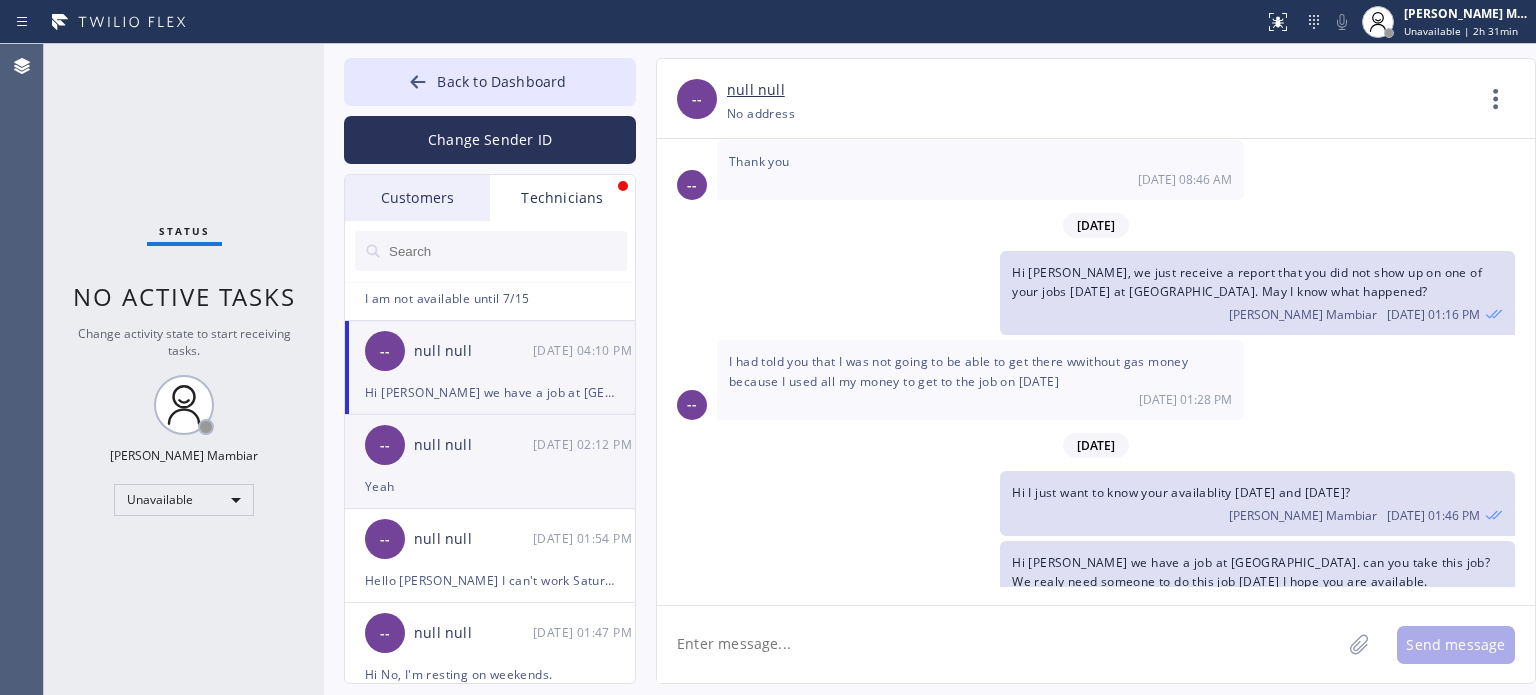 click on "-- null null [DATE] 02:12 PM" at bounding box center (491, 445) 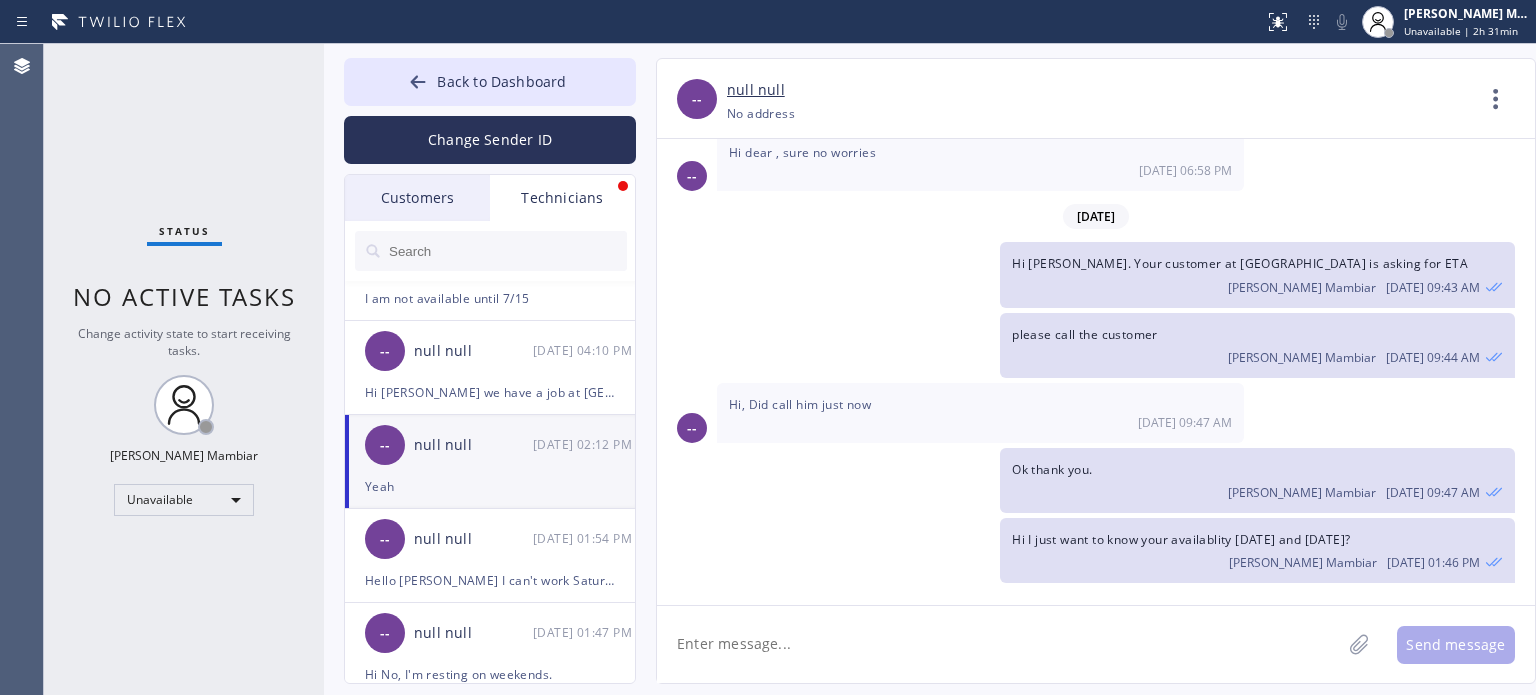 scroll, scrollTop: 1014, scrollLeft: 0, axis: vertical 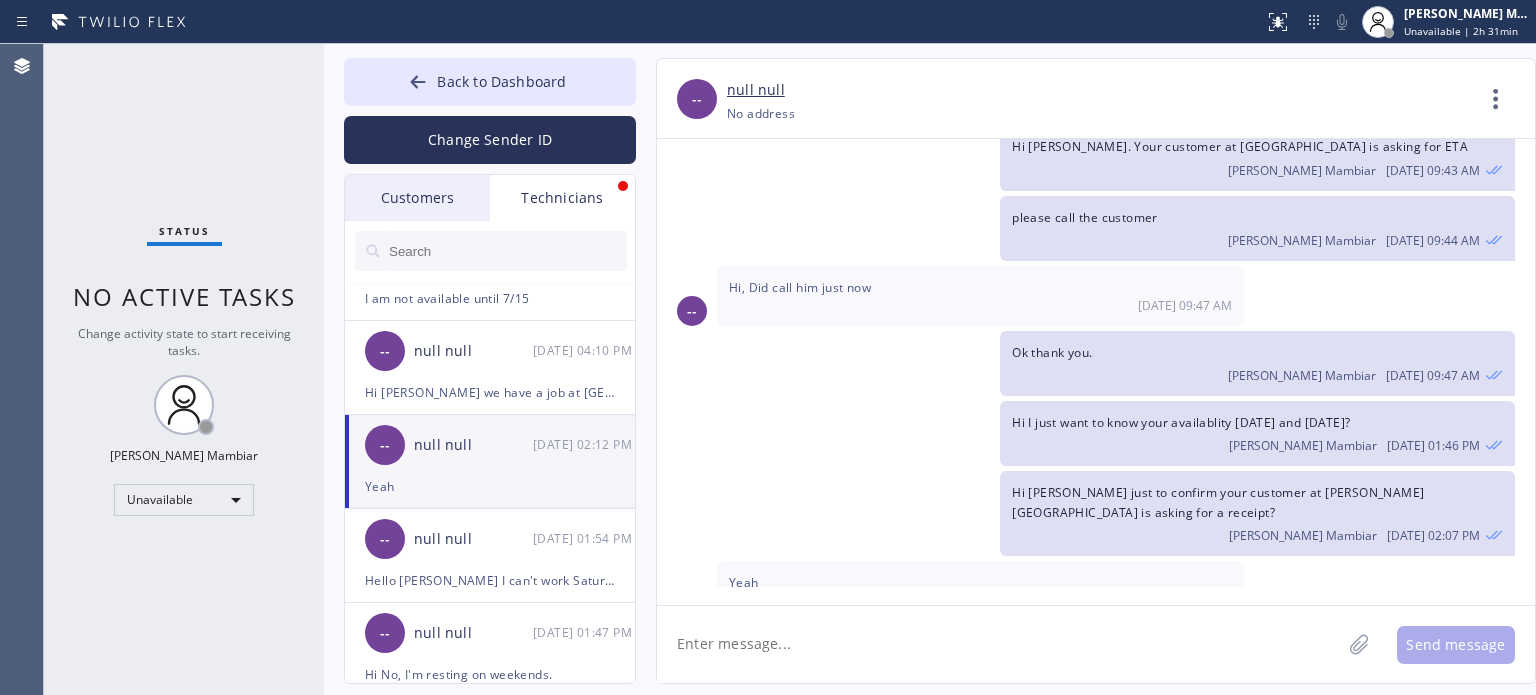 click 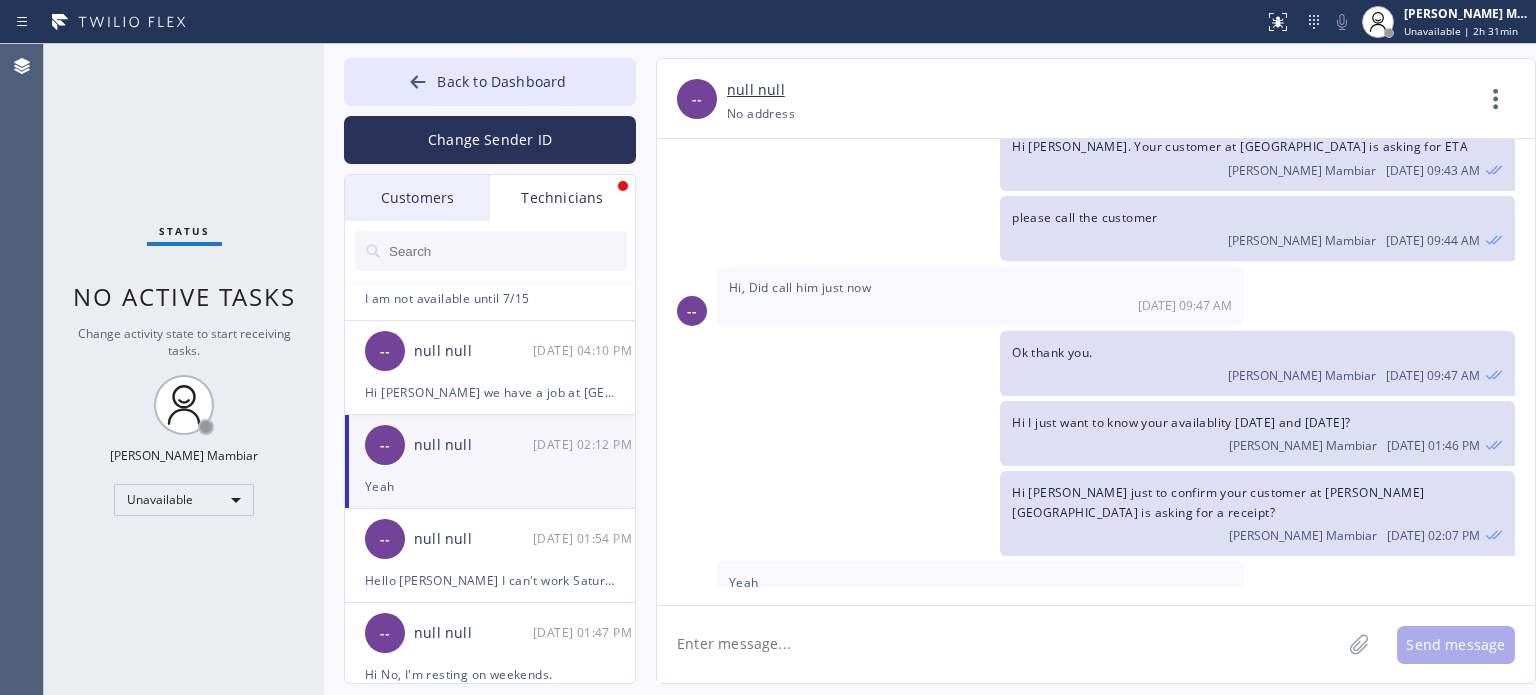 paste on "Hi [PERSON_NAME], the customer already signed the contract. May I know when will you do the parts installation? [URL][DOMAIN_NAME]" 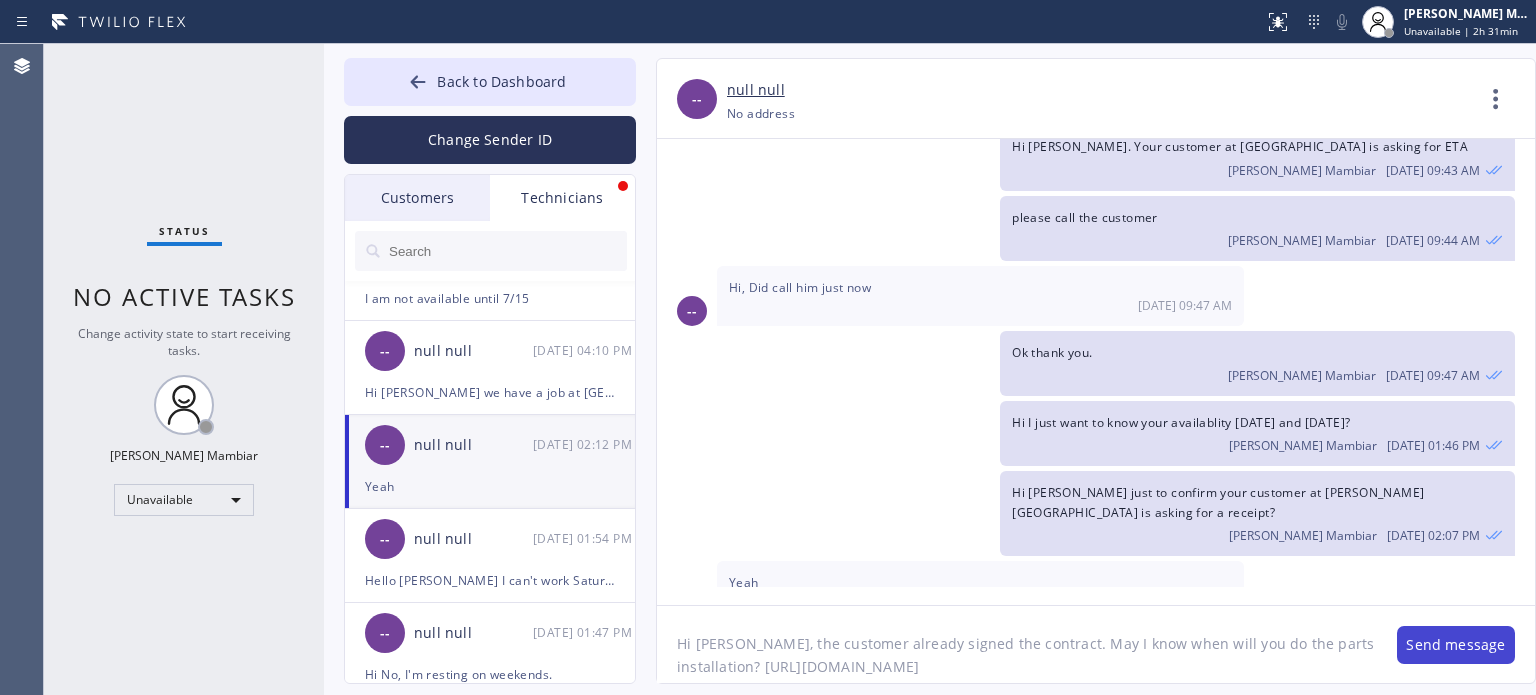 type on "Hi [PERSON_NAME], the customer already signed the contract. May I know when will you do the parts installation? [URL][DOMAIN_NAME]" 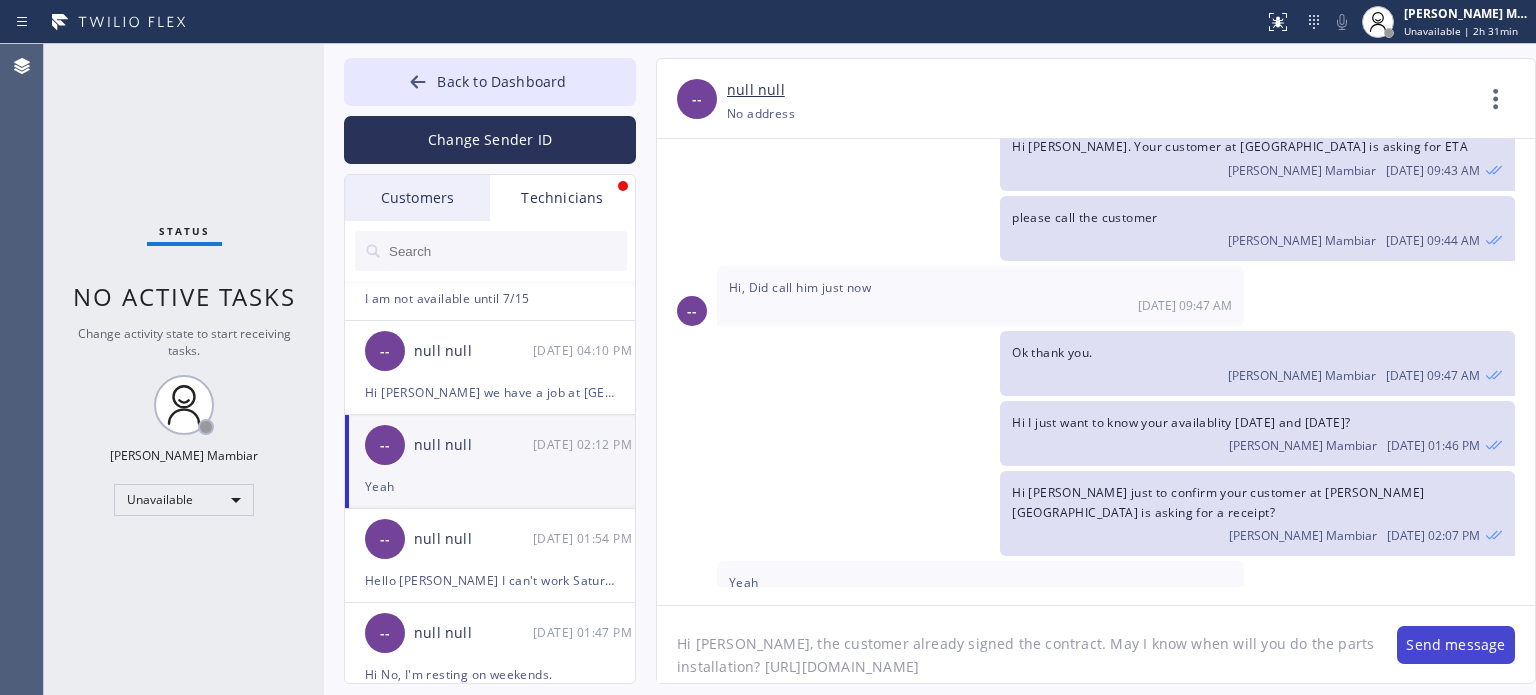 click on "Send message" at bounding box center [1456, 645] 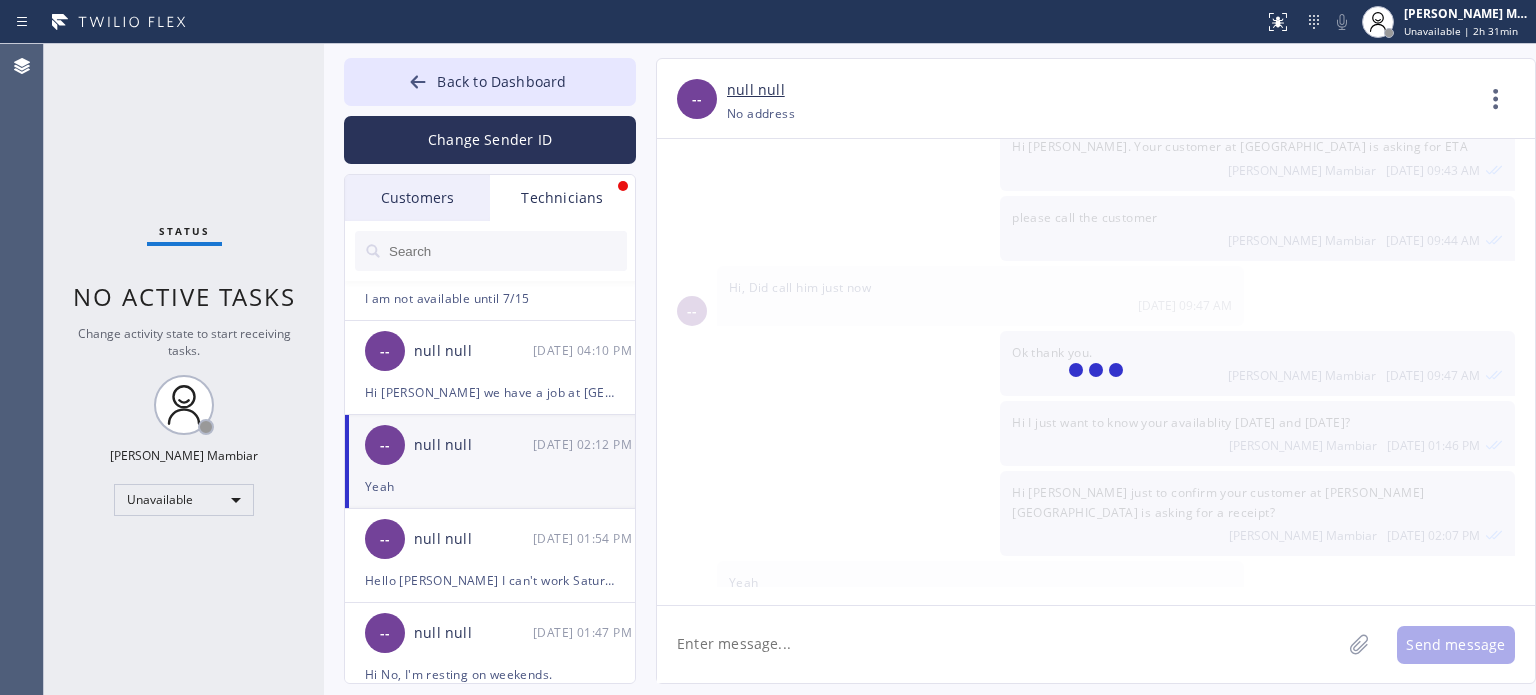 scroll 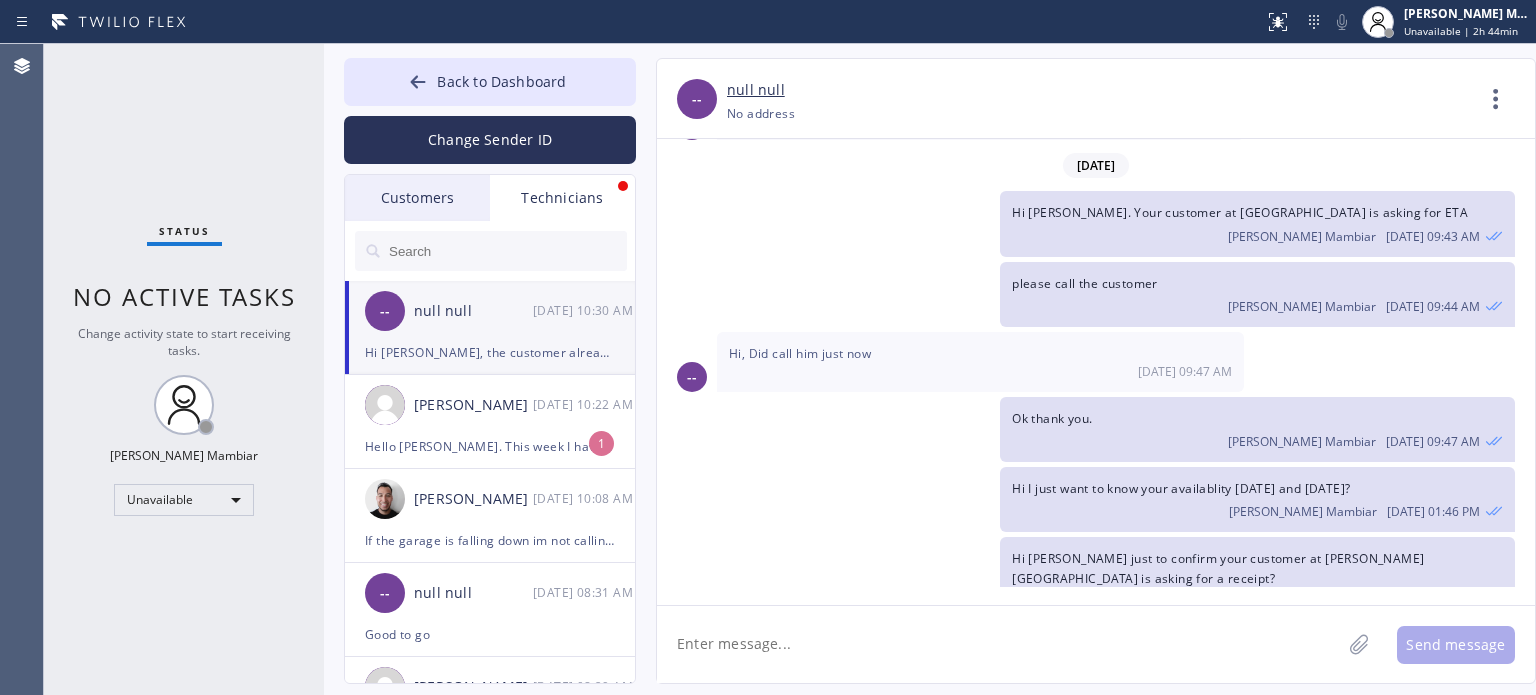 click on "Status   No active tasks     Change activity state to start receiving tasks.   [PERSON_NAME] Mambiar Unavailable" at bounding box center (184, 369) 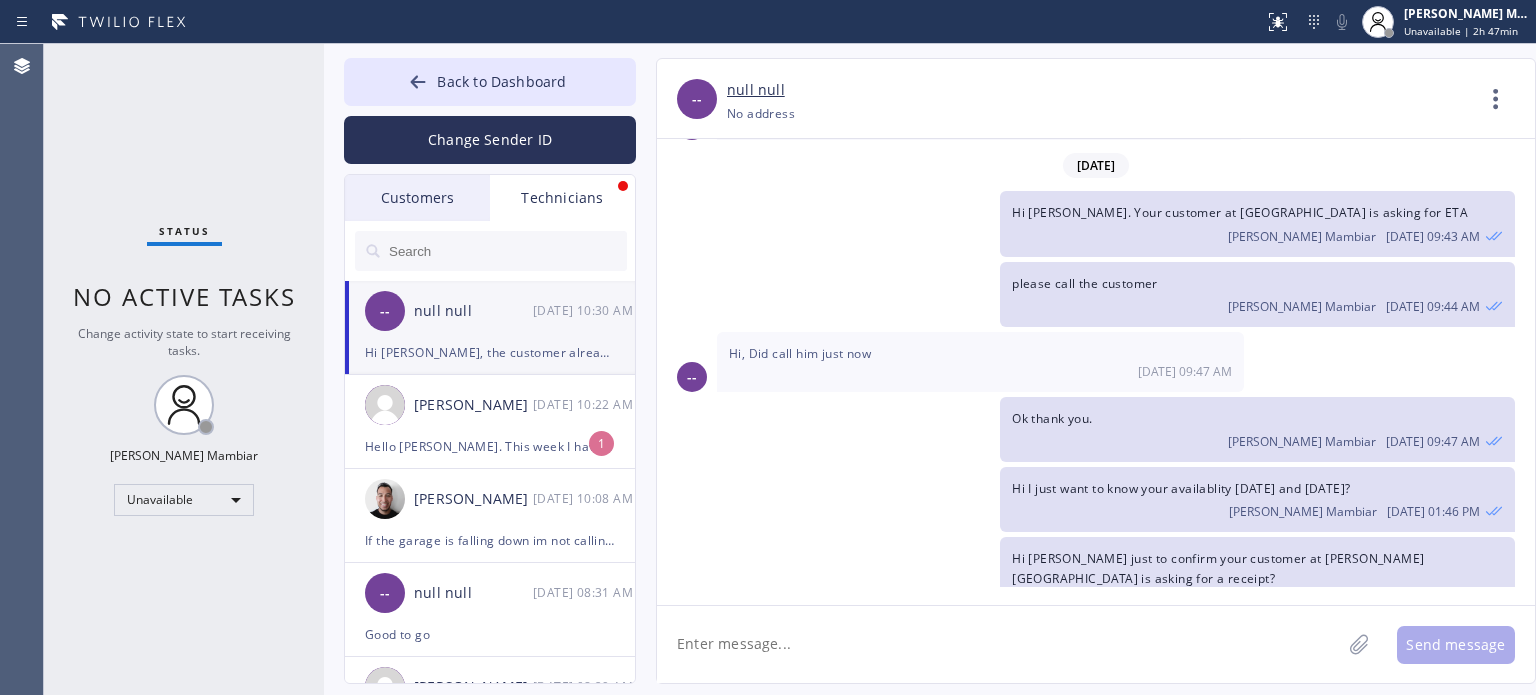click on "Status   No active tasks     Change activity state to start receiving tasks.   [PERSON_NAME] Mambiar Unavailable" at bounding box center (184, 369) 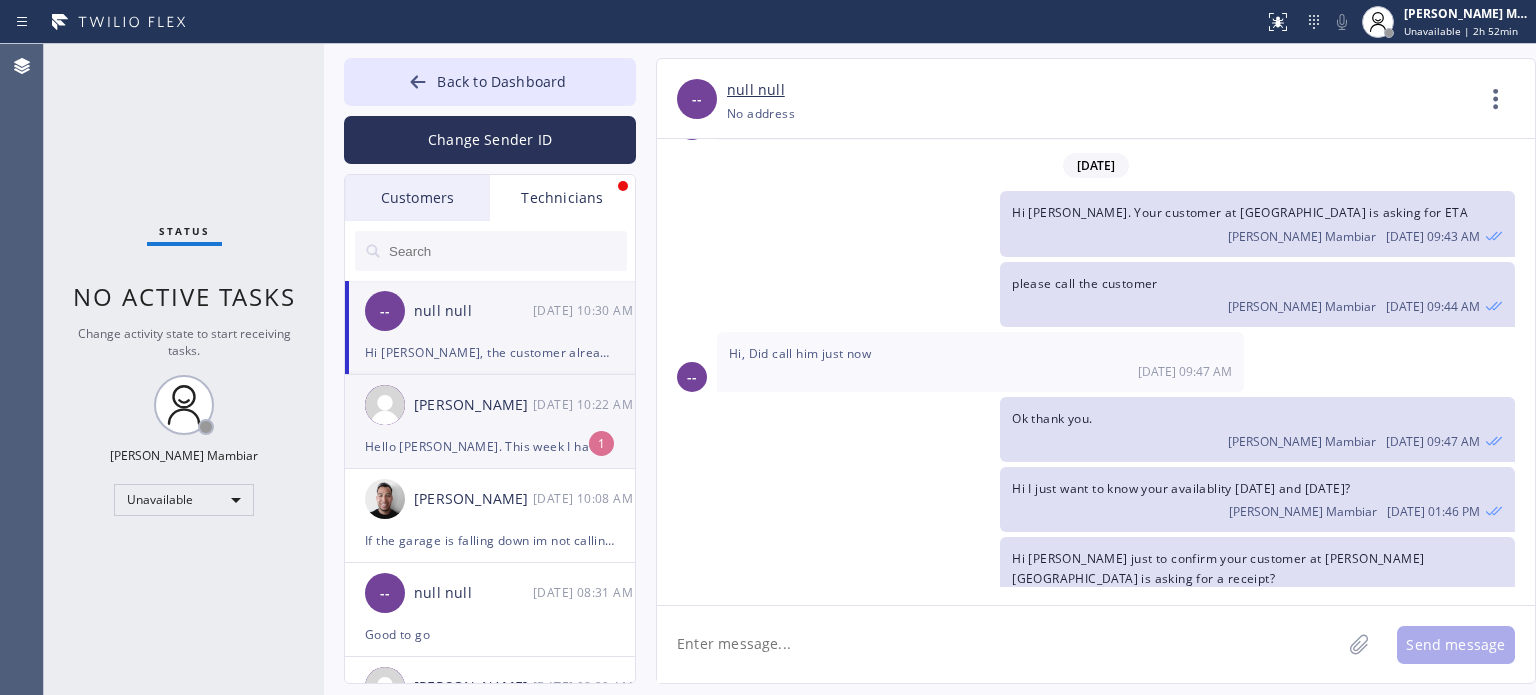 click on "Hello [PERSON_NAME]. This week I have [DATE] and [DATE] available" at bounding box center [490, 446] 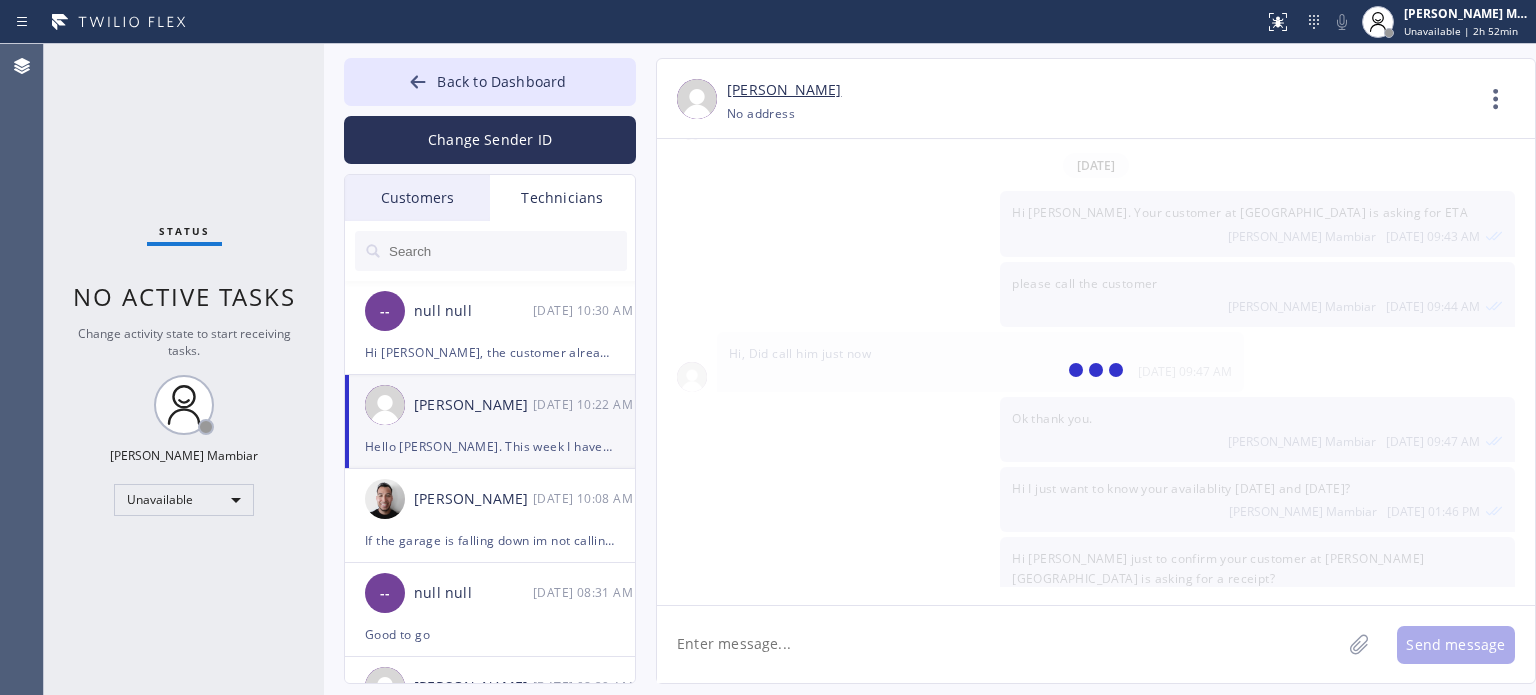 scroll, scrollTop: 0, scrollLeft: 0, axis: both 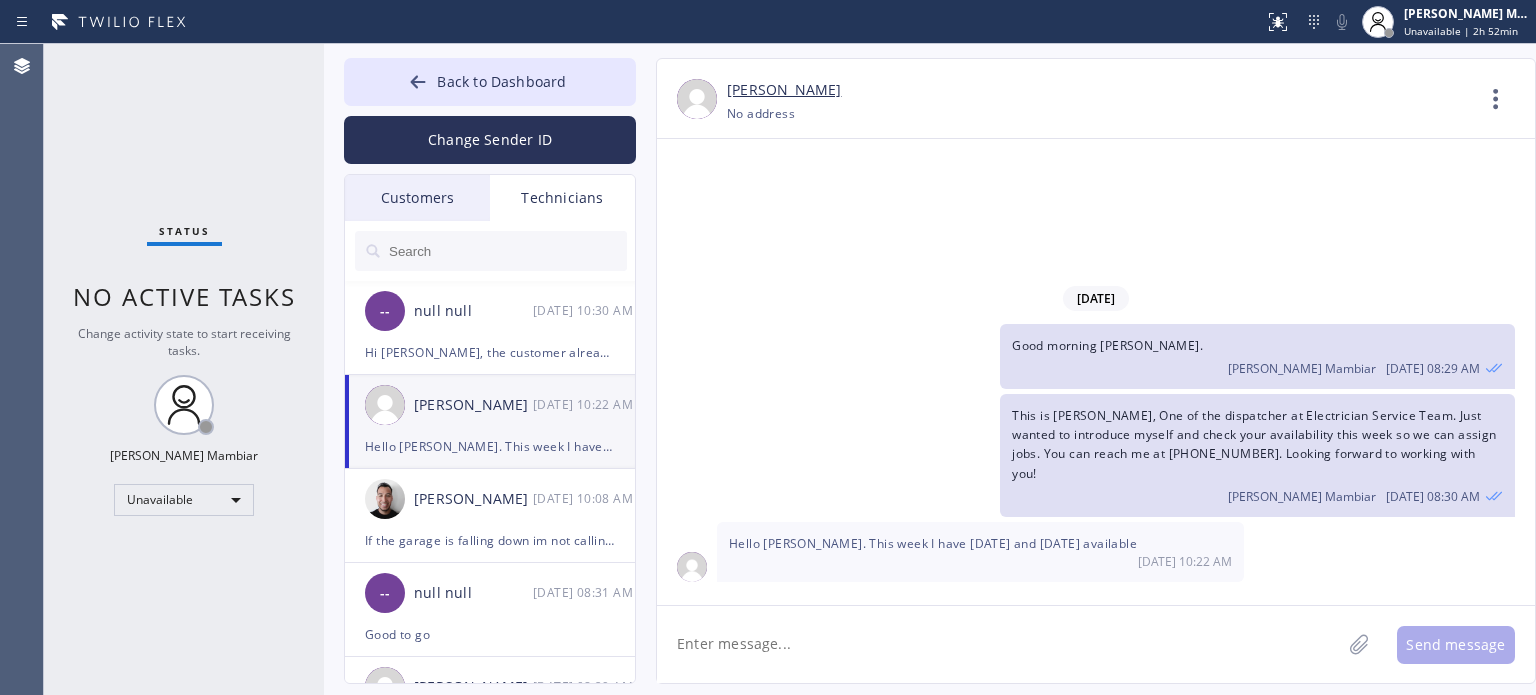 click 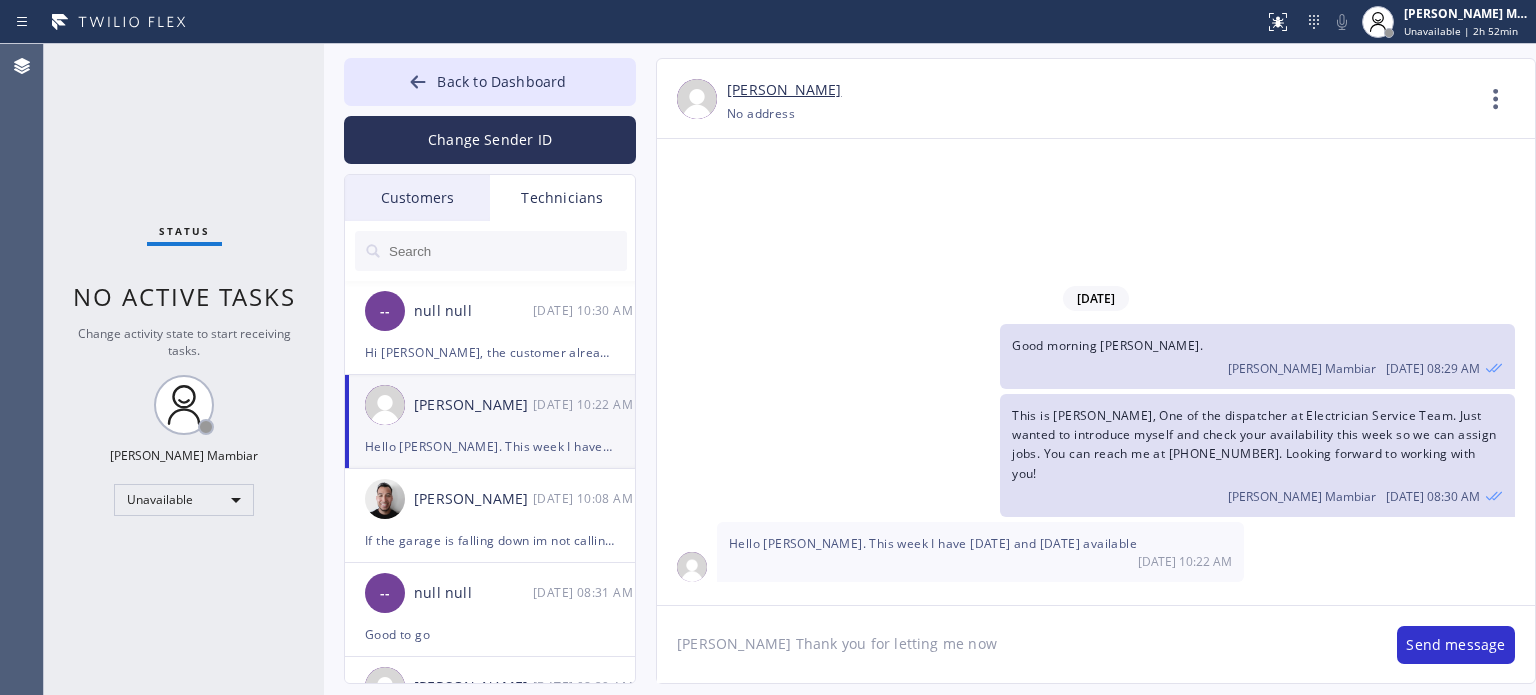 type on "[PERSON_NAME] Thank you for letting me now." 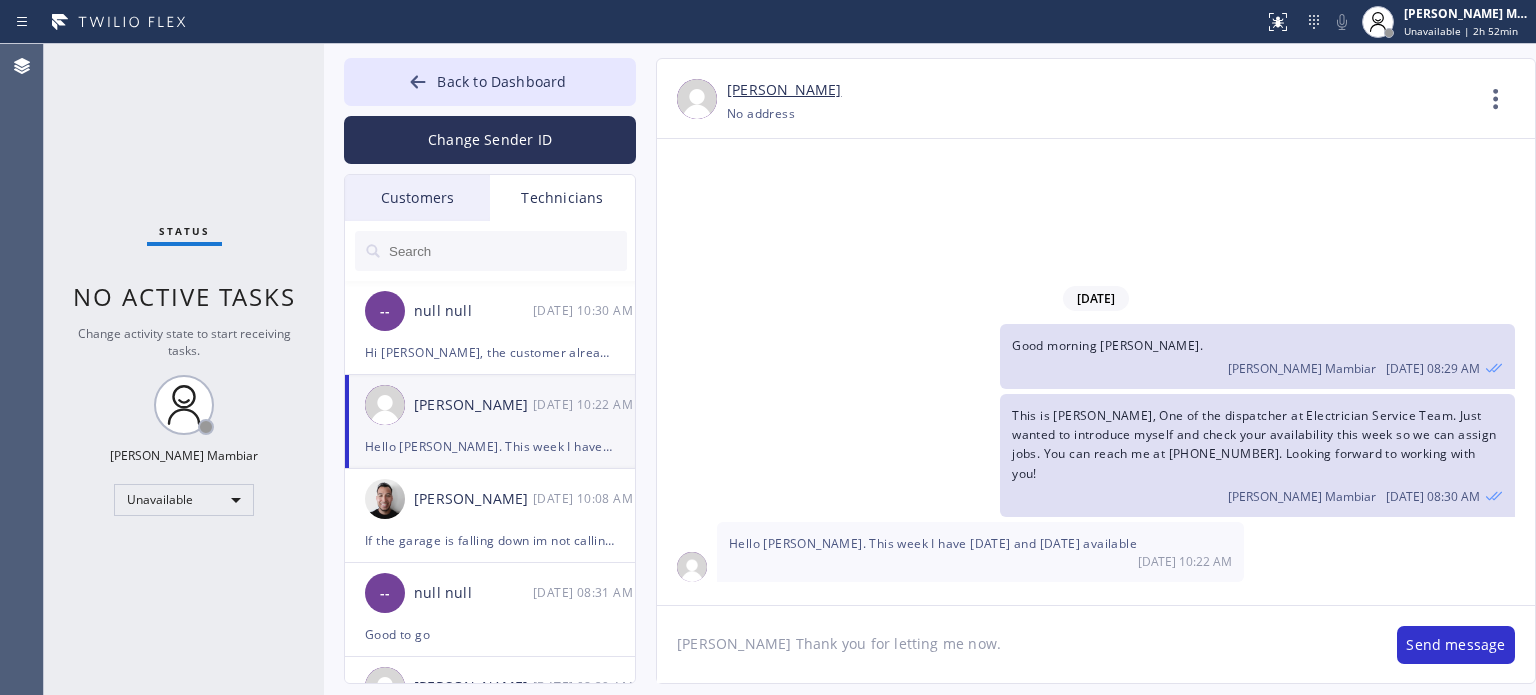type 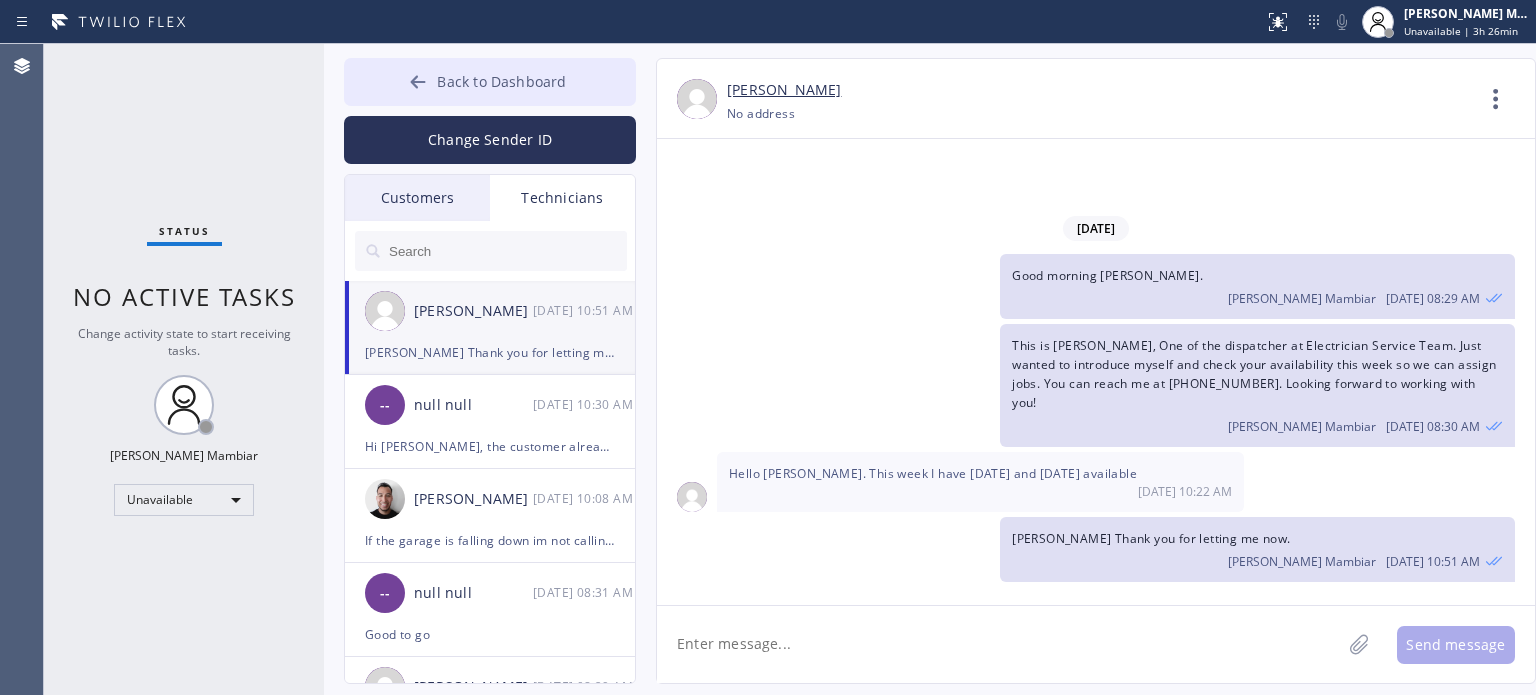 click on "Back to Dashboard" at bounding box center (501, 81) 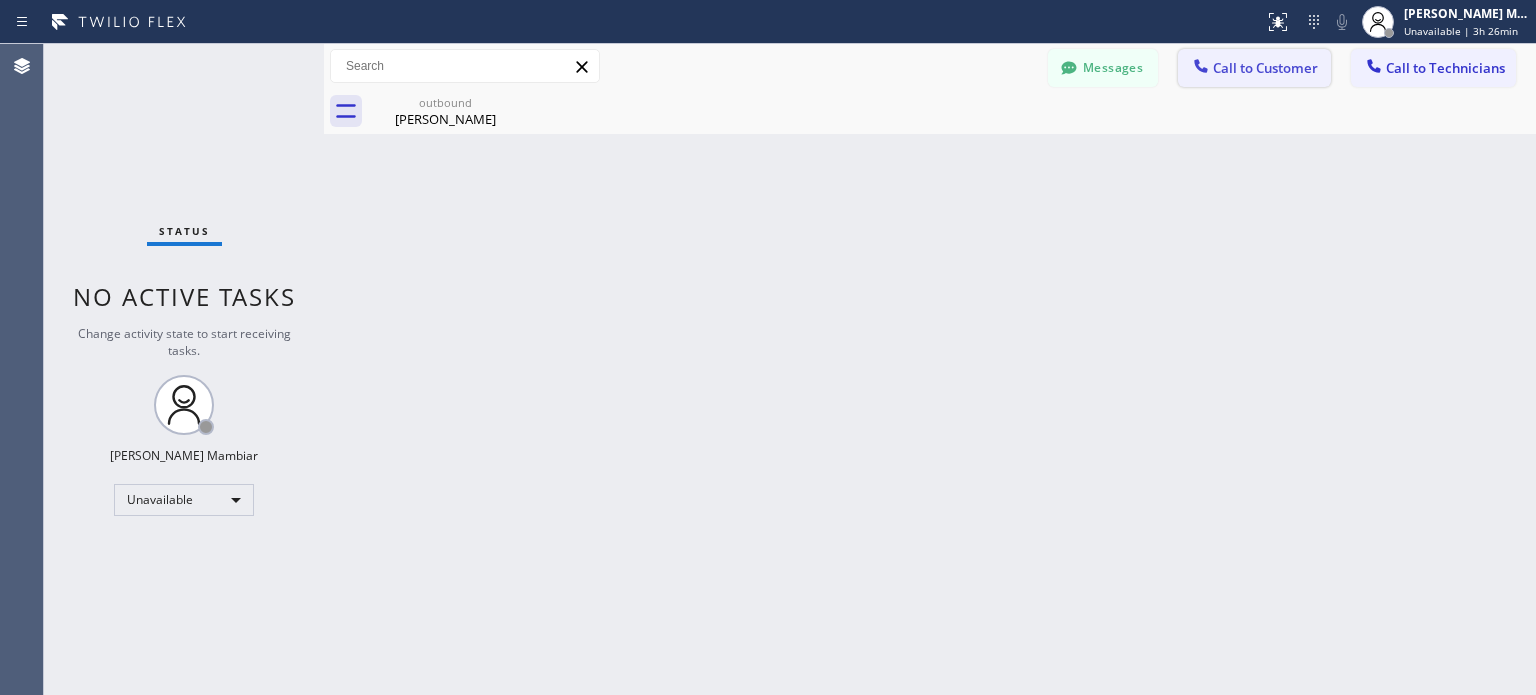 click on "Call to Customer" at bounding box center (1254, 68) 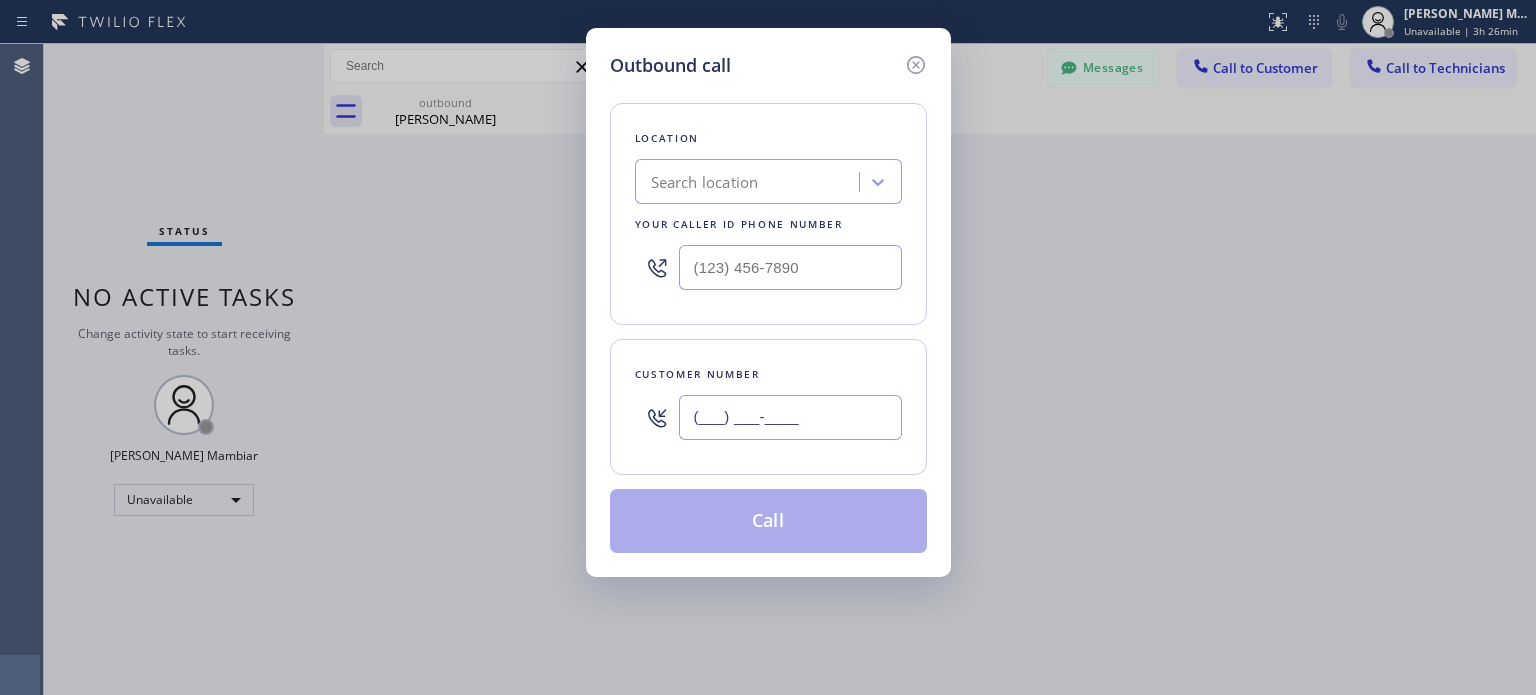 click on "(___) ___-____" at bounding box center [790, 417] 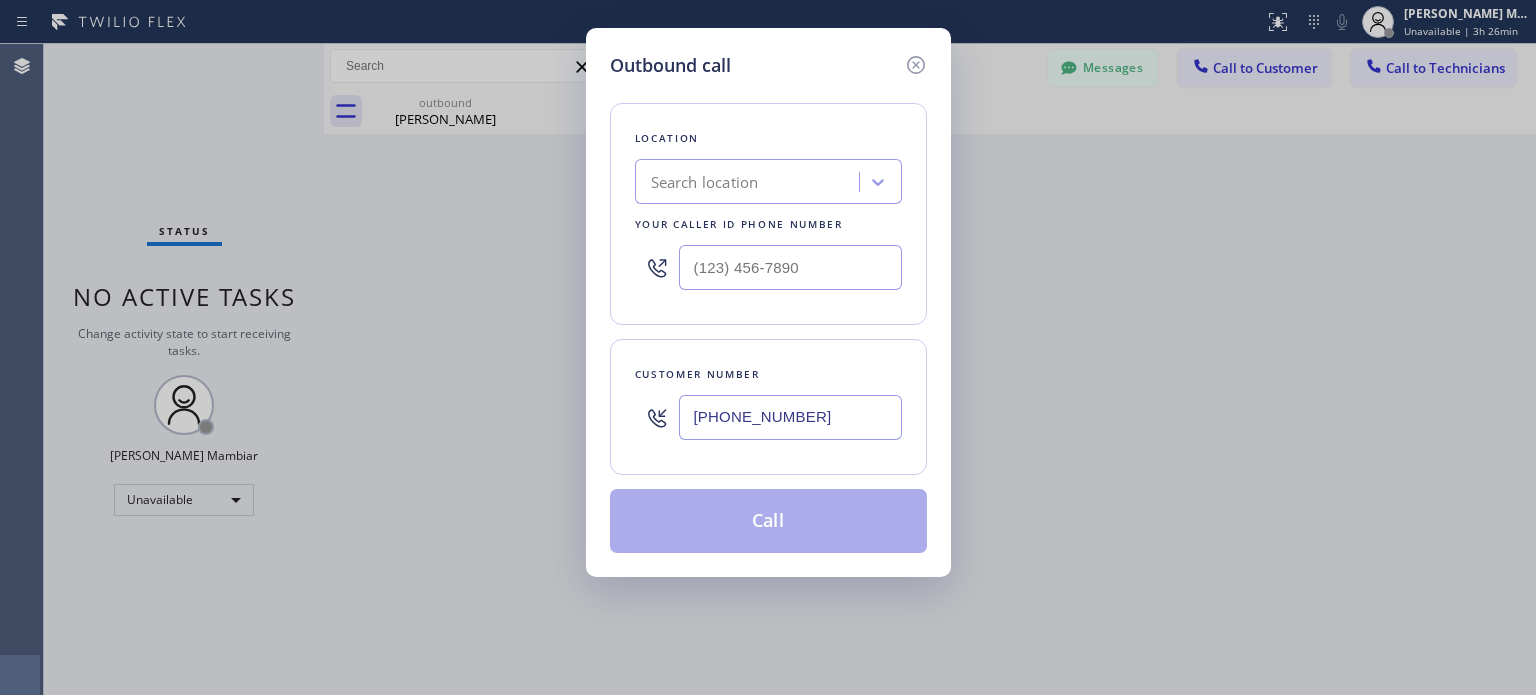 type on "[PHONE_NUMBER]" 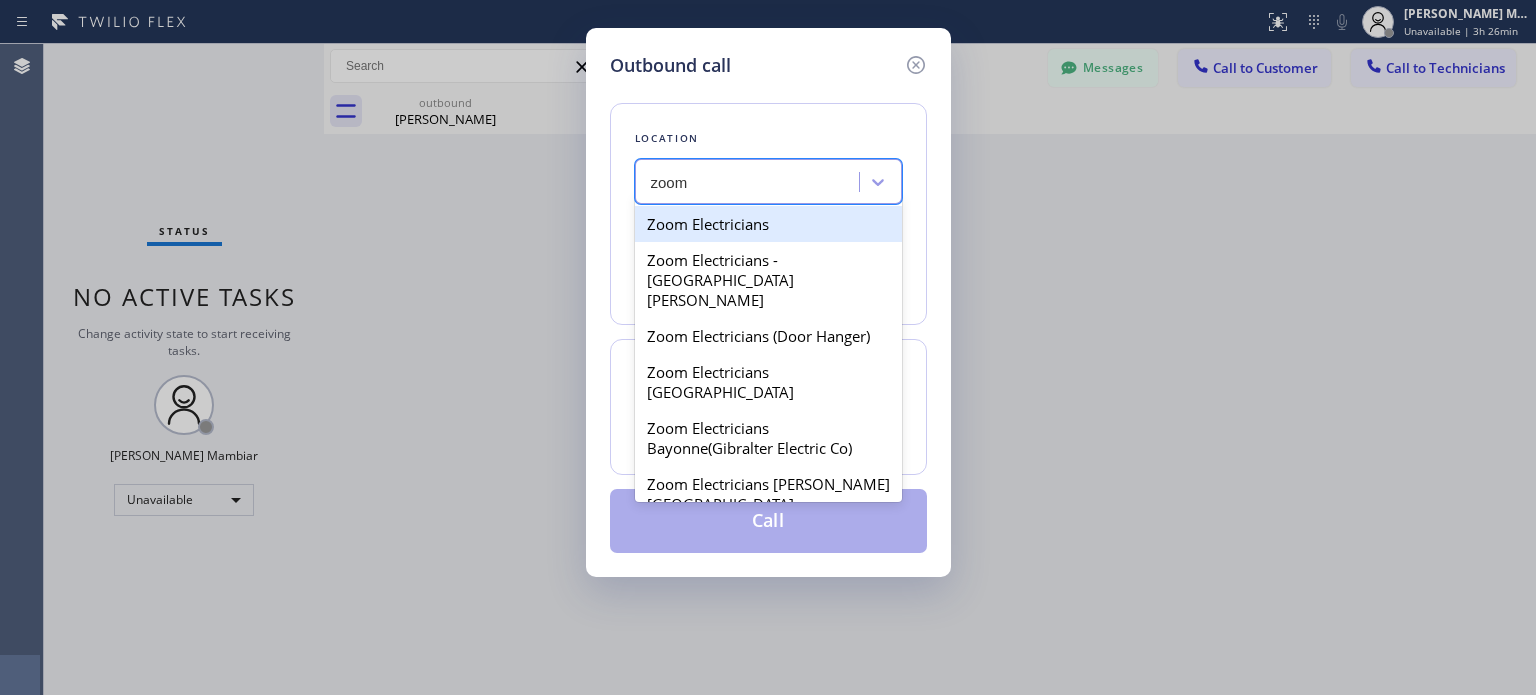 type on "zoom" 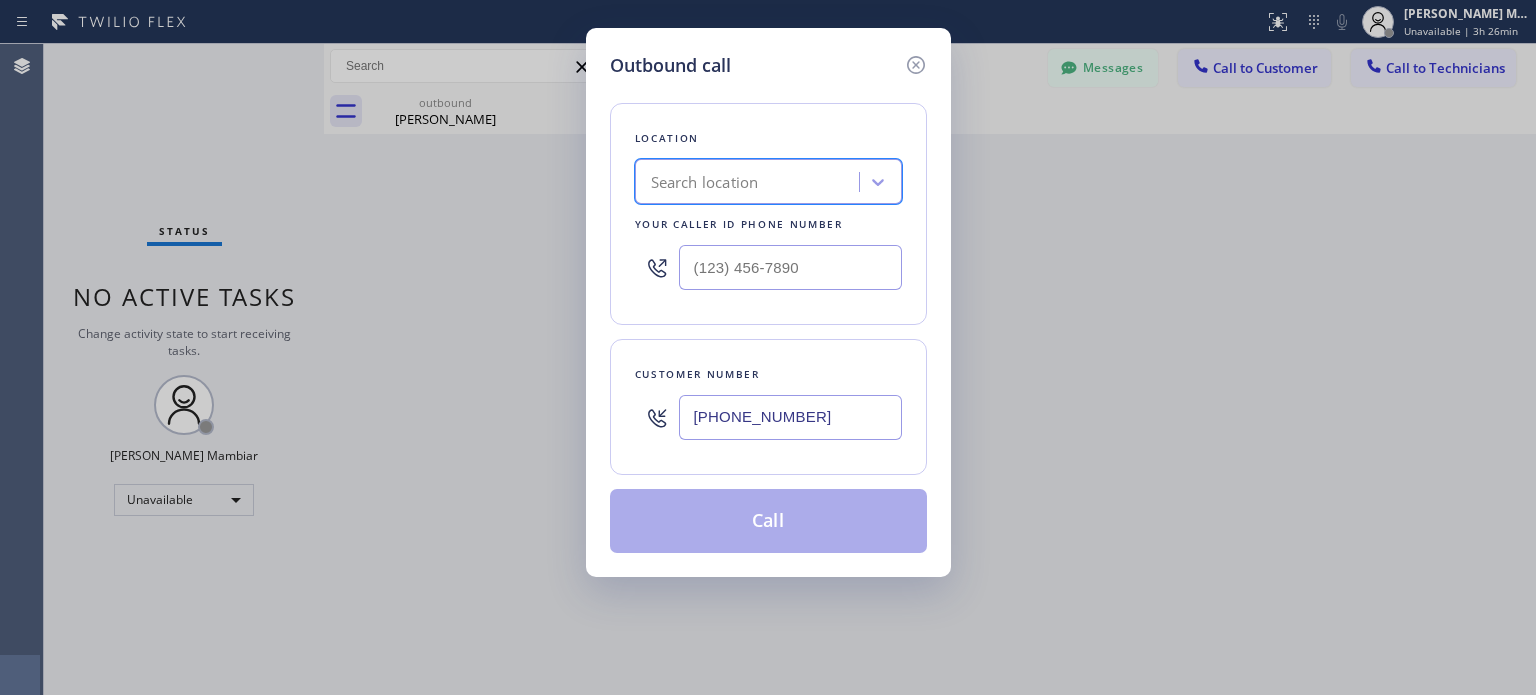 click on "Search location" at bounding box center (705, 182) 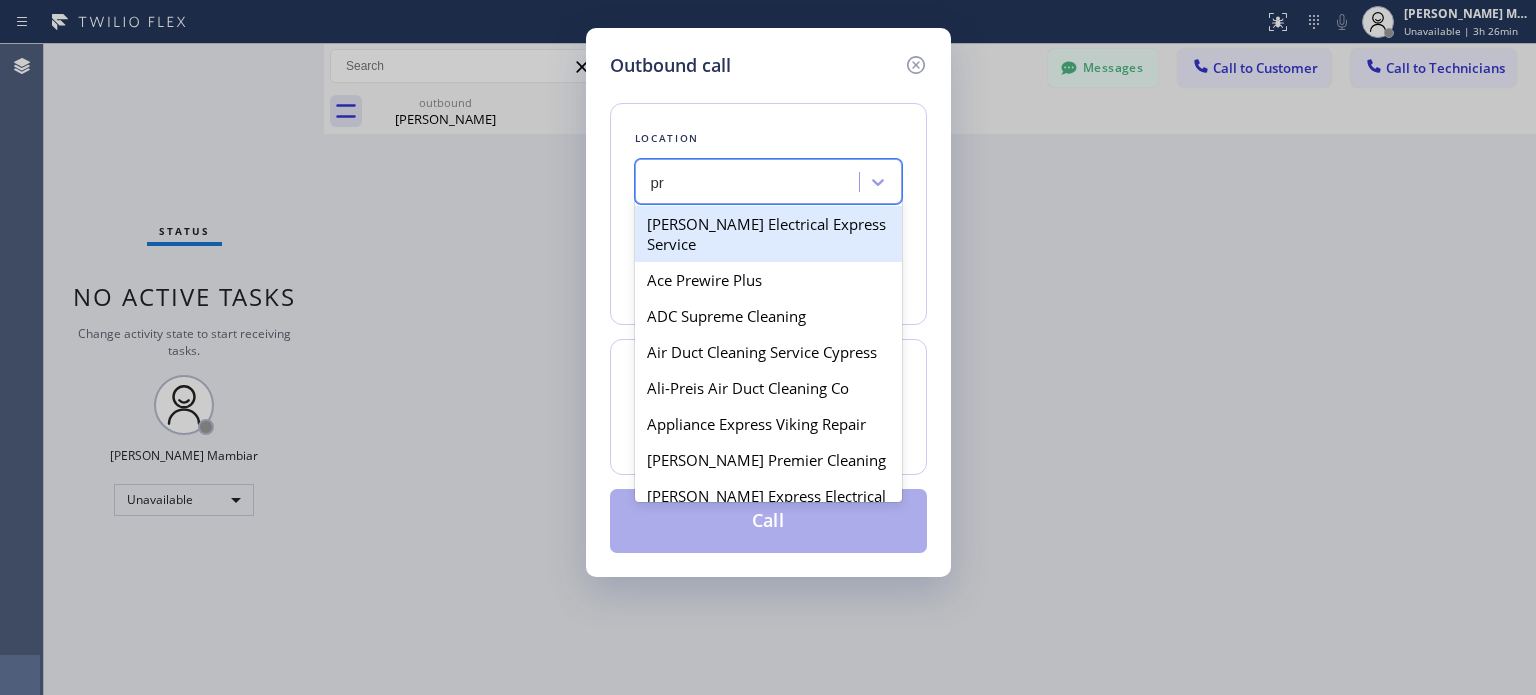 type on "p" 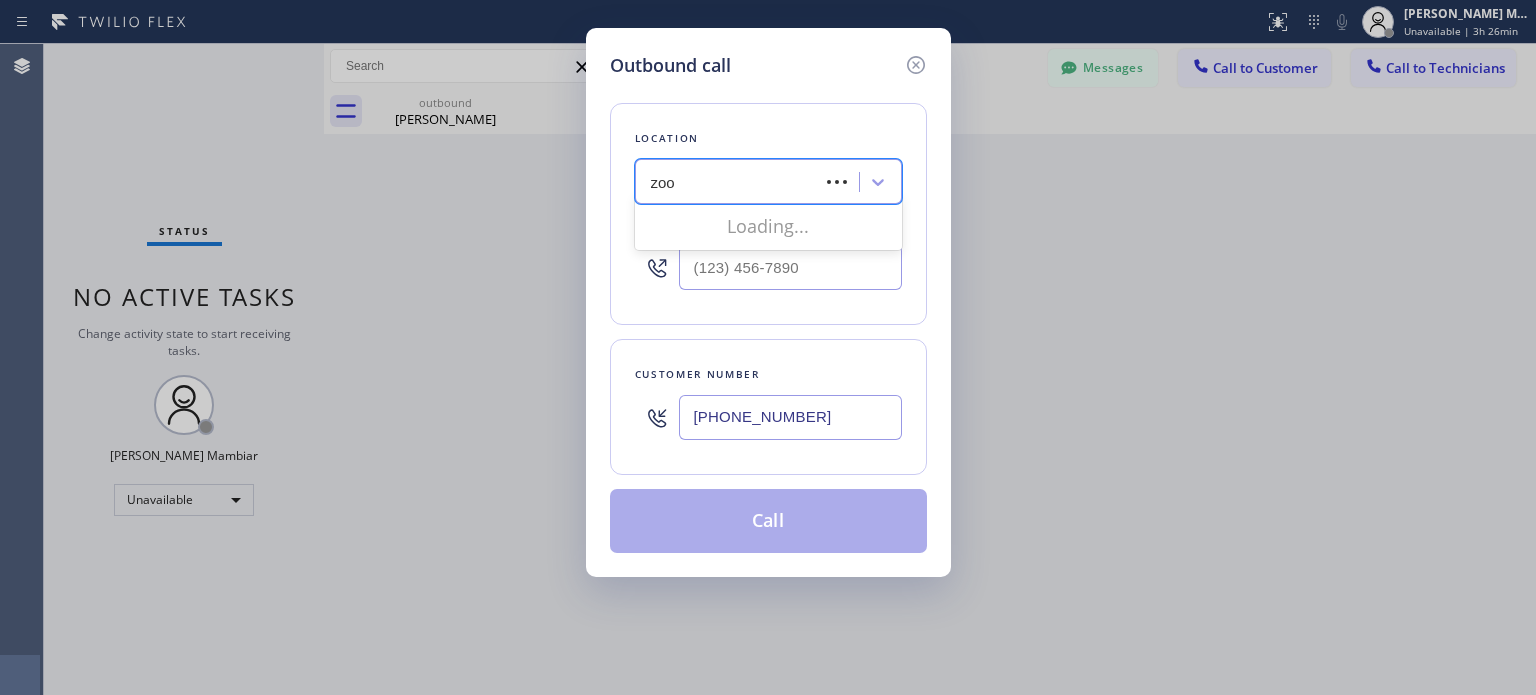 type on "zoom" 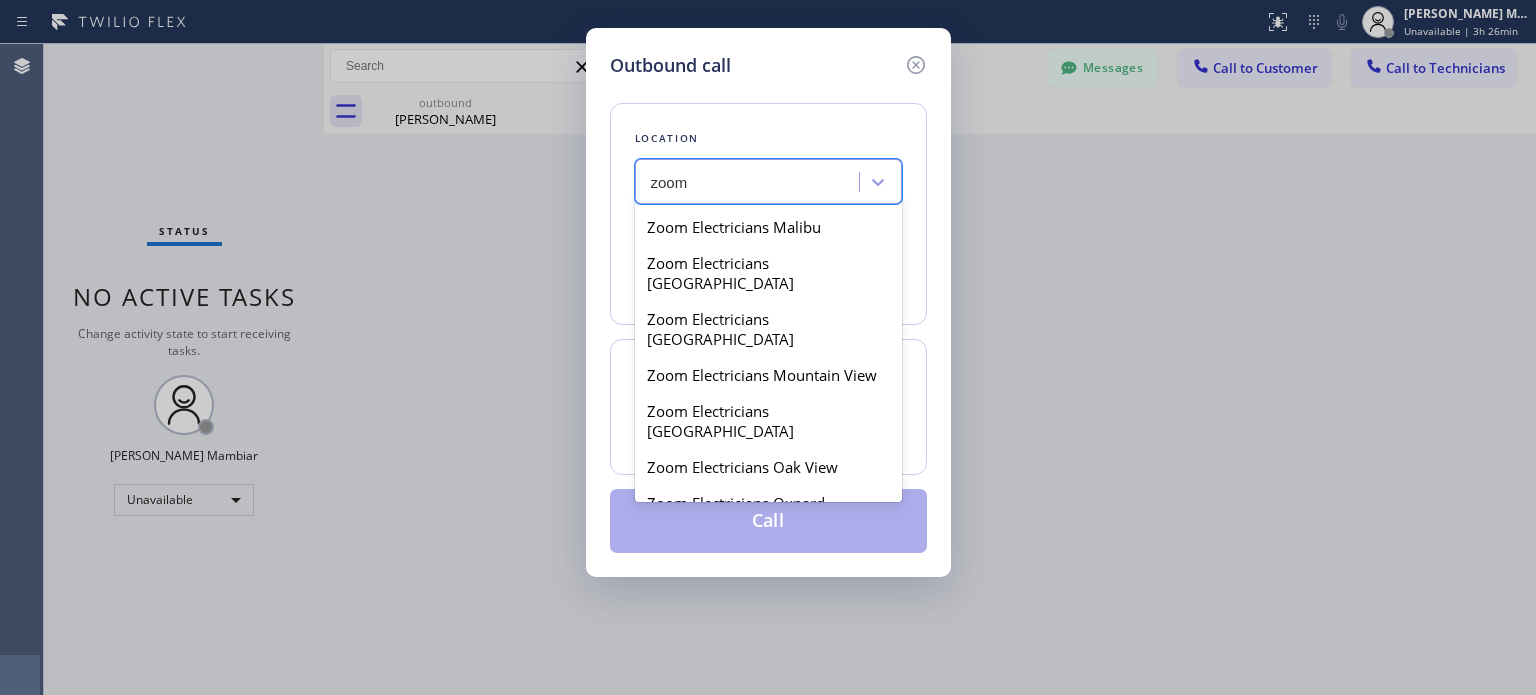 scroll, scrollTop: 1200, scrollLeft: 0, axis: vertical 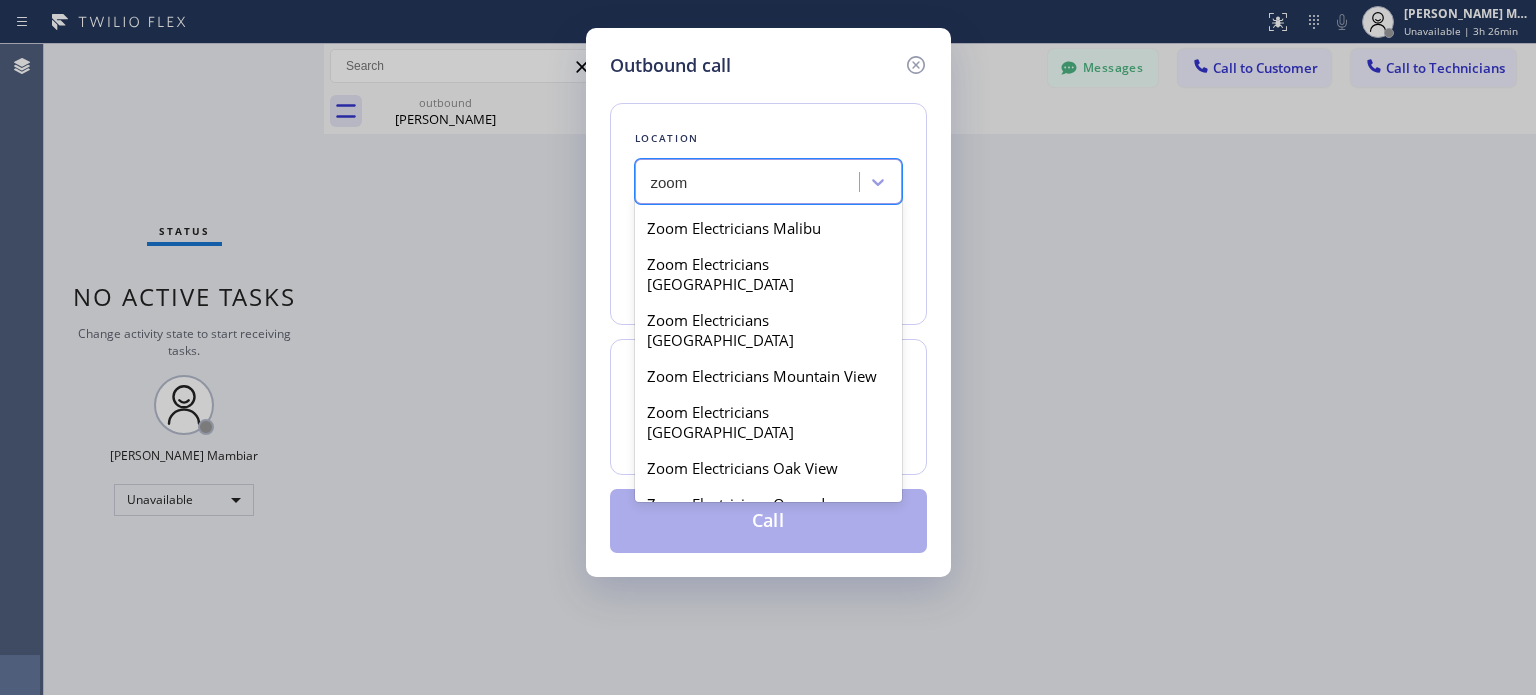 click on "Zoom Electricians [GEOGRAPHIC_DATA]" at bounding box center [768, 718] 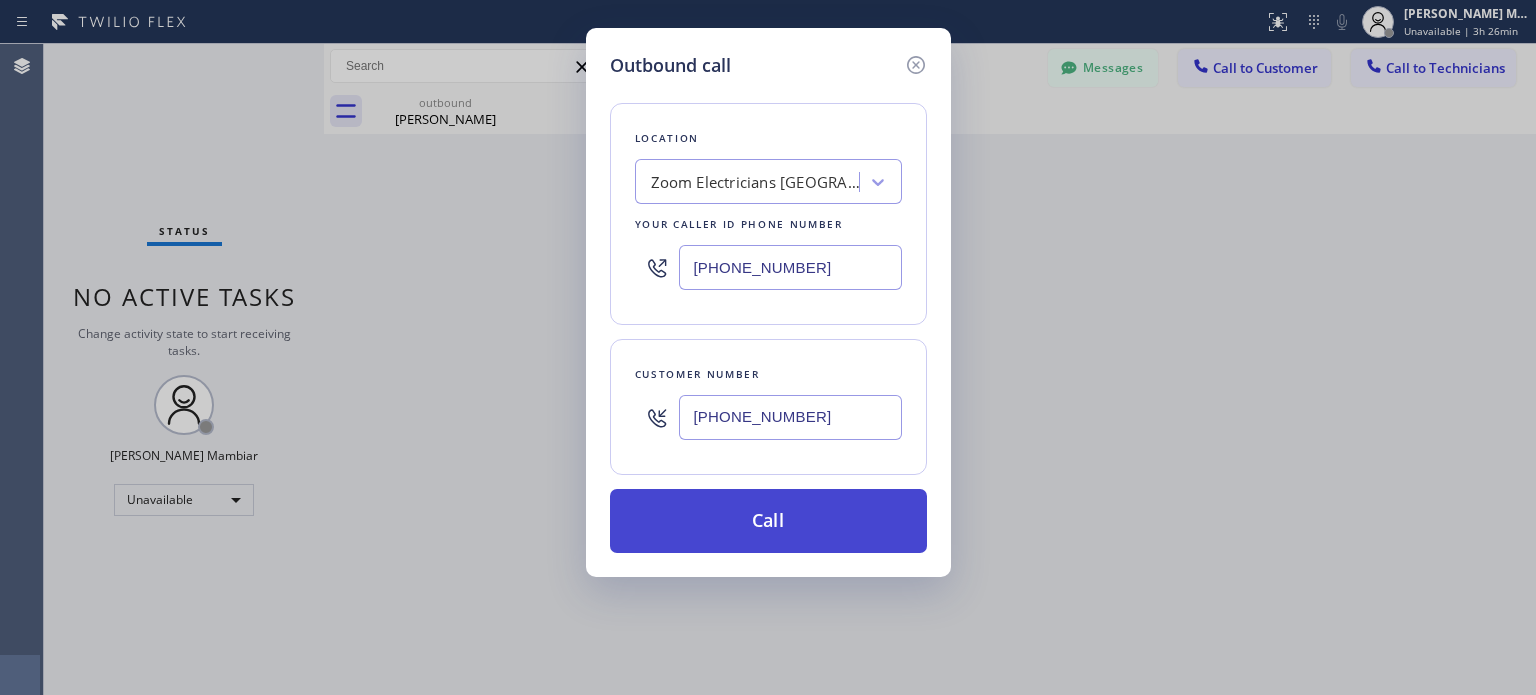 click on "Call" at bounding box center [768, 521] 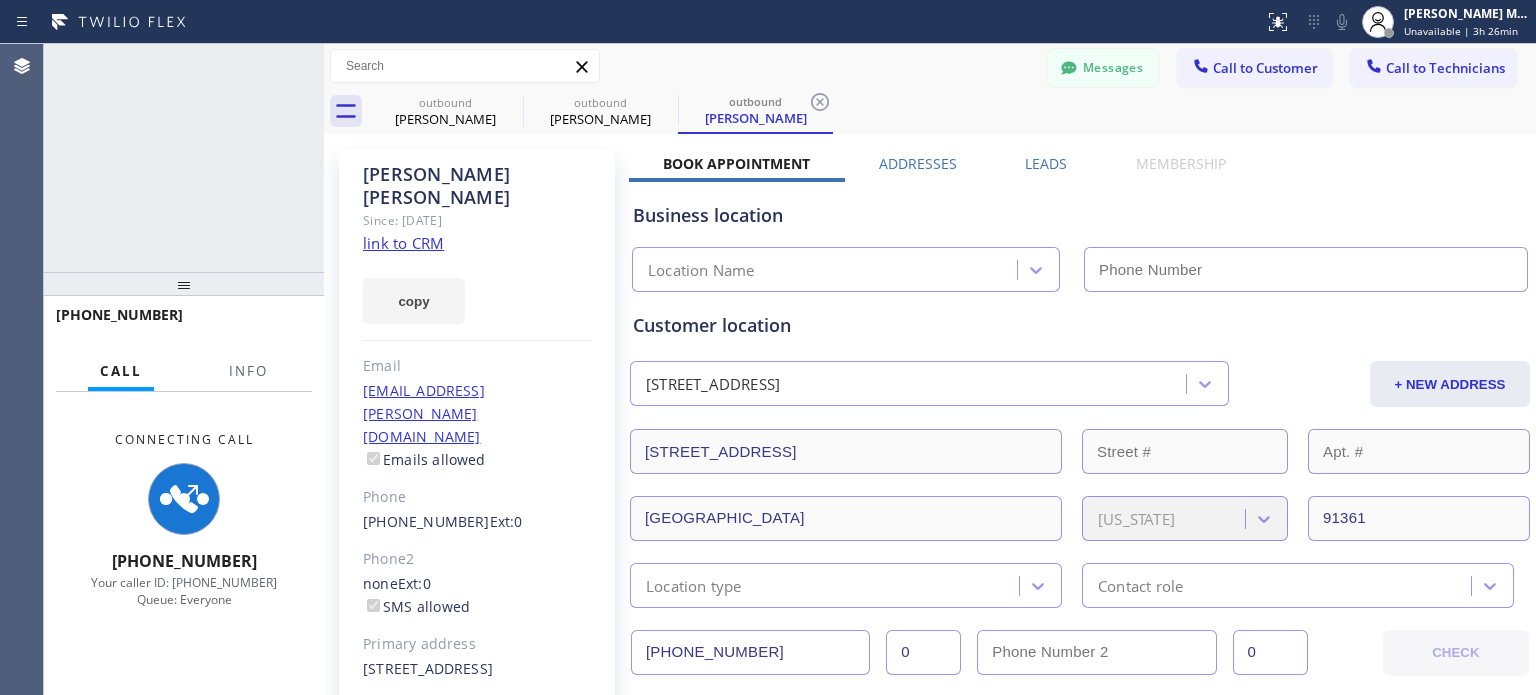 type on "[PHONE_NUMBER]" 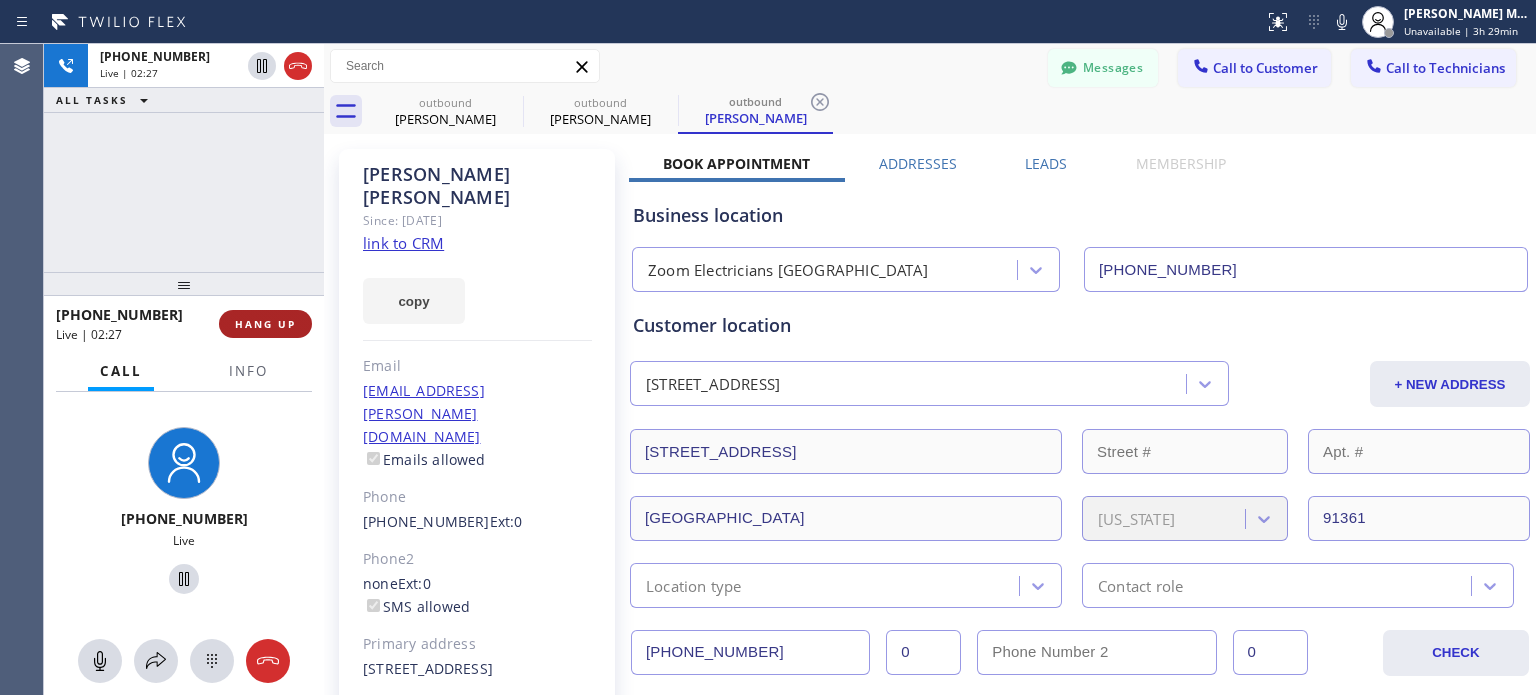 click on "HANG UP" at bounding box center [265, 324] 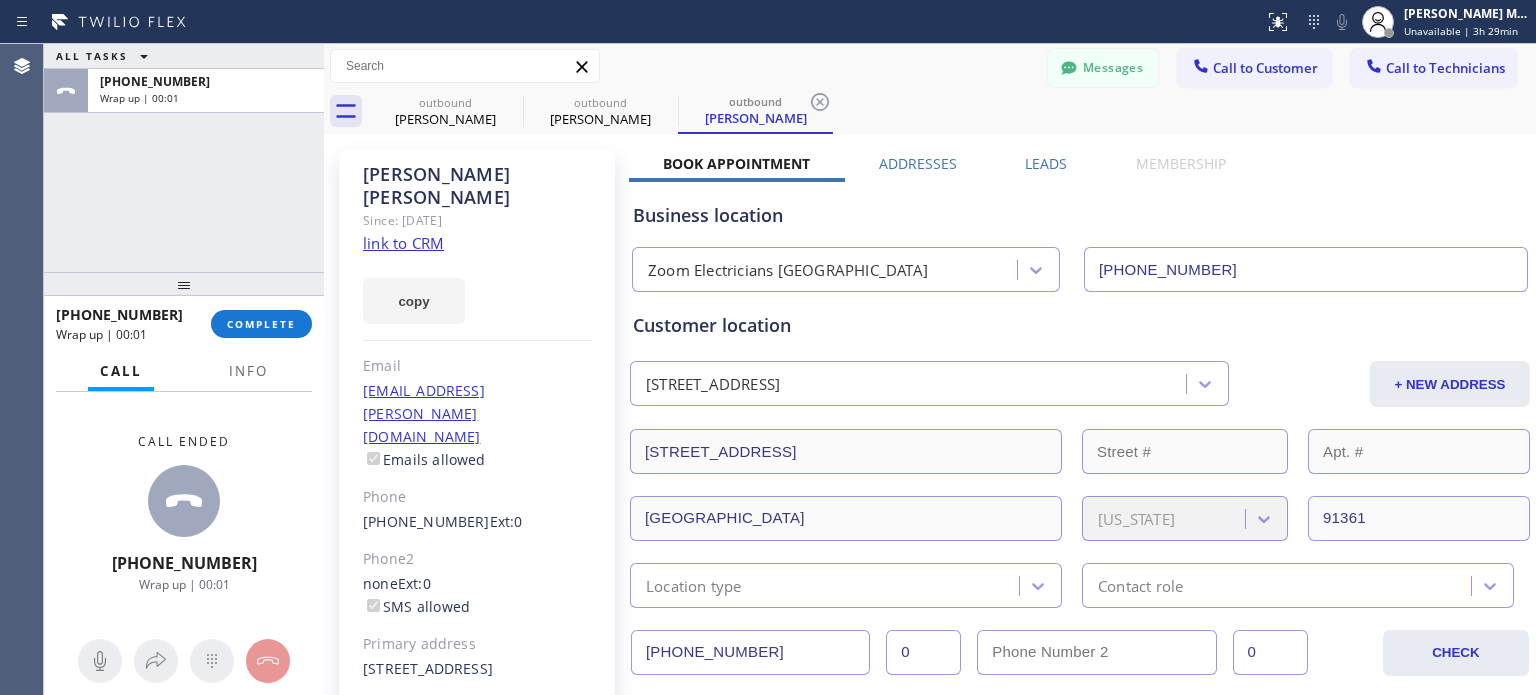 drag, startPoint x: 292, startPoint y: 321, endPoint x: 306, endPoint y: 379, distance: 59.665737 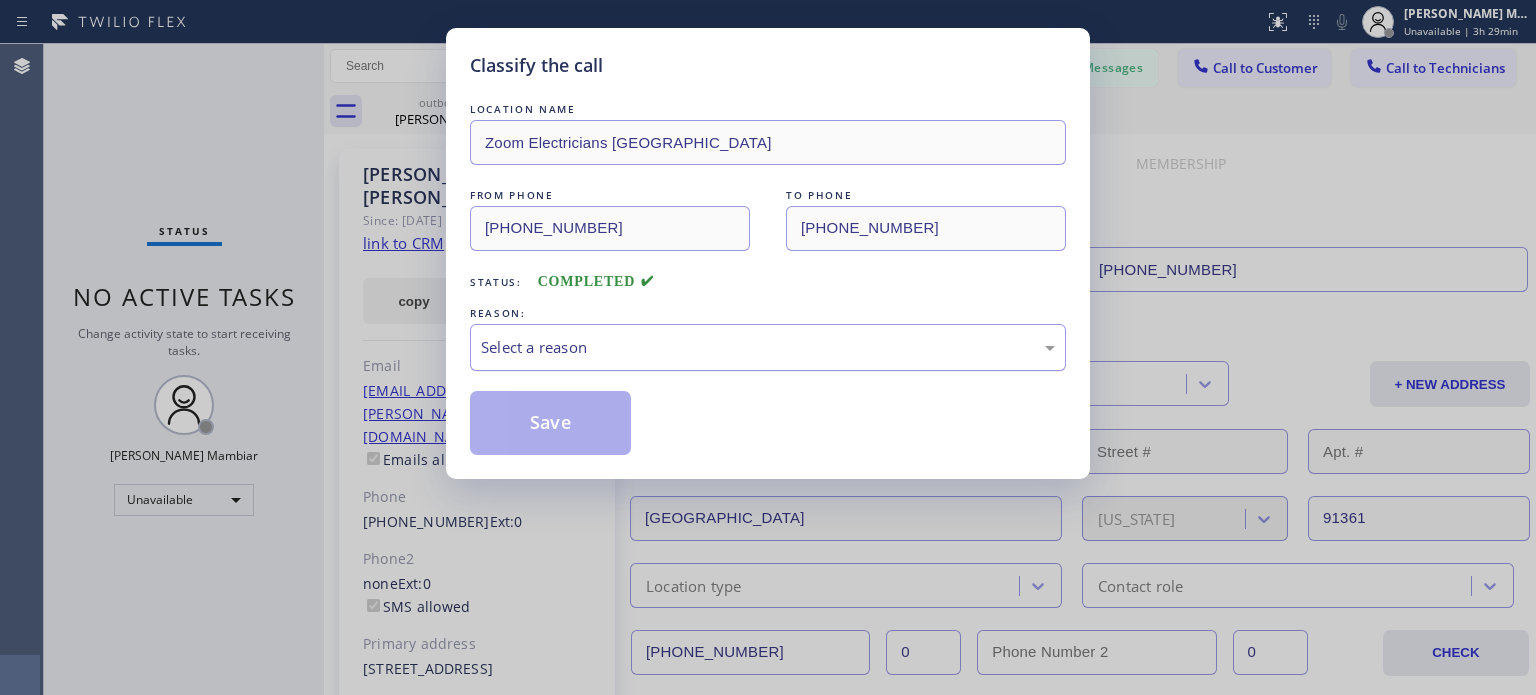click on "Select a reason" at bounding box center [768, 347] 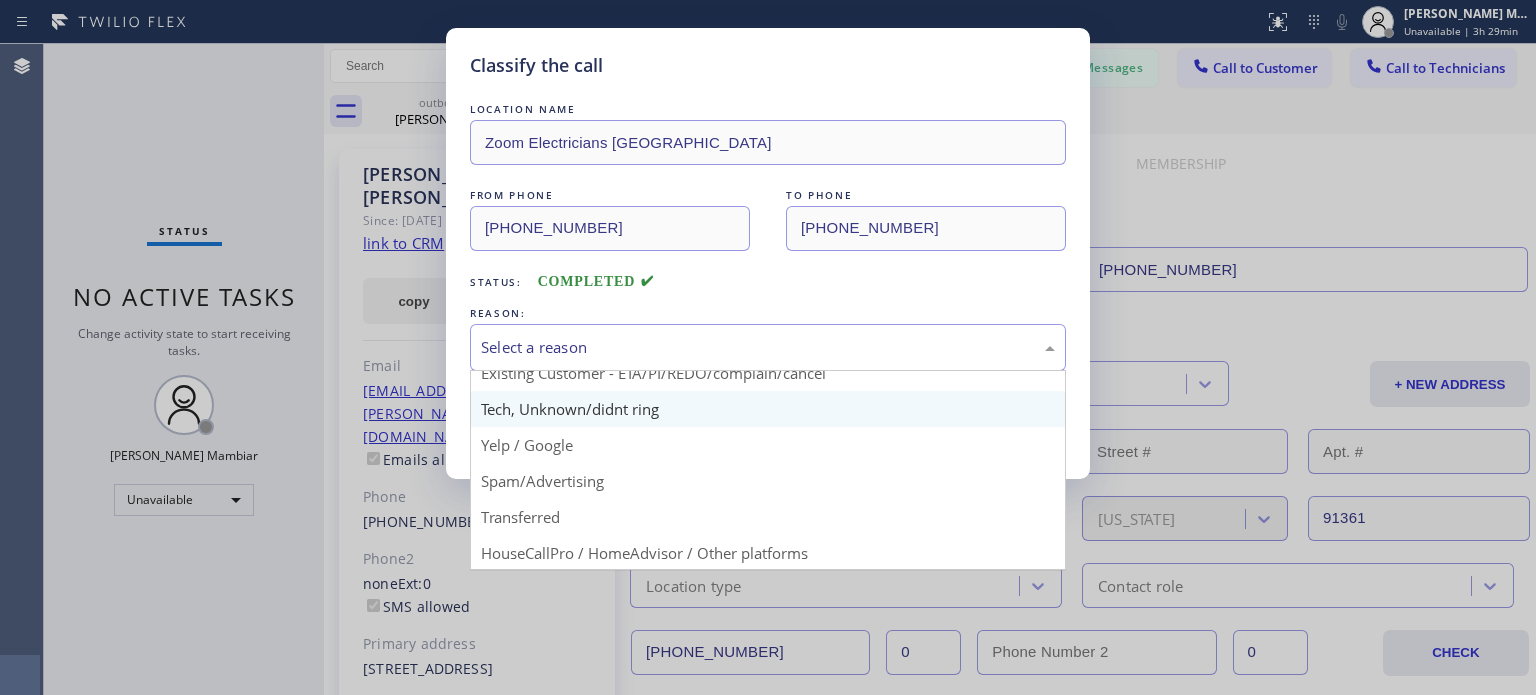 scroll, scrollTop: 125, scrollLeft: 0, axis: vertical 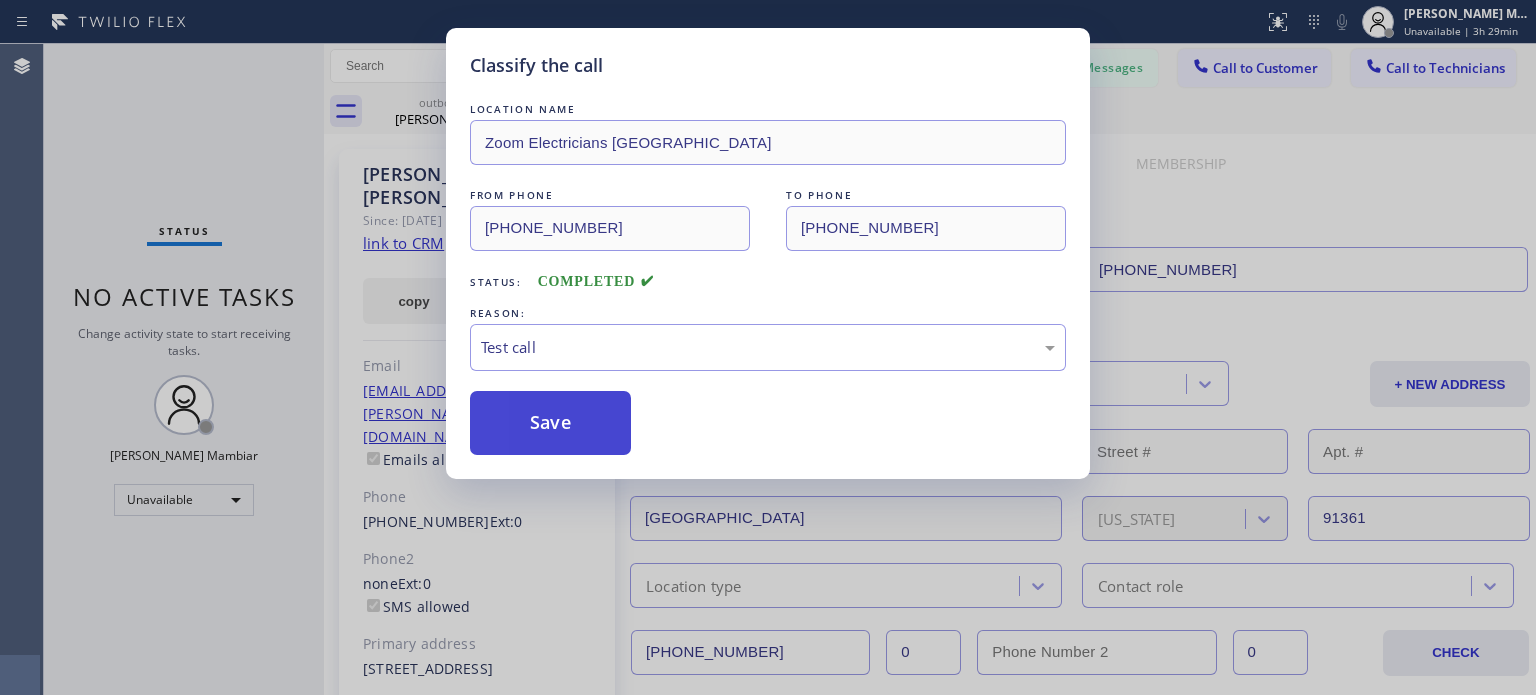 click on "Save" at bounding box center [550, 423] 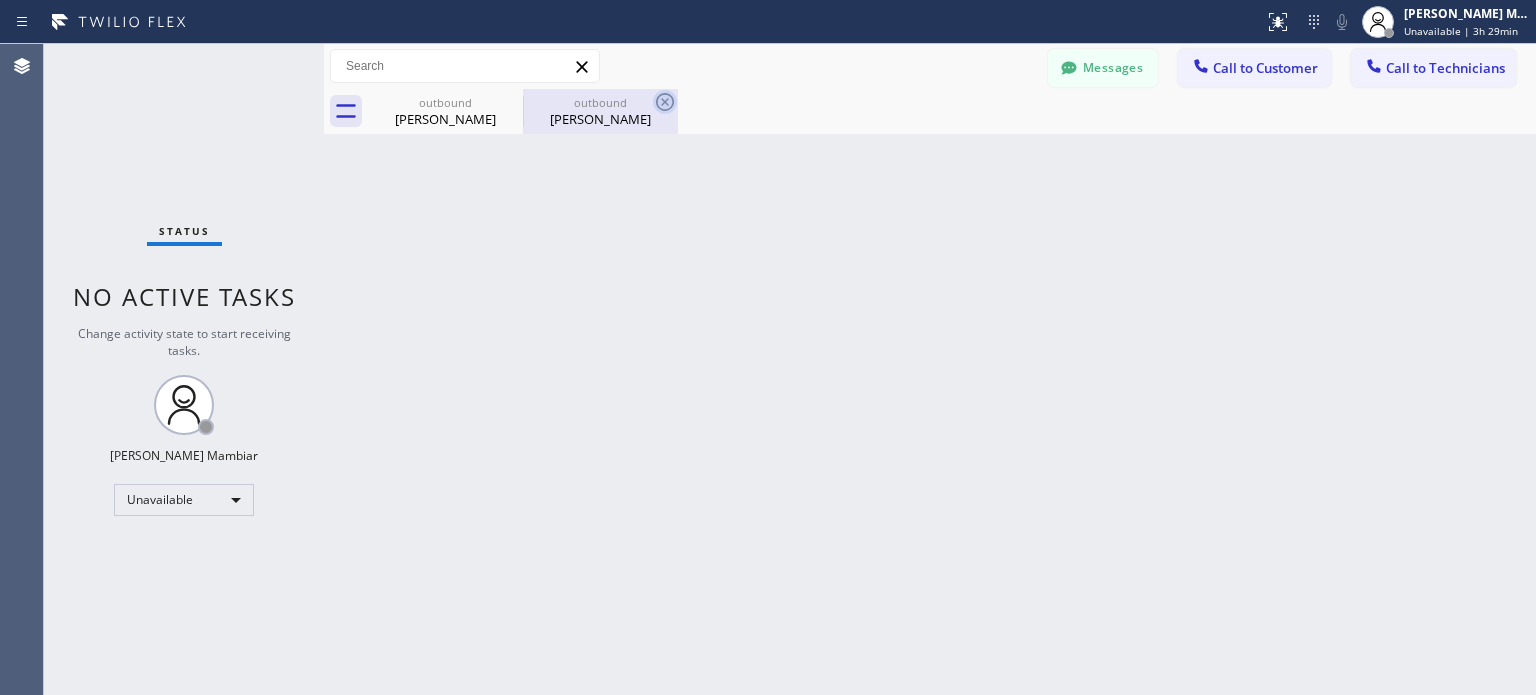 click 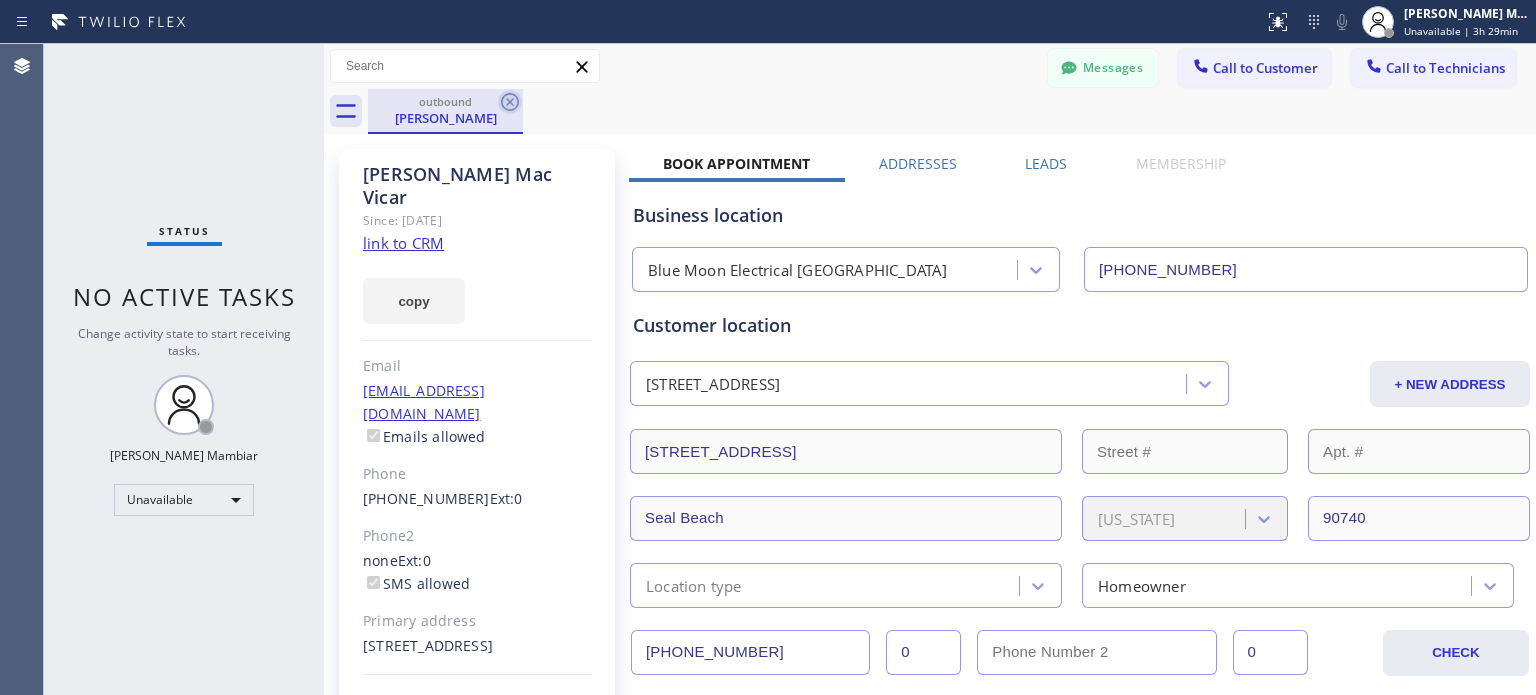 click 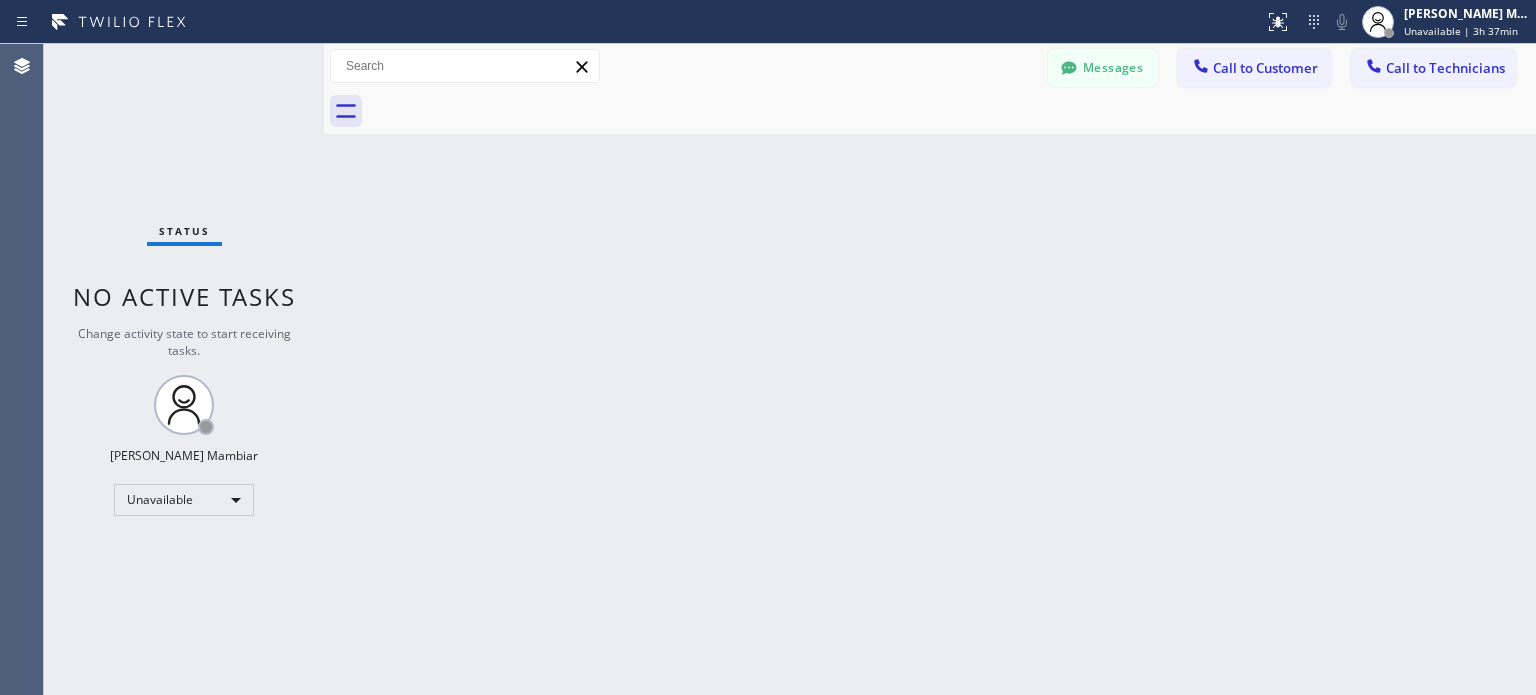 click on "Call to Customer" at bounding box center [1265, 68] 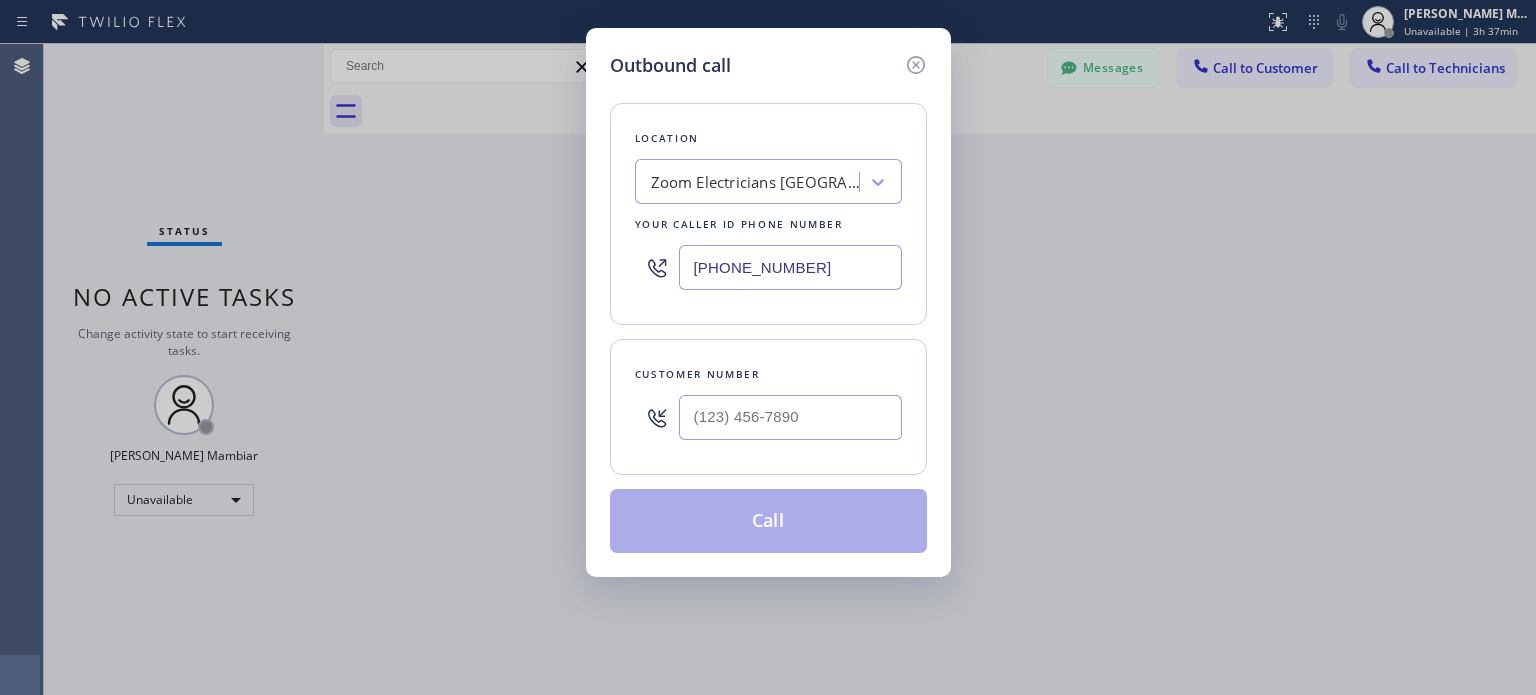 type on "(___) ___-____" 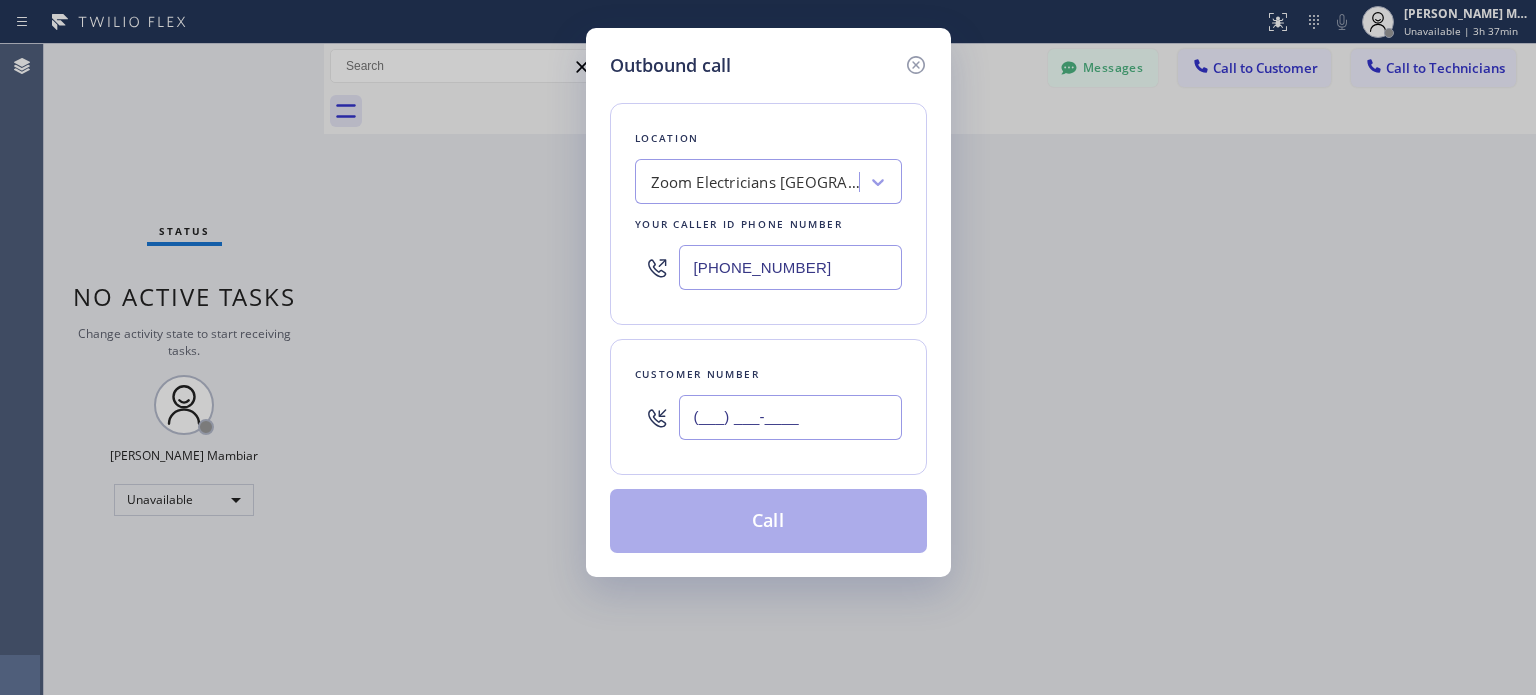 click on "(___) ___-____" at bounding box center (790, 417) 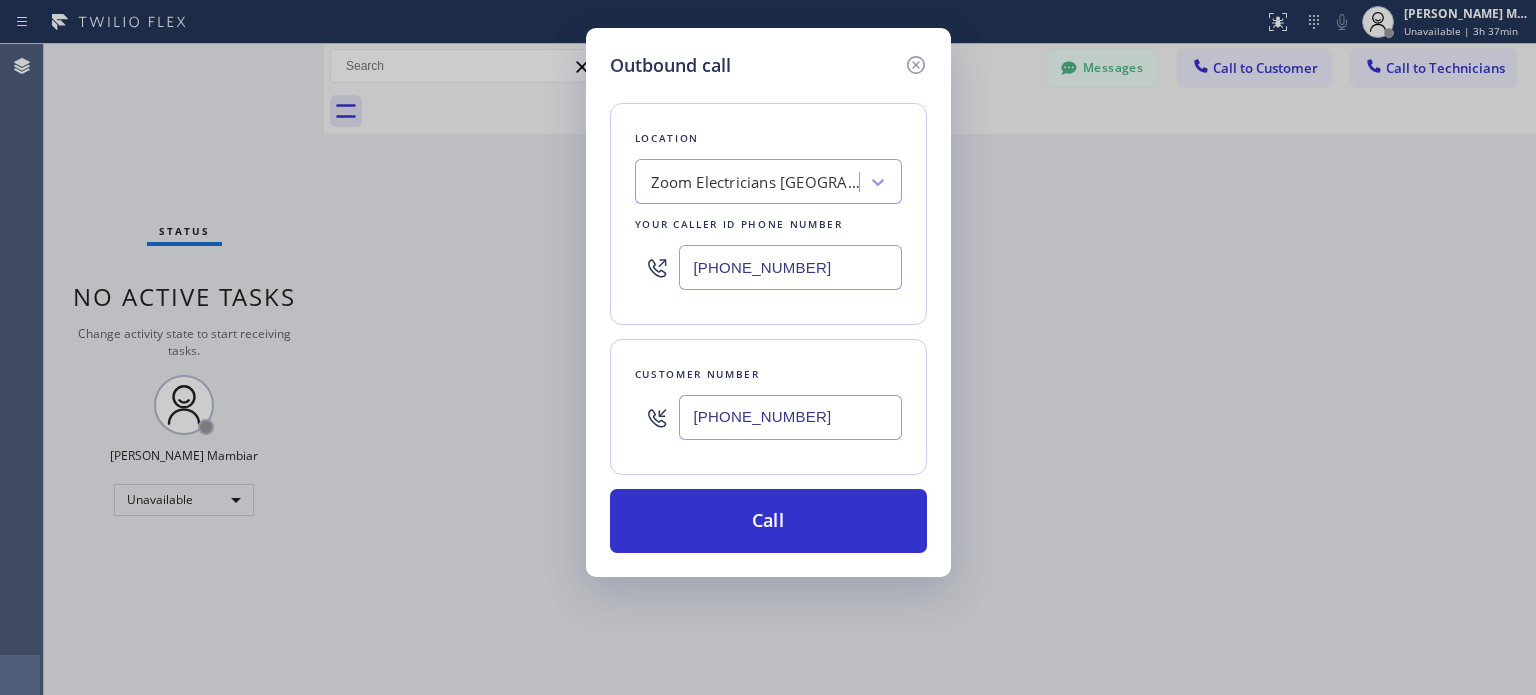 type on "[PHONE_NUMBER]" 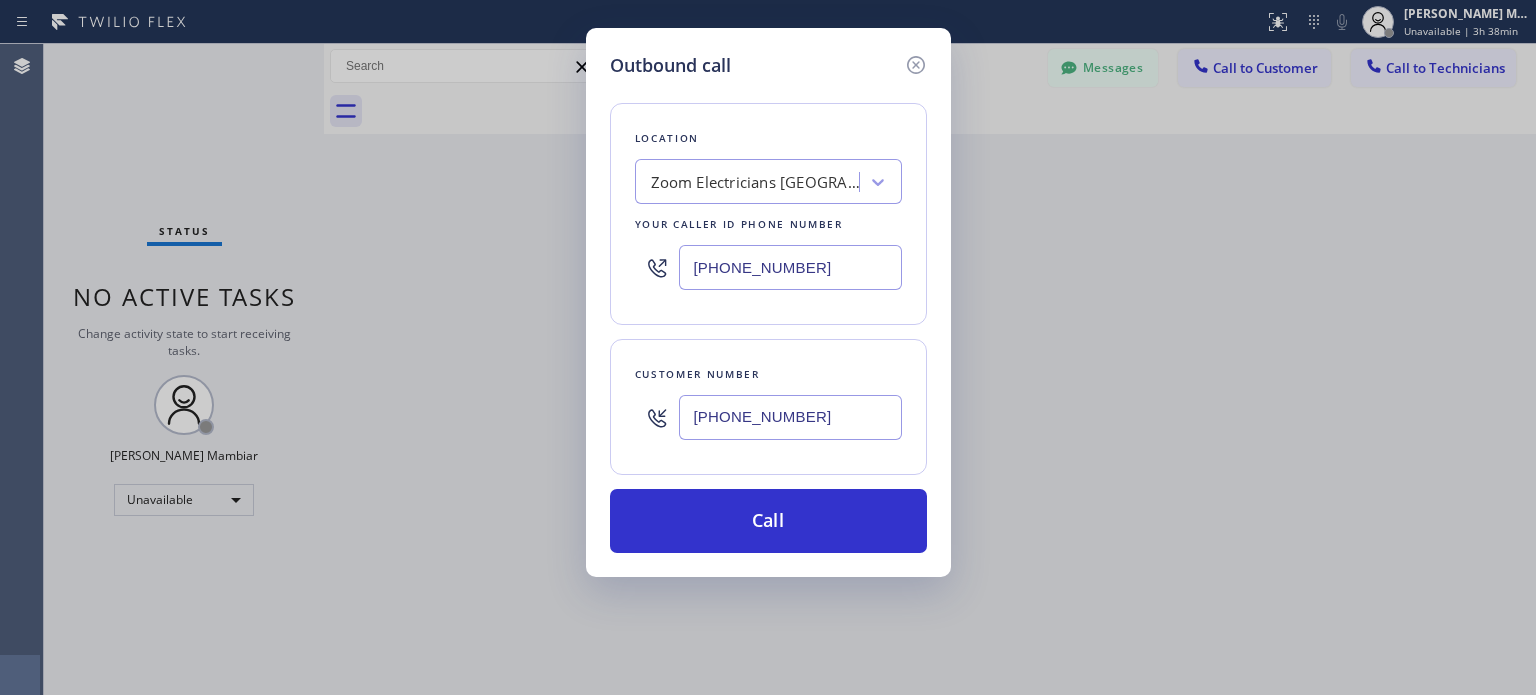 click on "Outbound call Location Zoom Electricians [GEOGRAPHIC_DATA] Your caller id phone number [PHONE_NUMBER] Customer number [PHONE_NUMBER] Call" at bounding box center [768, 347] 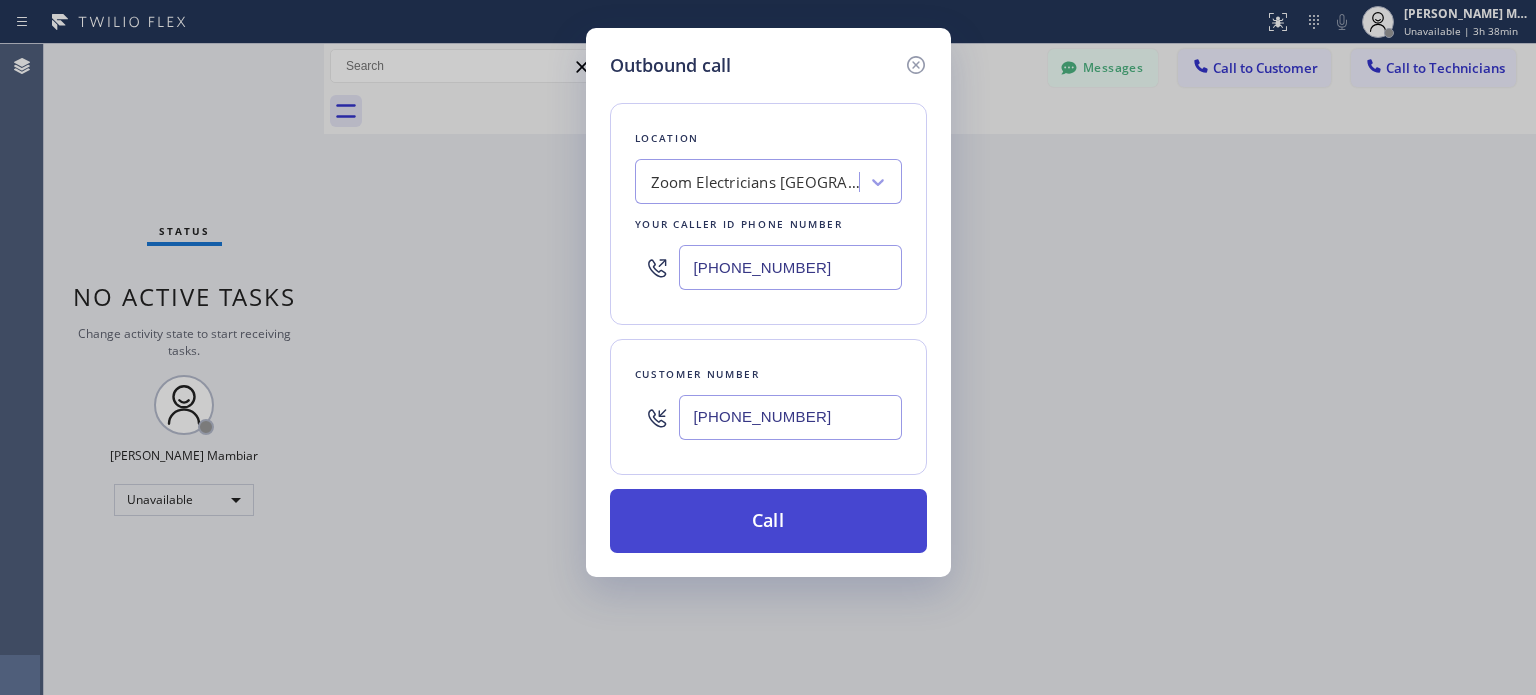 click on "Call" at bounding box center (768, 521) 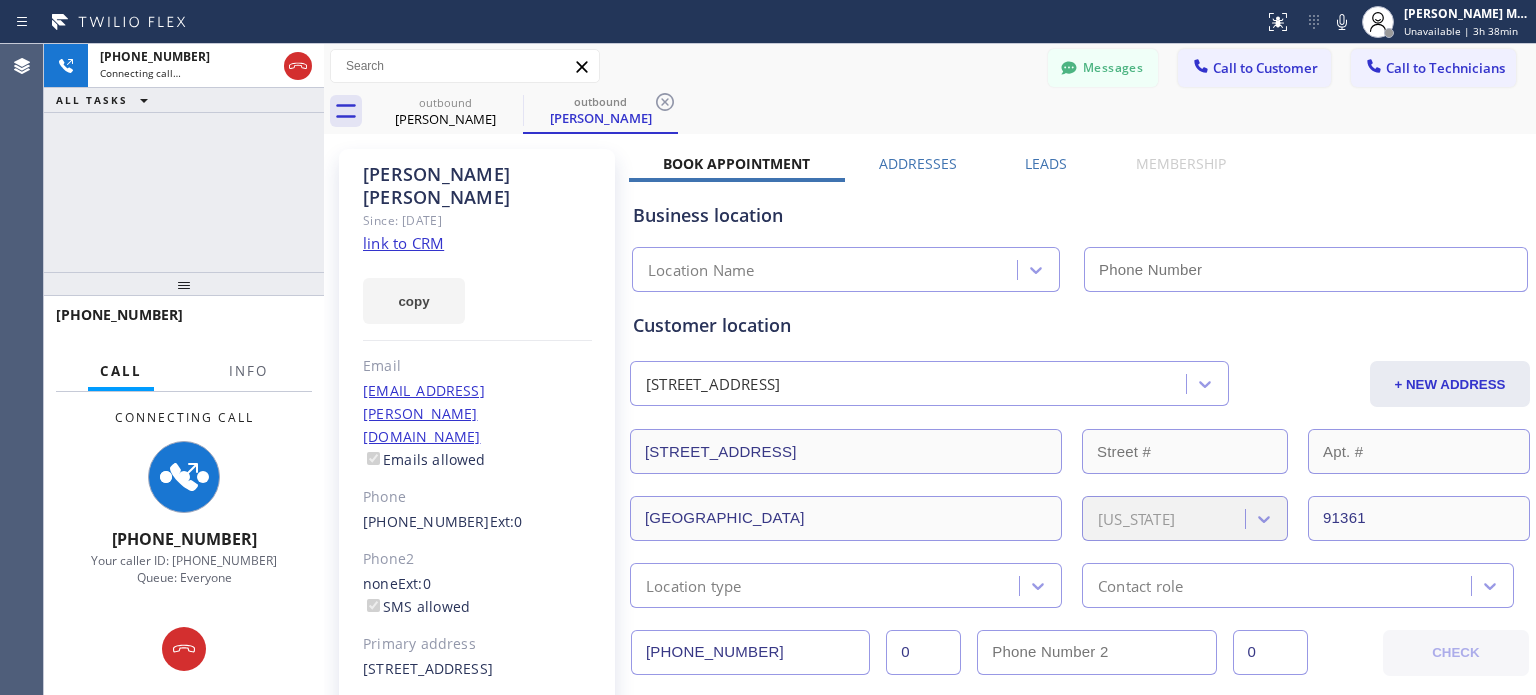 type on "[PHONE_NUMBER]" 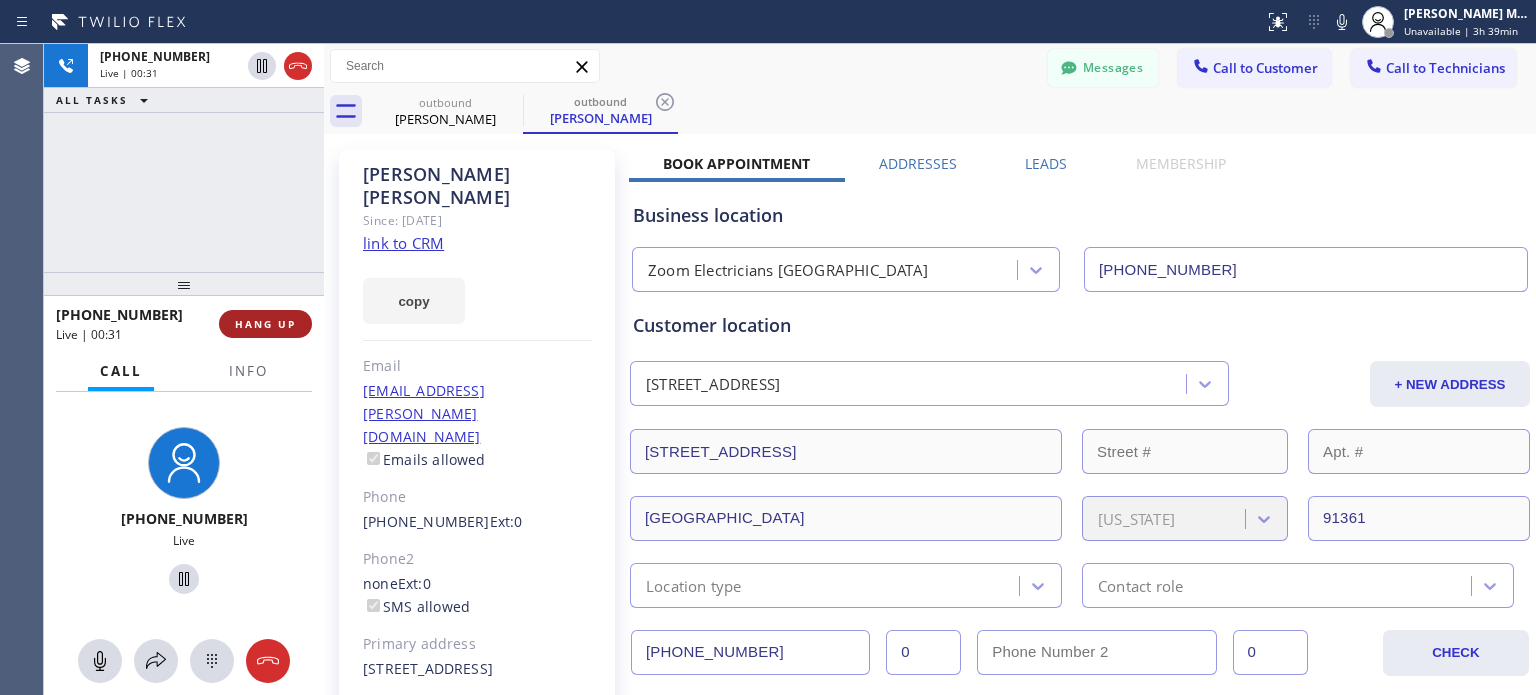 click on "HANG UP" at bounding box center [265, 324] 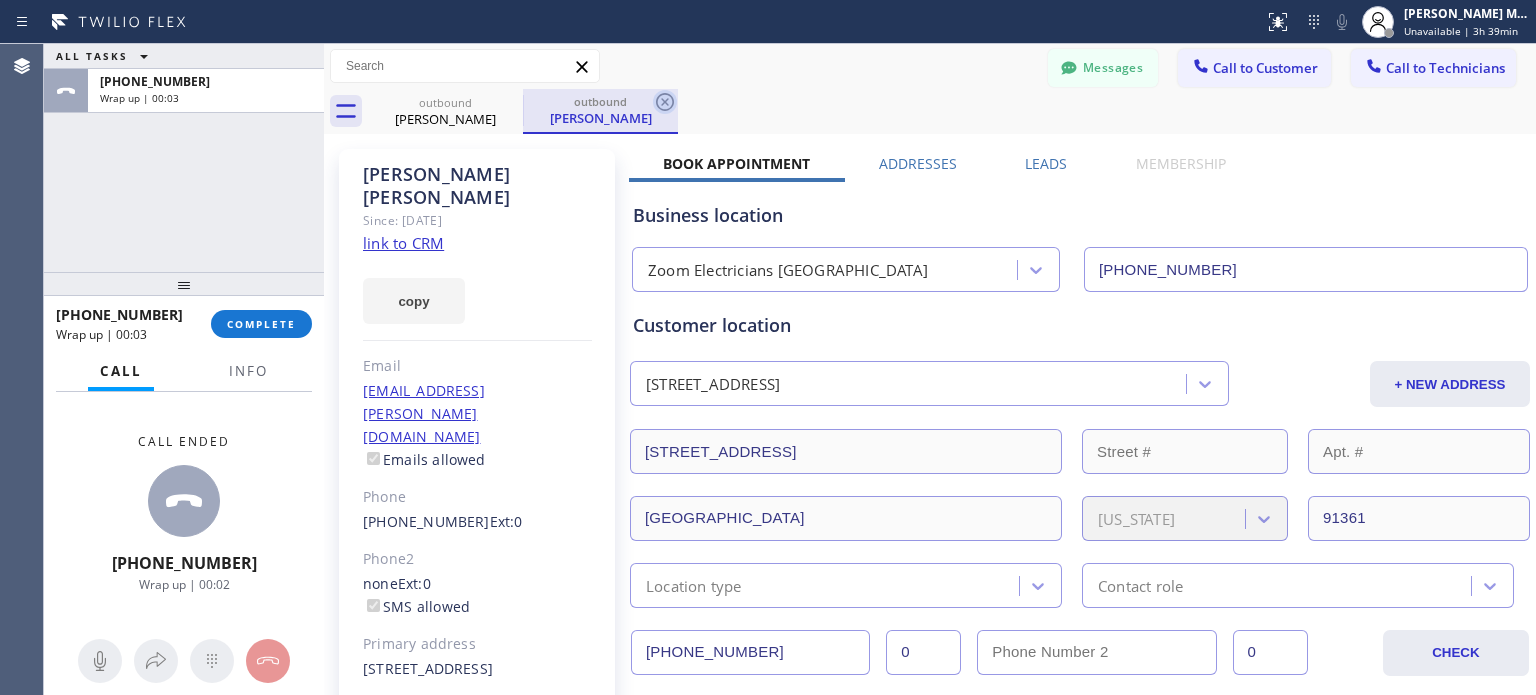 click 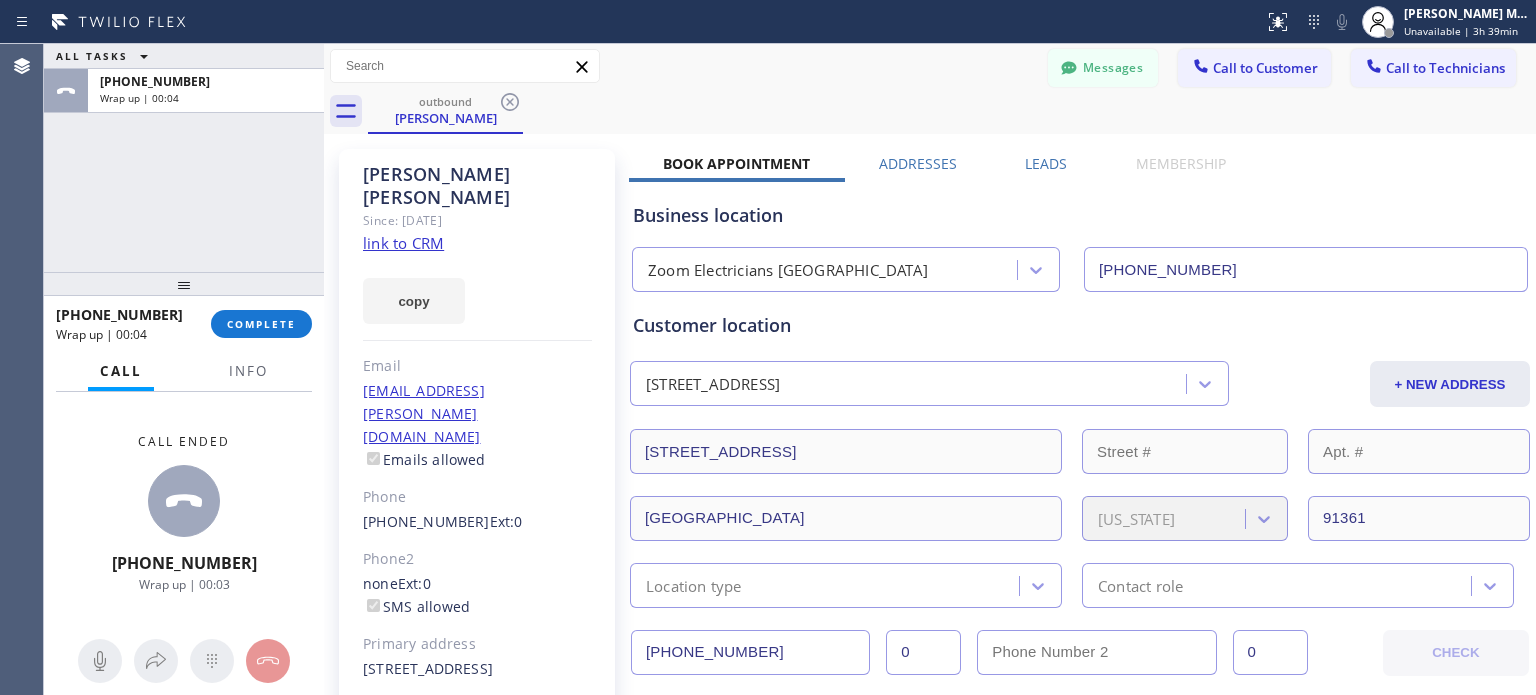 click 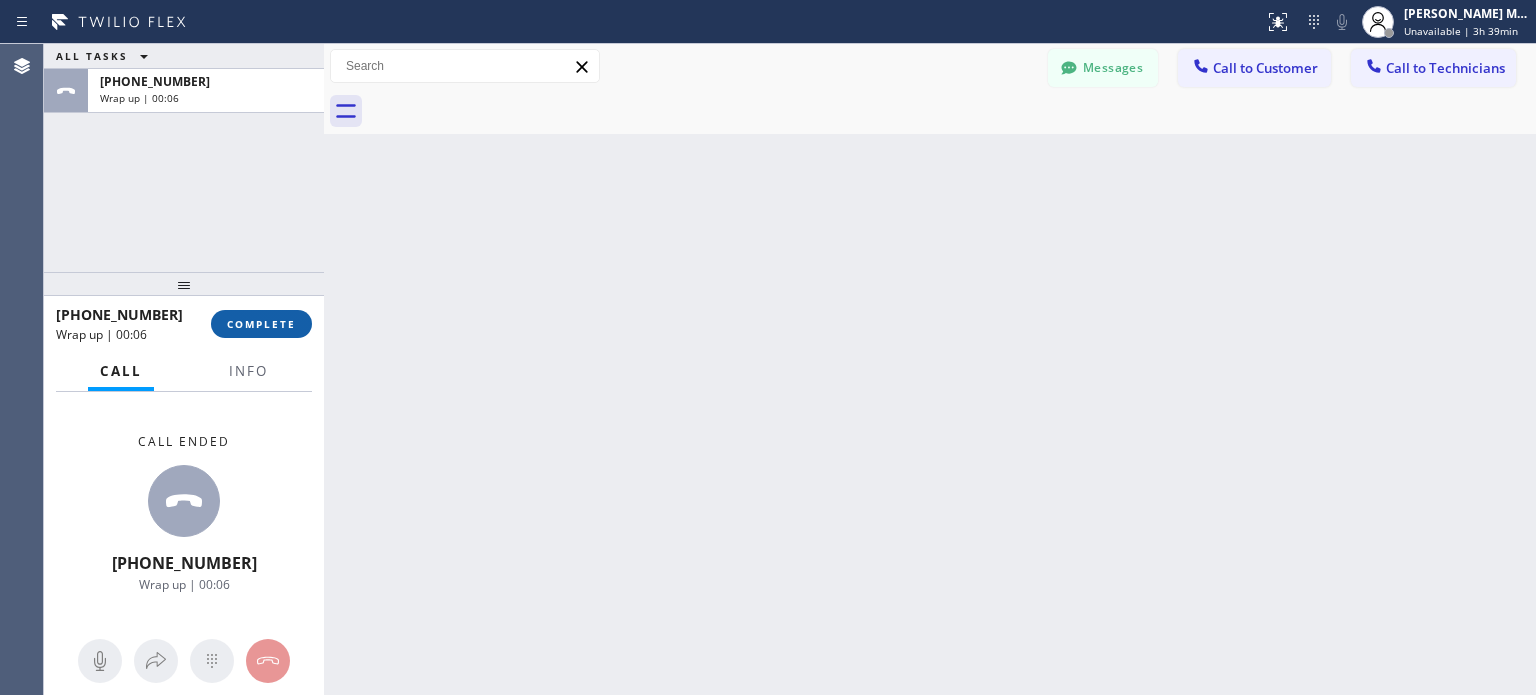 click on "COMPLETE" at bounding box center [261, 324] 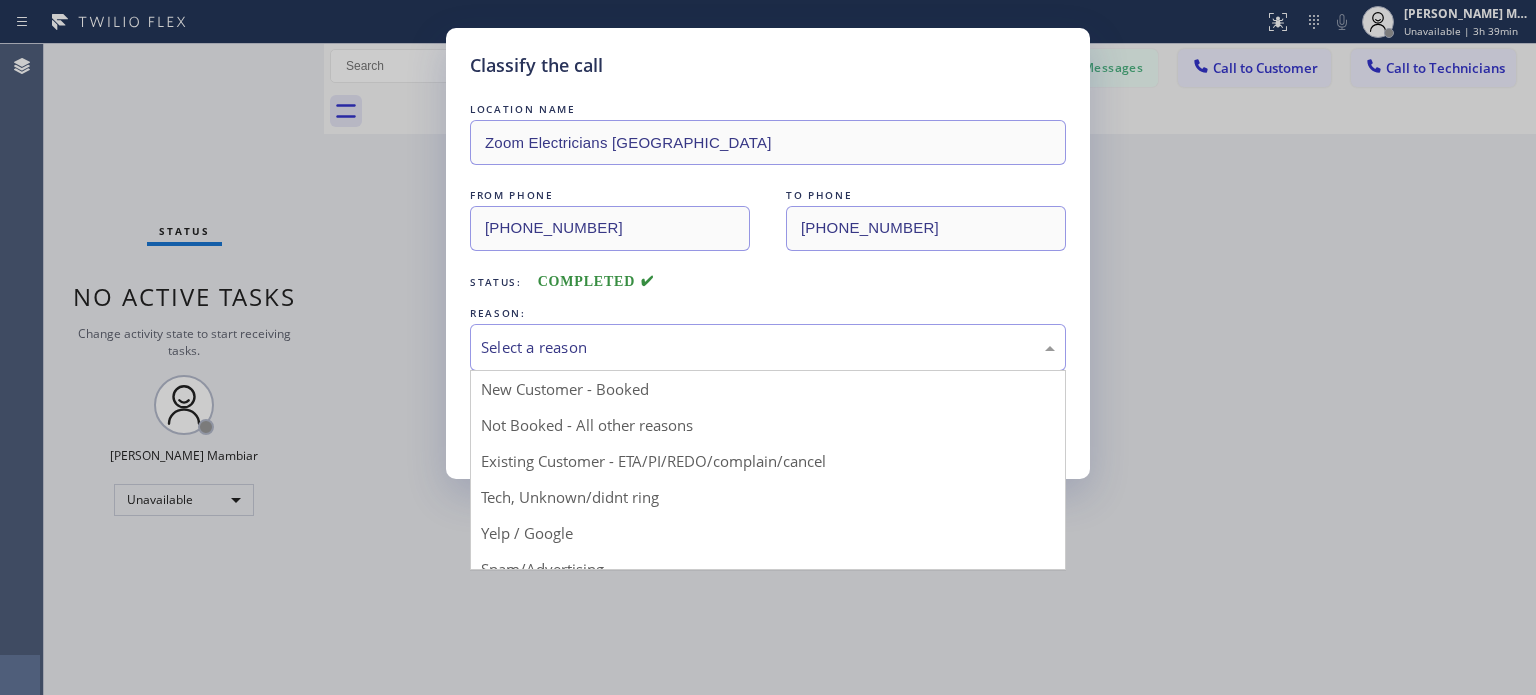 click on "Select a reason" at bounding box center [768, 347] 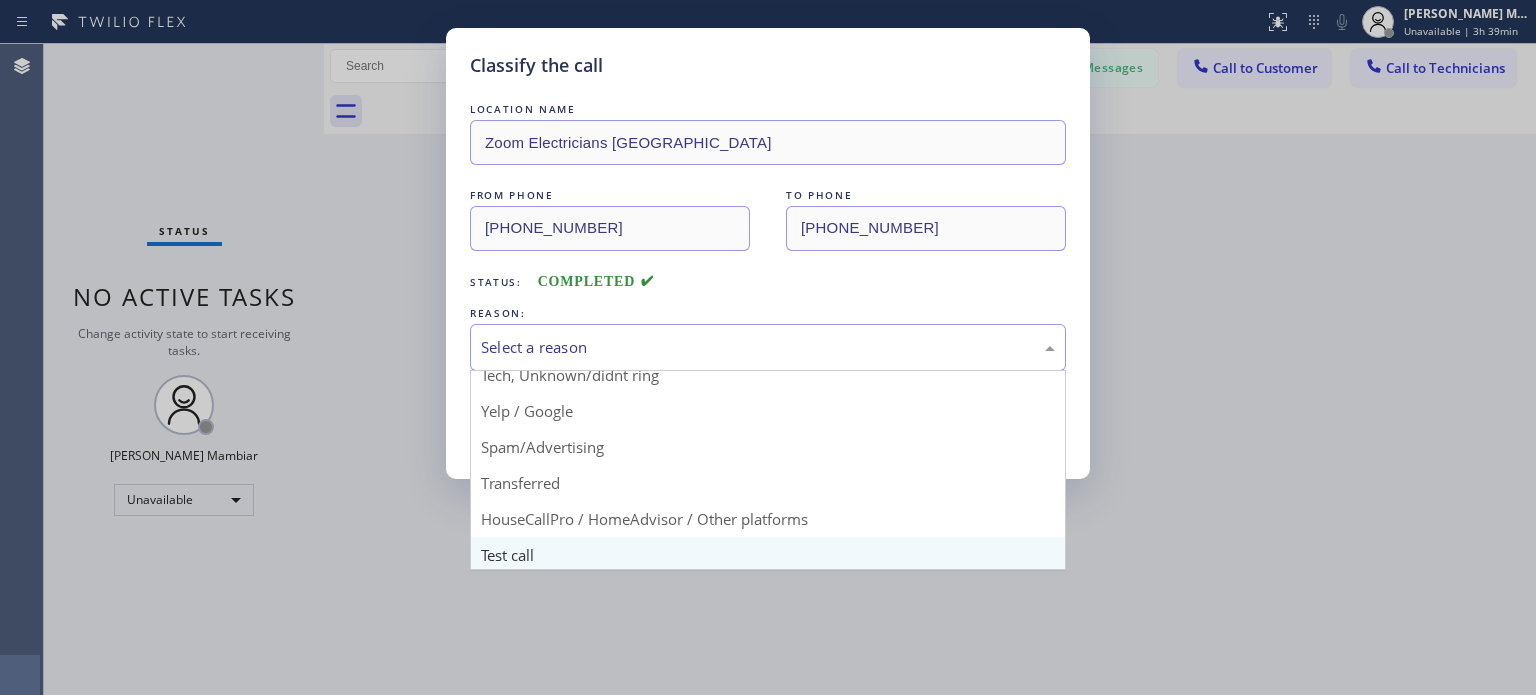 scroll, scrollTop: 125, scrollLeft: 0, axis: vertical 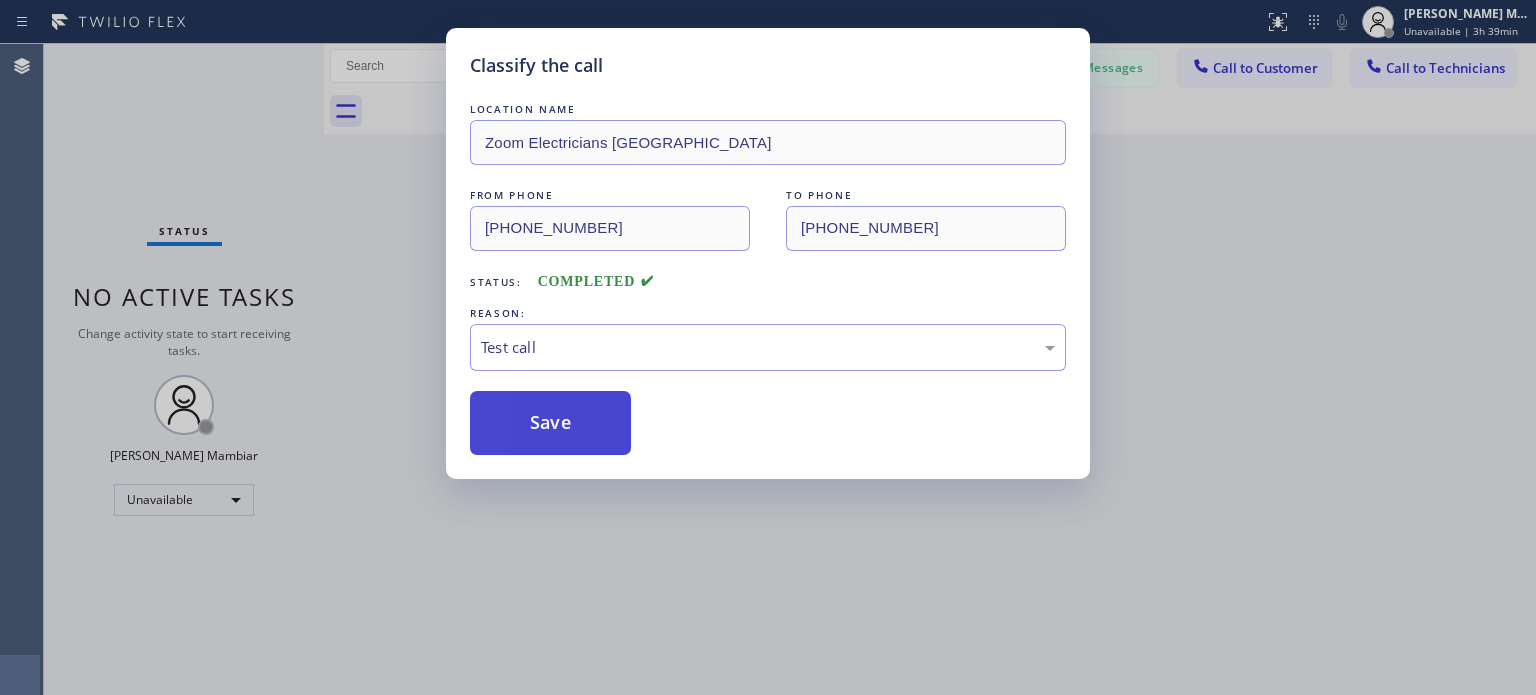 click on "Save" at bounding box center [550, 423] 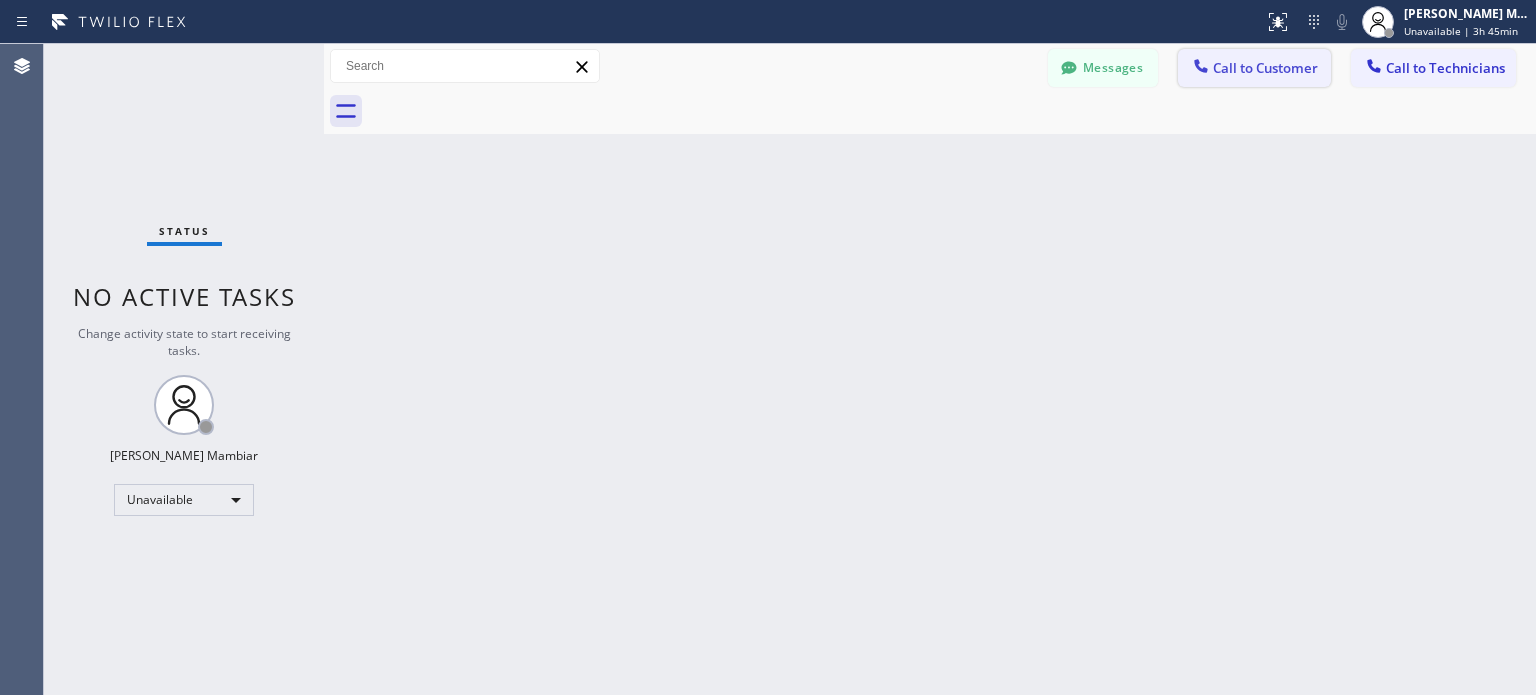 click on "Call to Customer" at bounding box center (1254, 68) 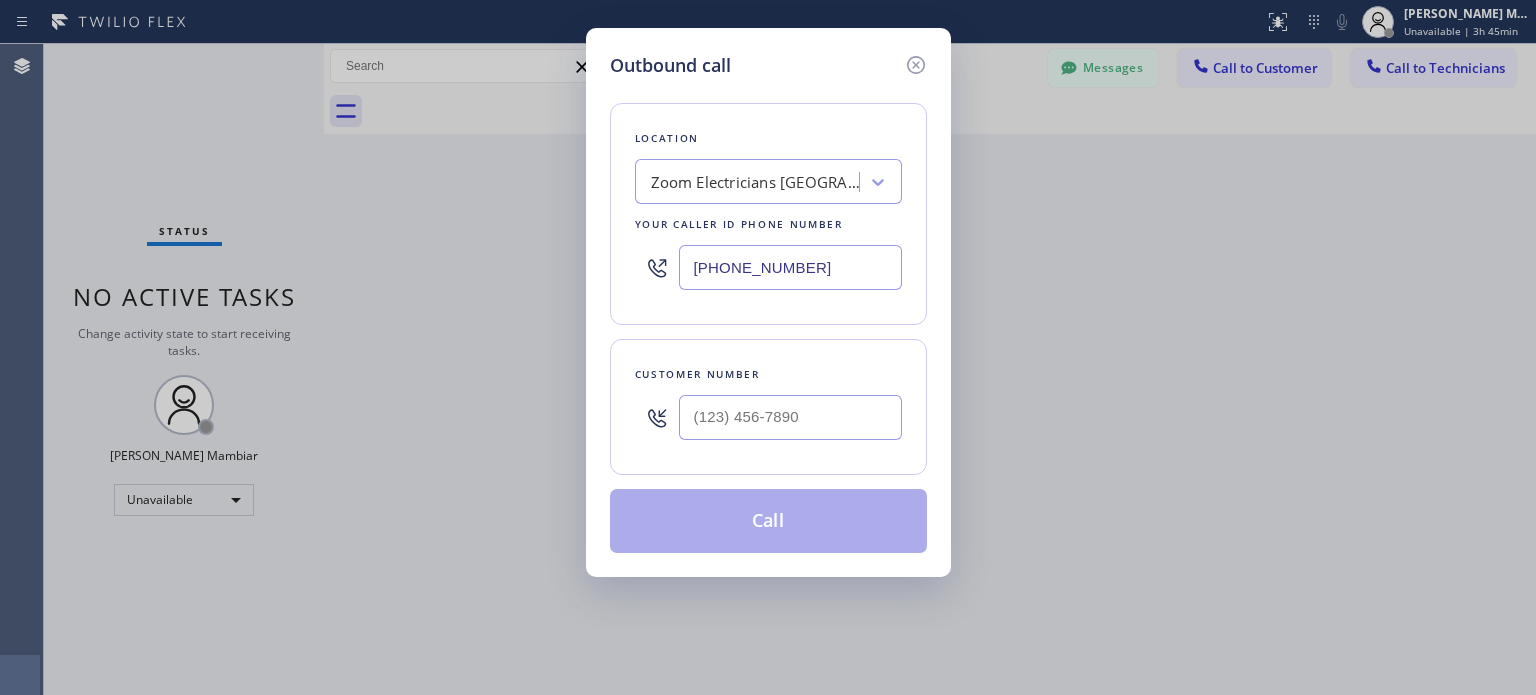 type on "(___) ___-____" 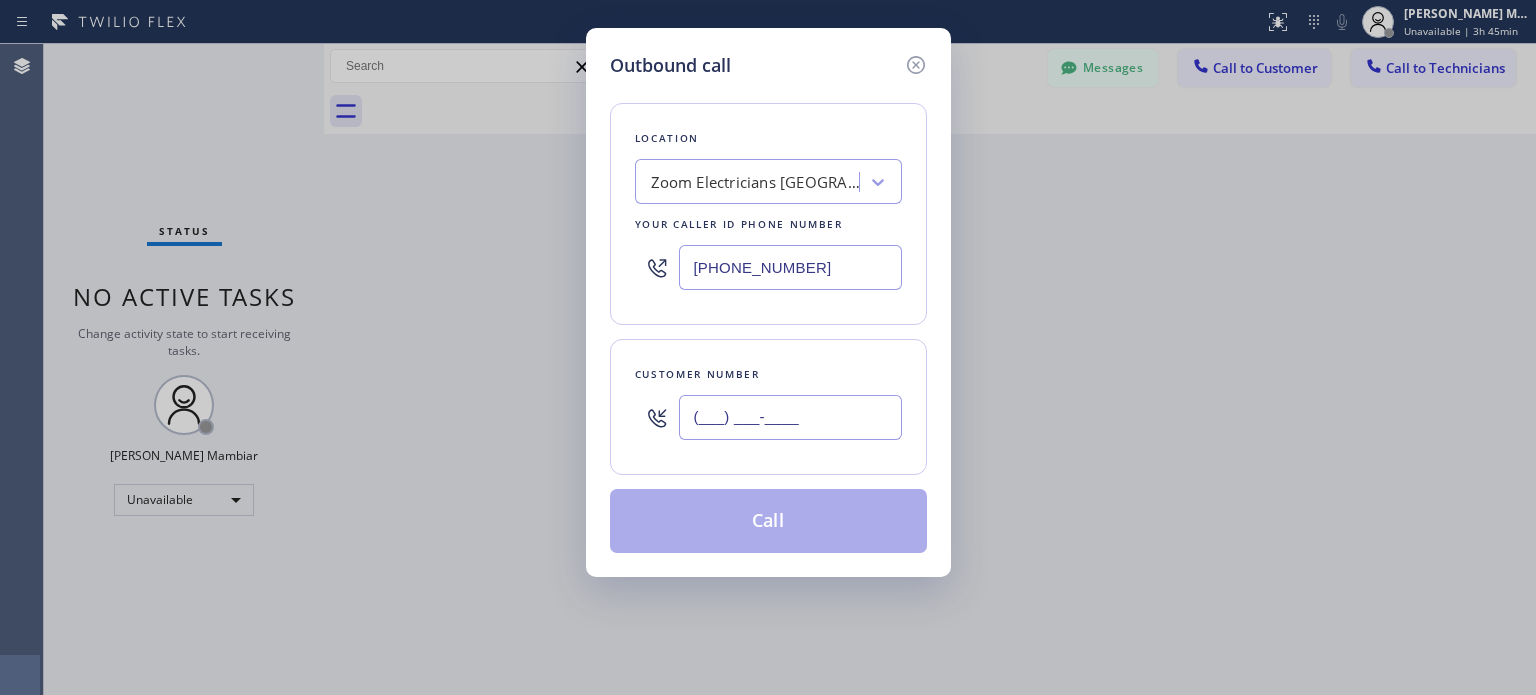 click on "(___) ___-____" at bounding box center [790, 417] 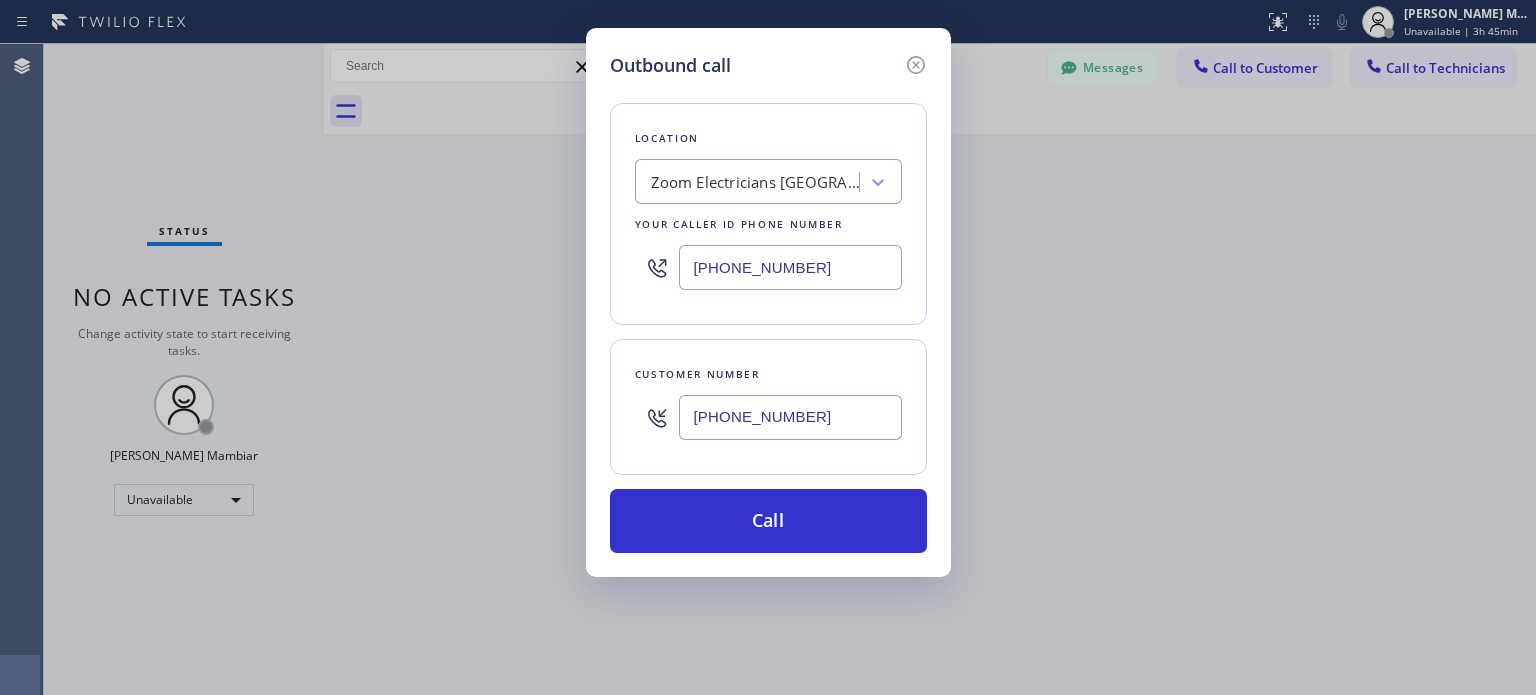 type on "[PHONE_NUMBER]" 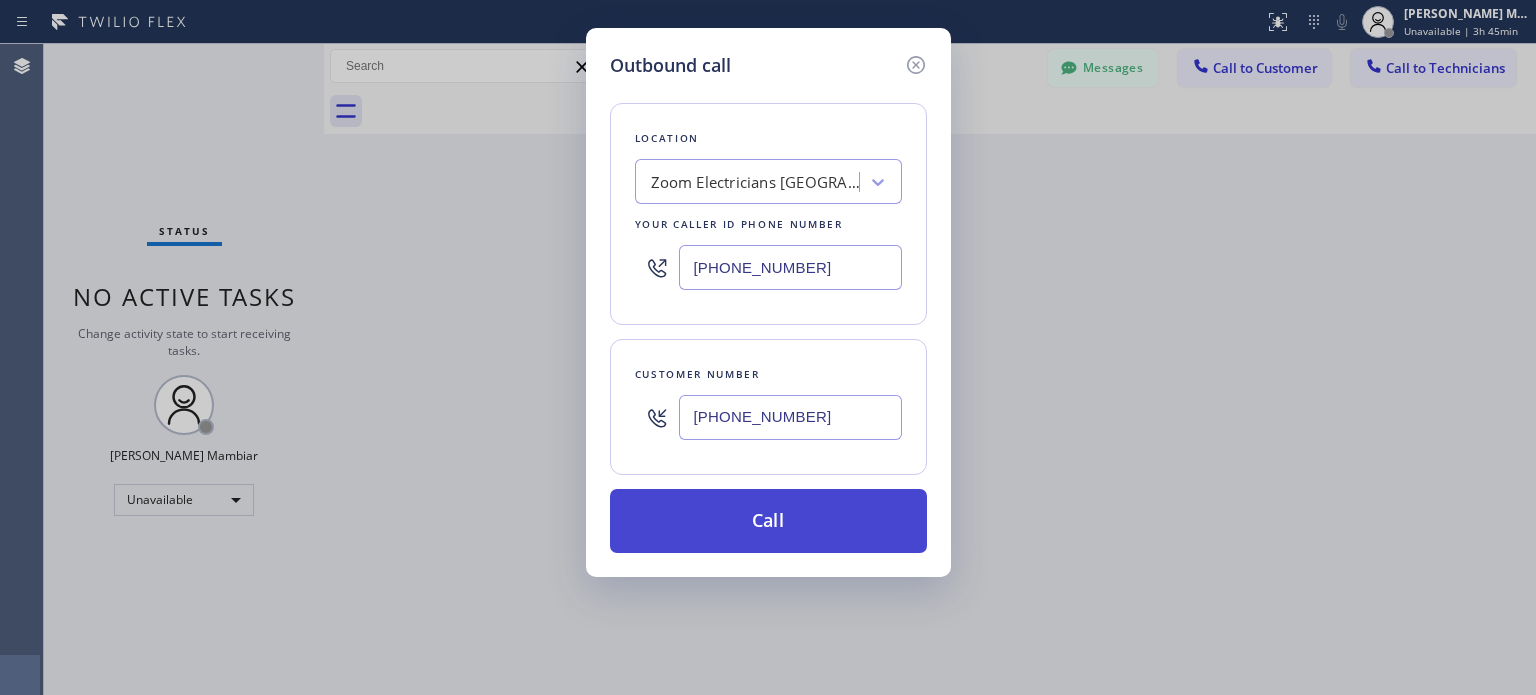 click on "Call" at bounding box center [768, 521] 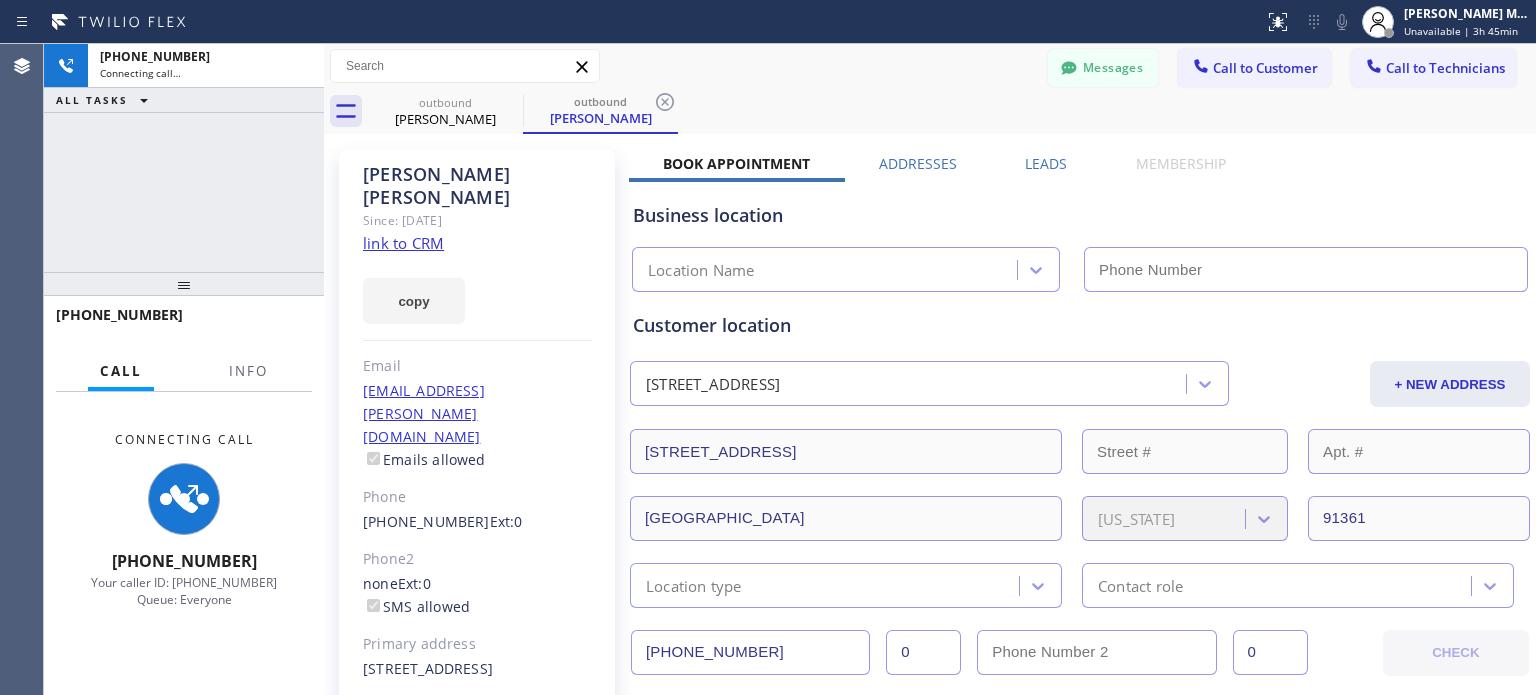 type on "[PHONE_NUMBER]" 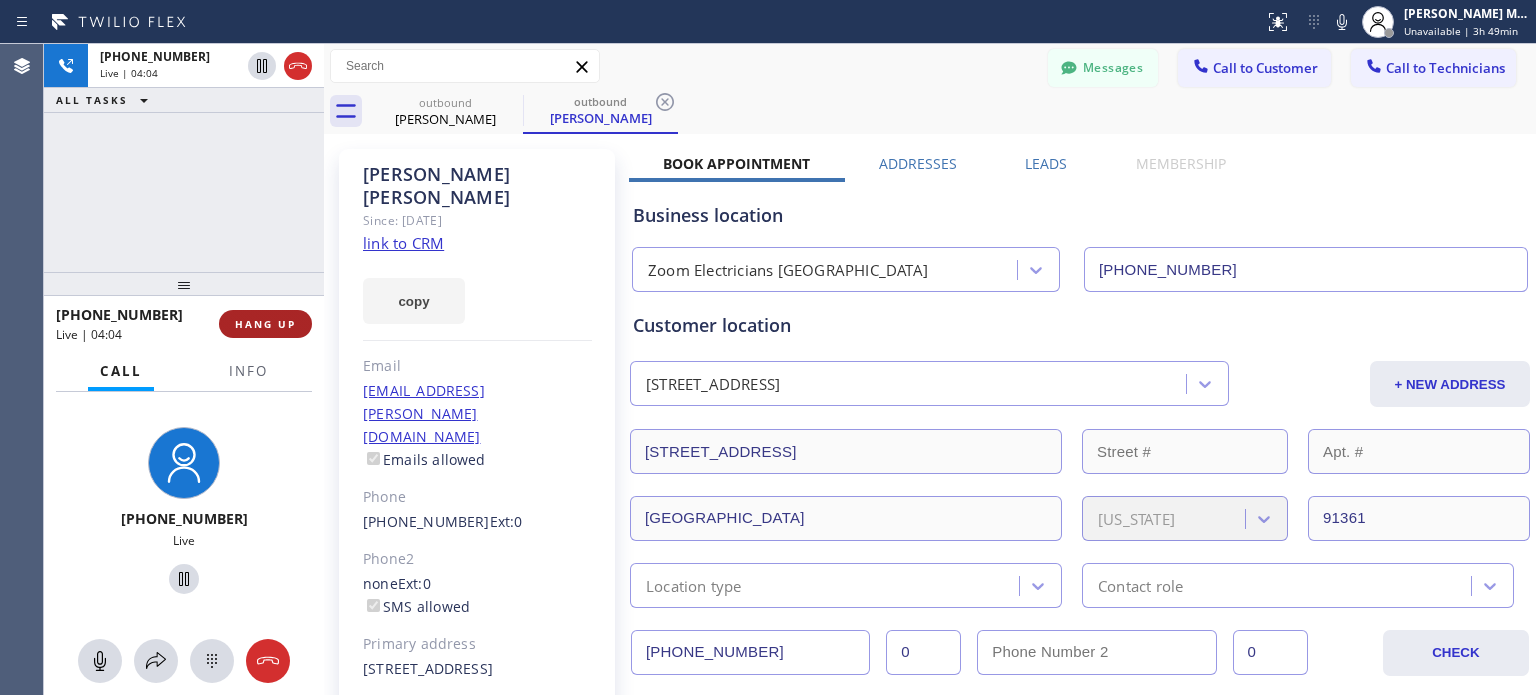 click on "HANG UP" at bounding box center (265, 324) 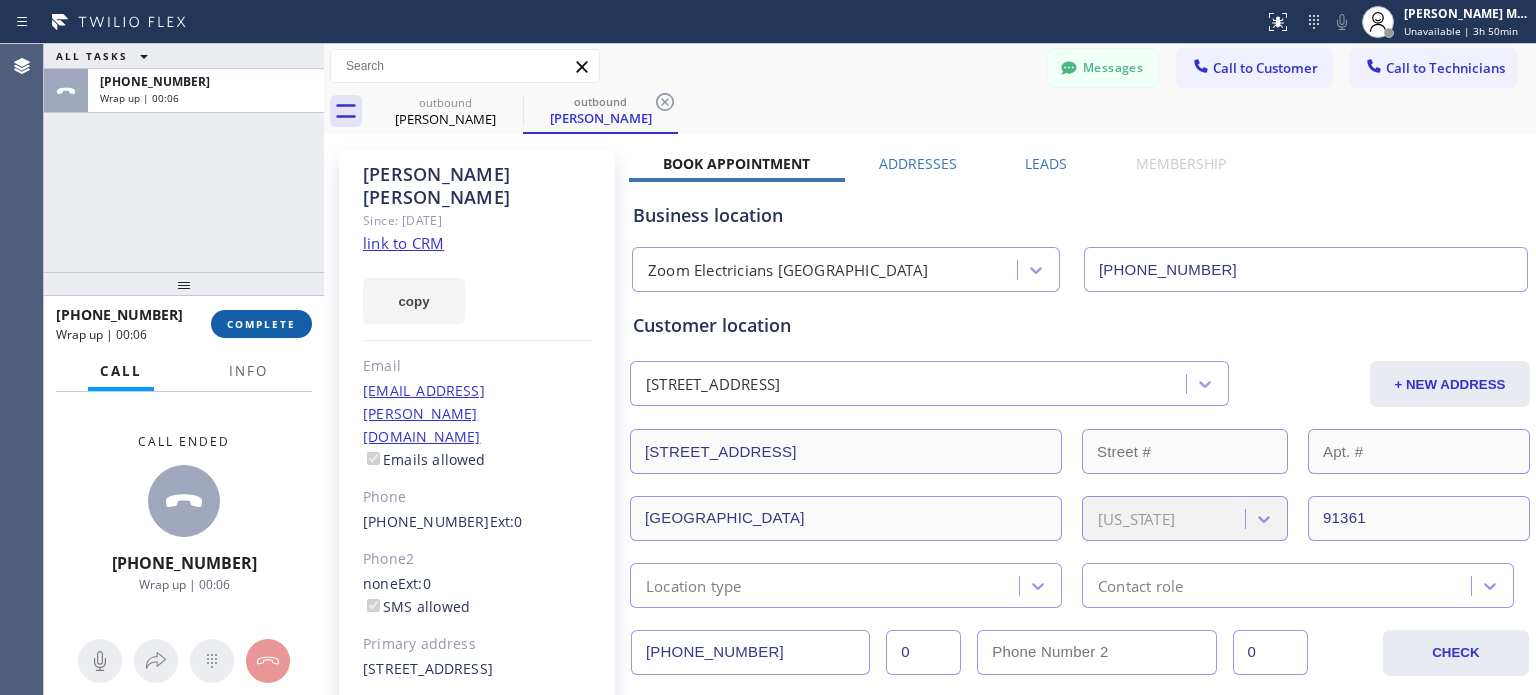 click on "COMPLETE" at bounding box center (261, 324) 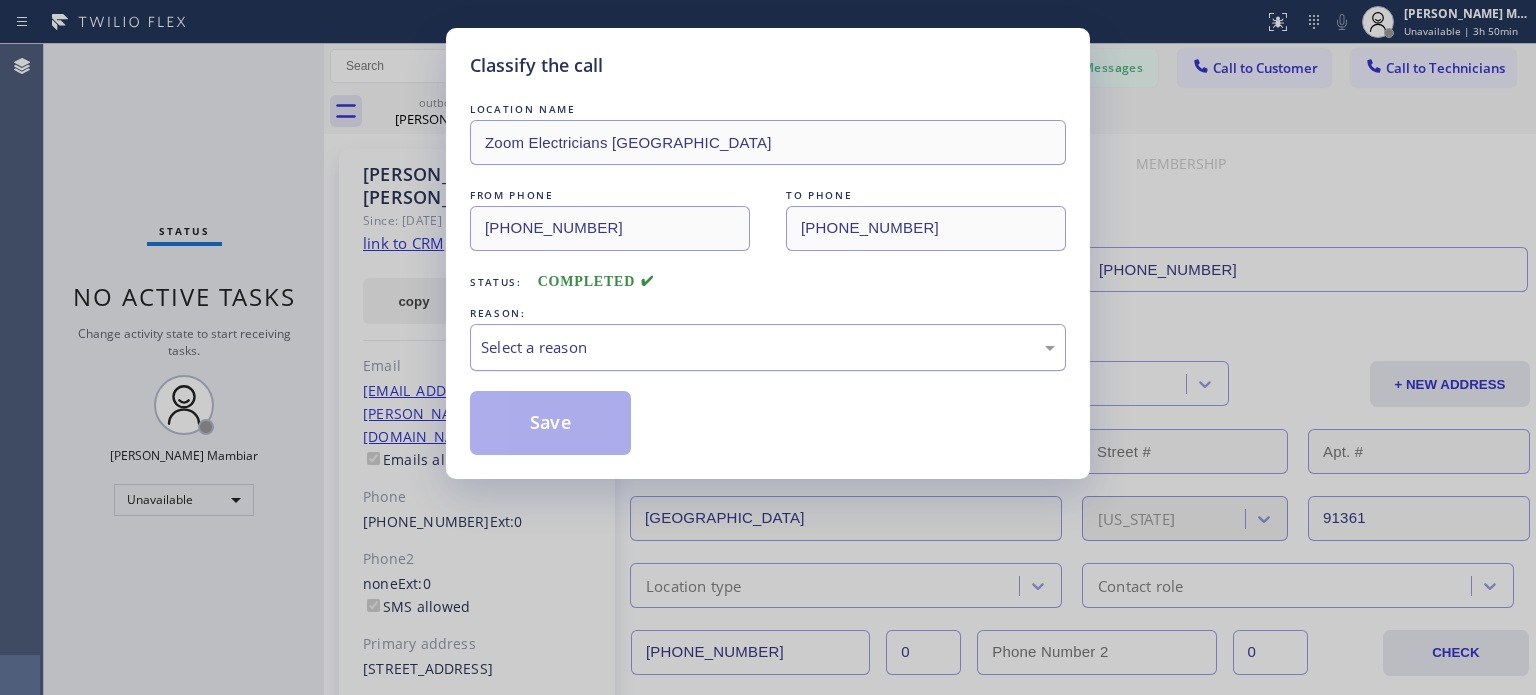 click on "Select a reason" at bounding box center (768, 347) 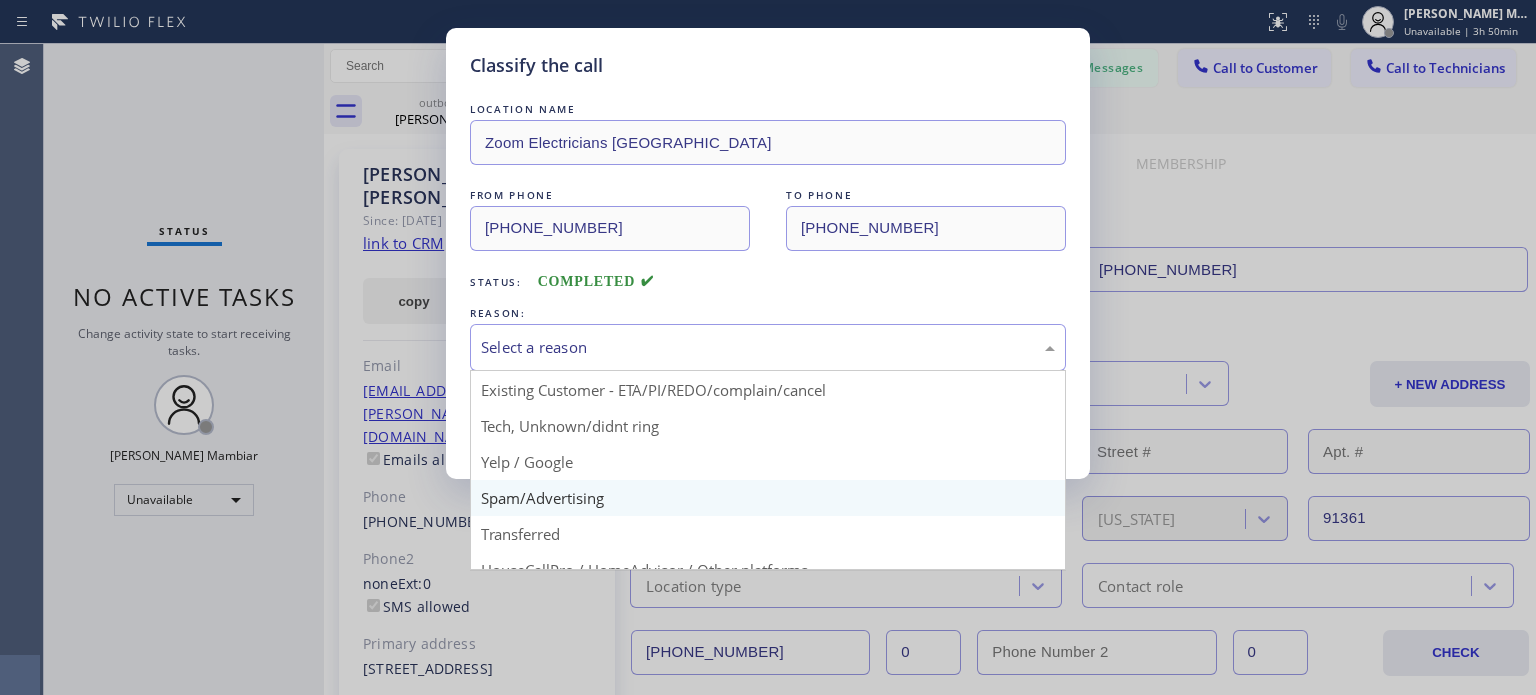 scroll, scrollTop: 125, scrollLeft: 0, axis: vertical 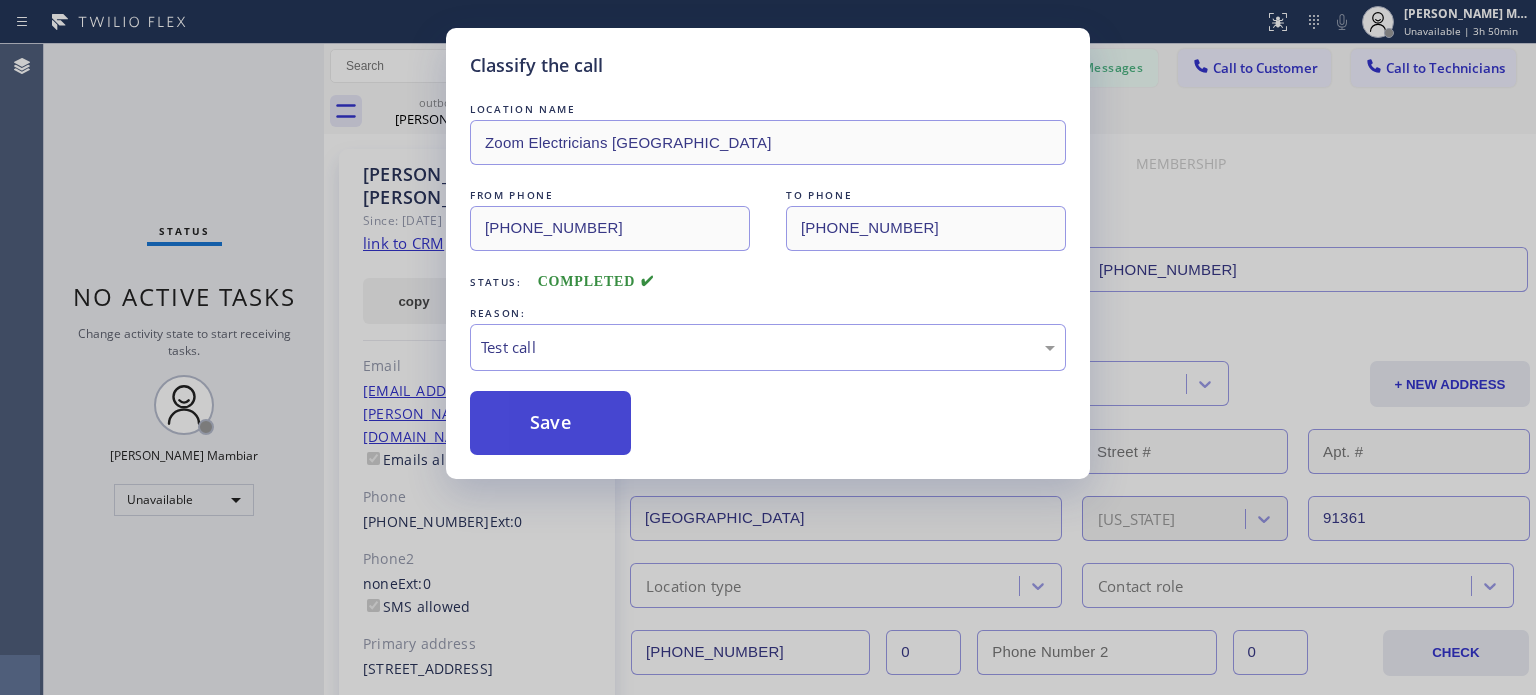 click on "Save" at bounding box center (550, 423) 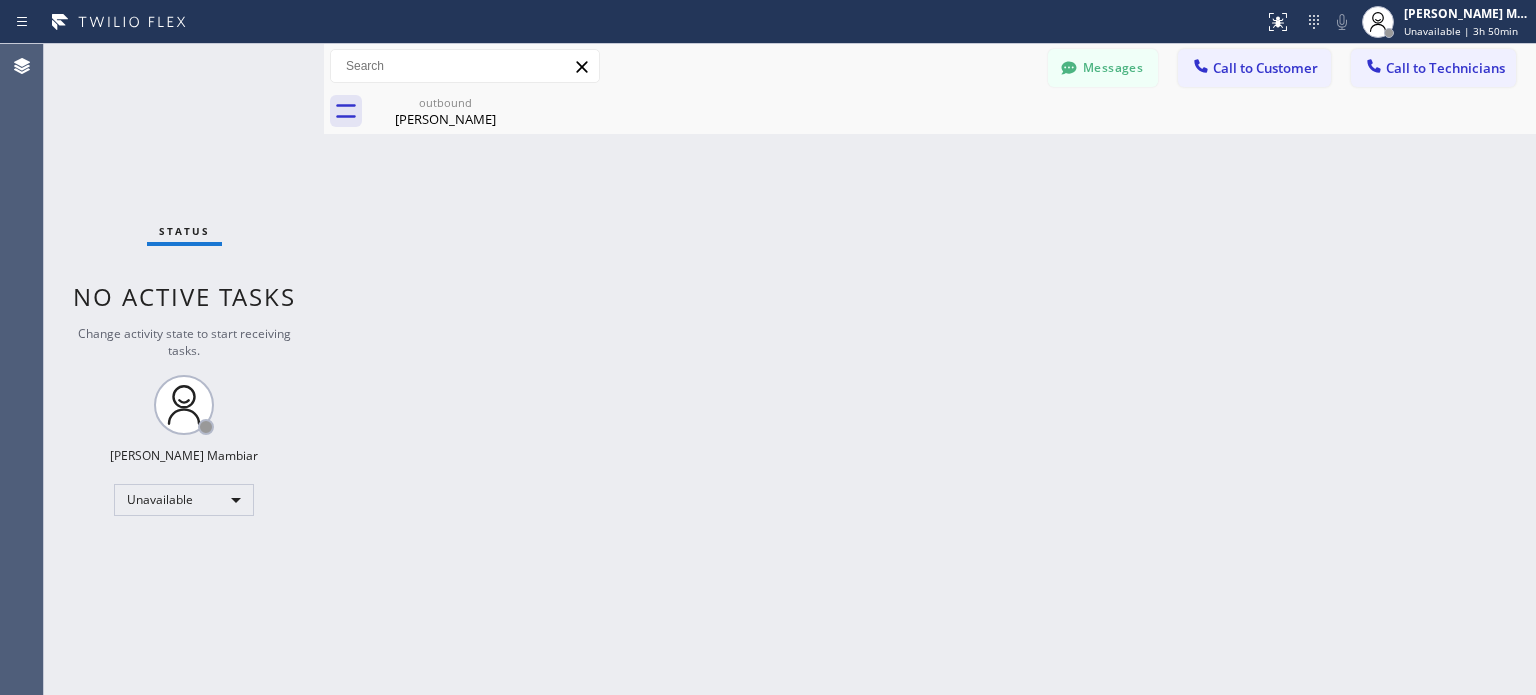 click on "outbound [PERSON_NAME]" at bounding box center (952, 111) 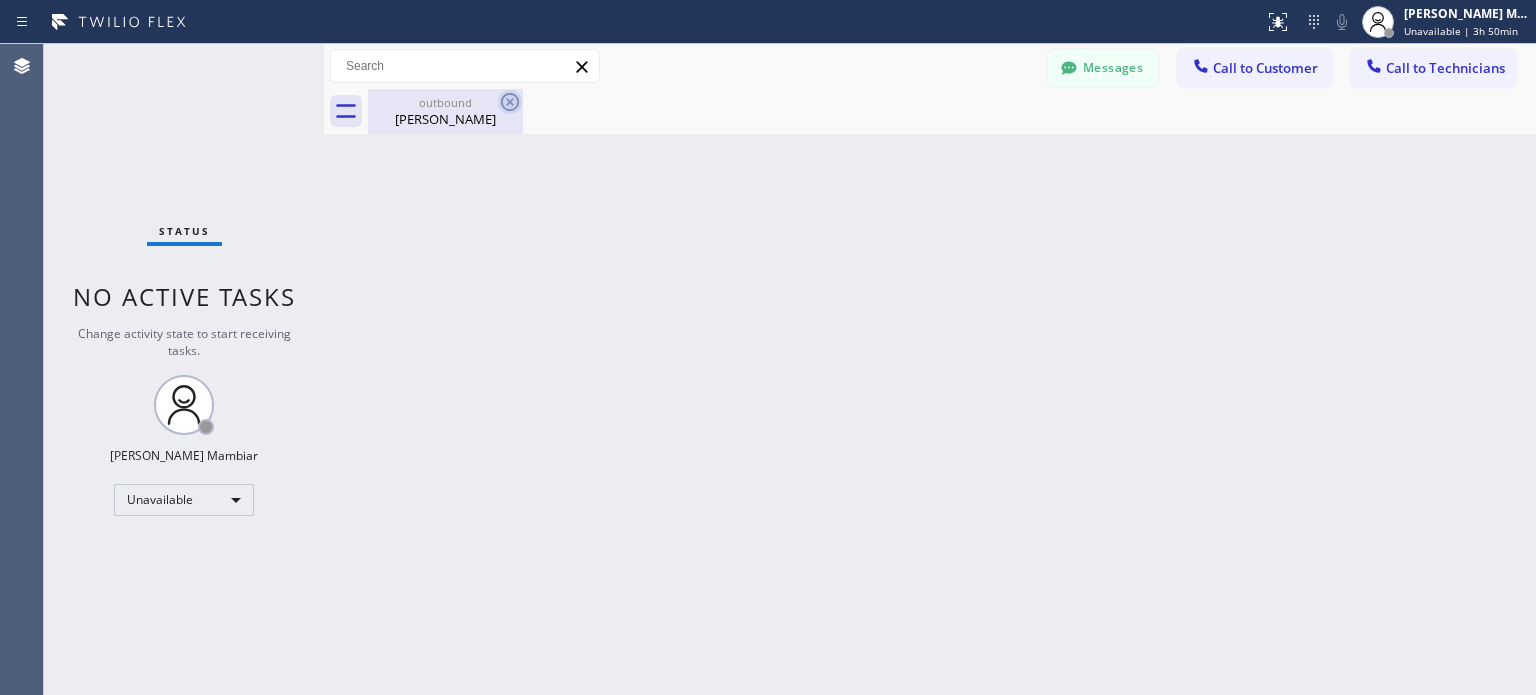 click 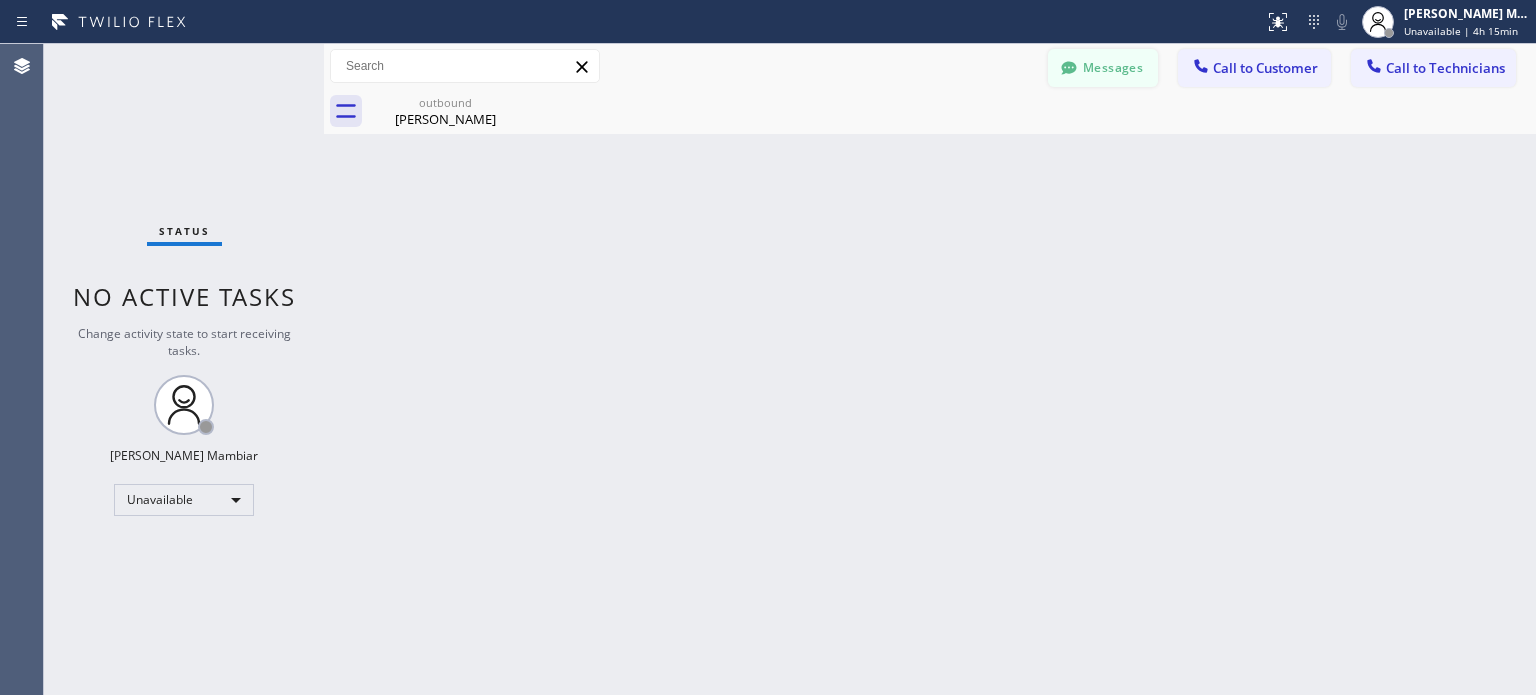 click on "Messages" at bounding box center (1103, 68) 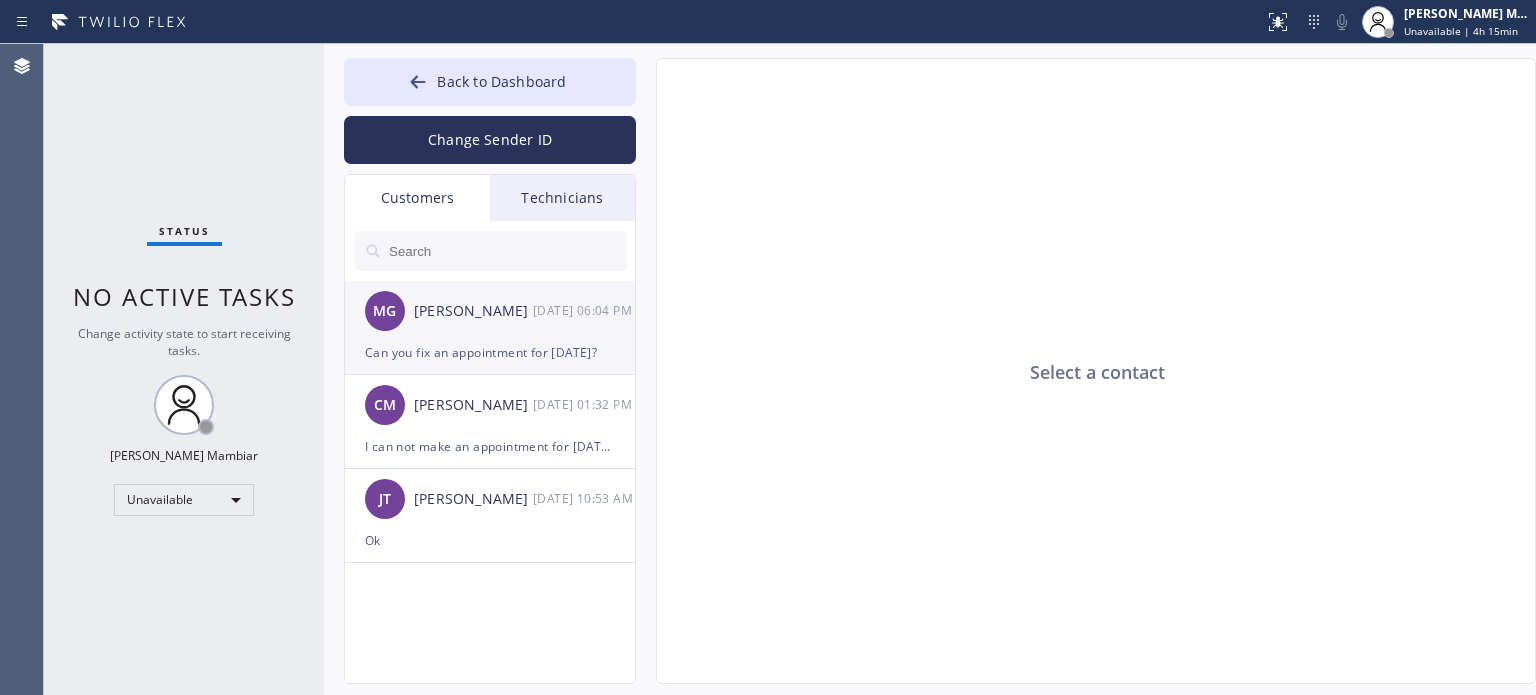 click on "Can you fix an appointment for [DATE]?" at bounding box center [490, 352] 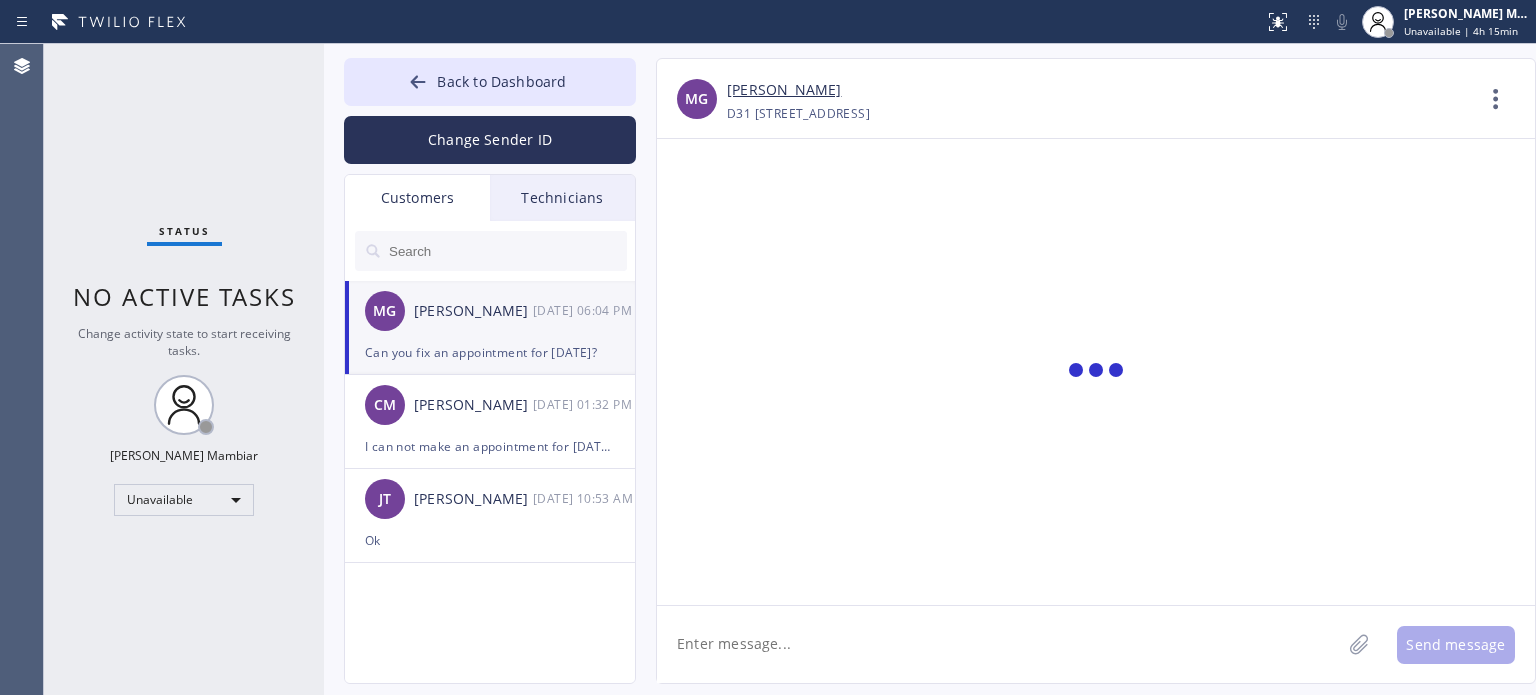 scroll, scrollTop: 183, scrollLeft: 0, axis: vertical 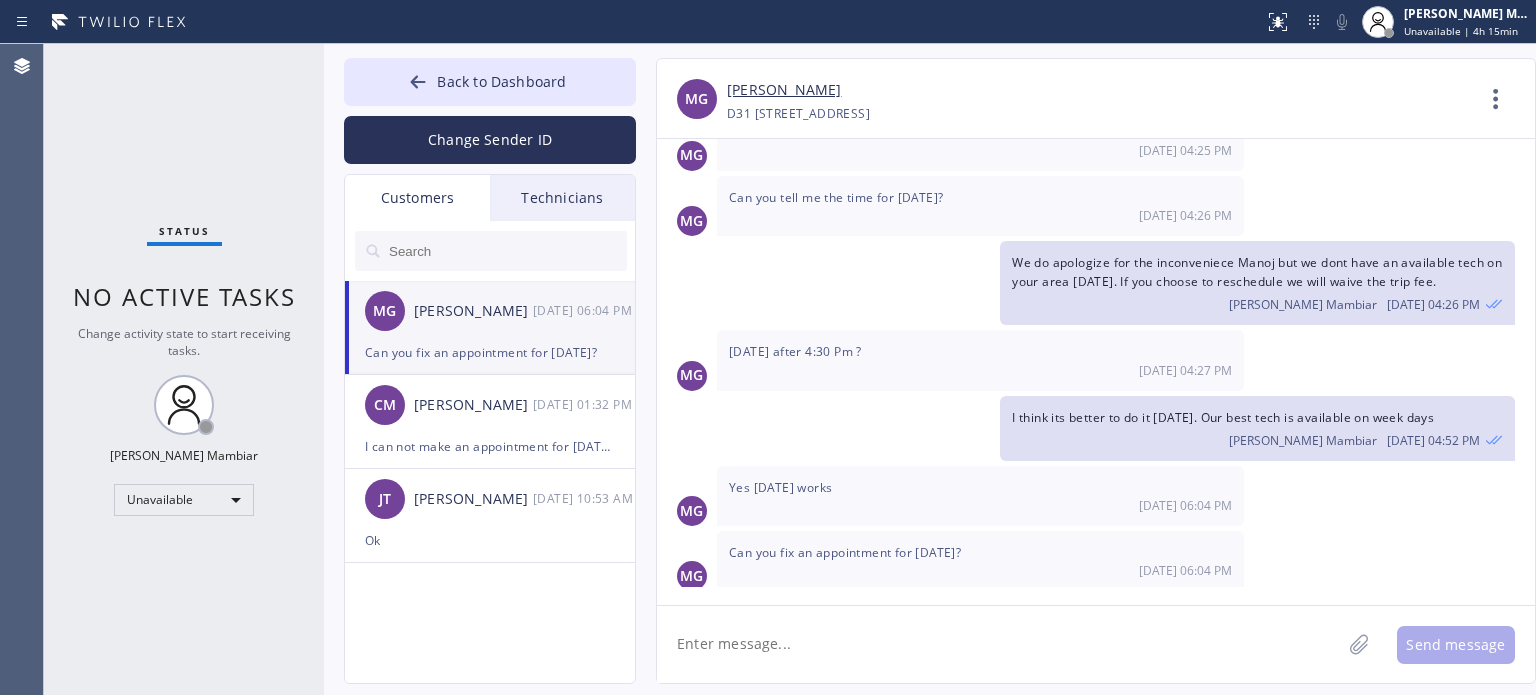 click on "Technicians" at bounding box center [562, 198] 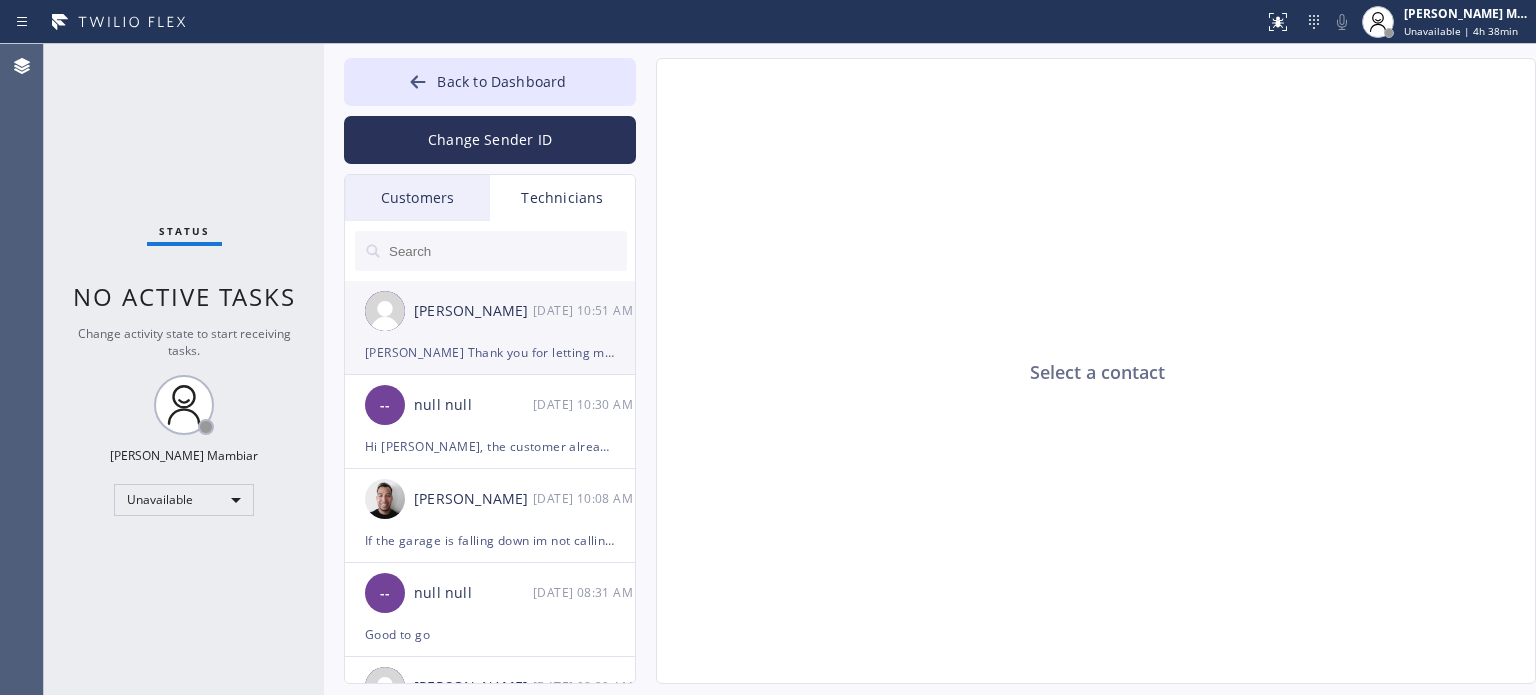 click on "[PERSON_NAME] [DATE] 10:51 AM" at bounding box center (491, 311) 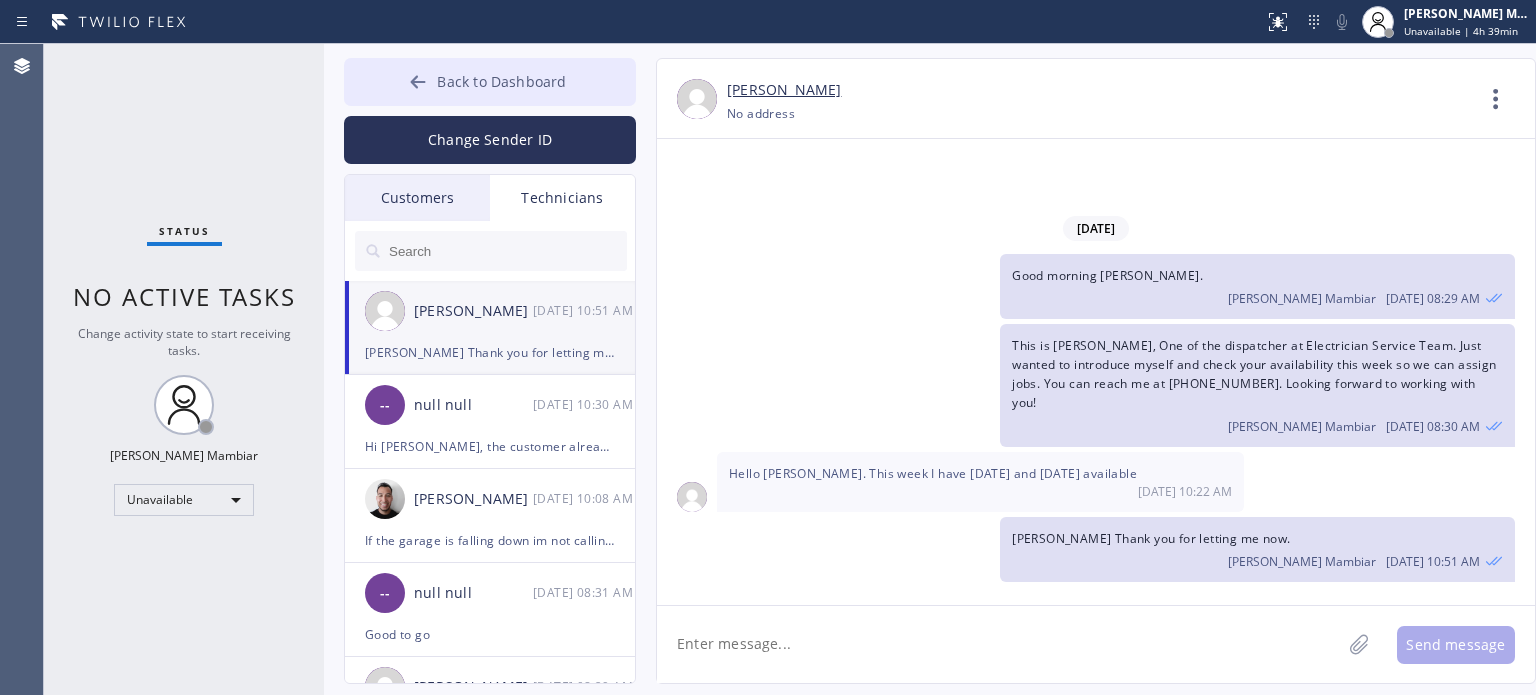 click on "Back to Dashboard" at bounding box center [501, 81] 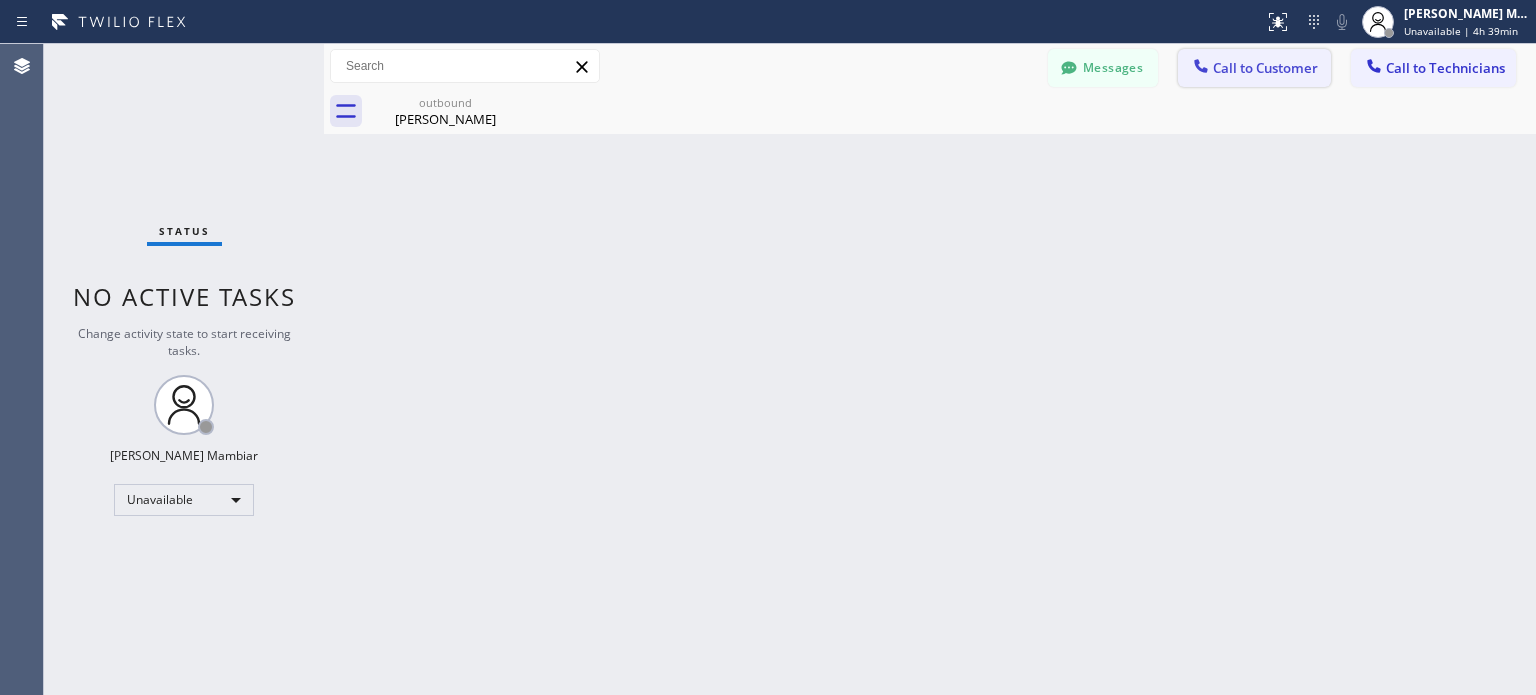 click on "Call to Customer" at bounding box center (1254, 68) 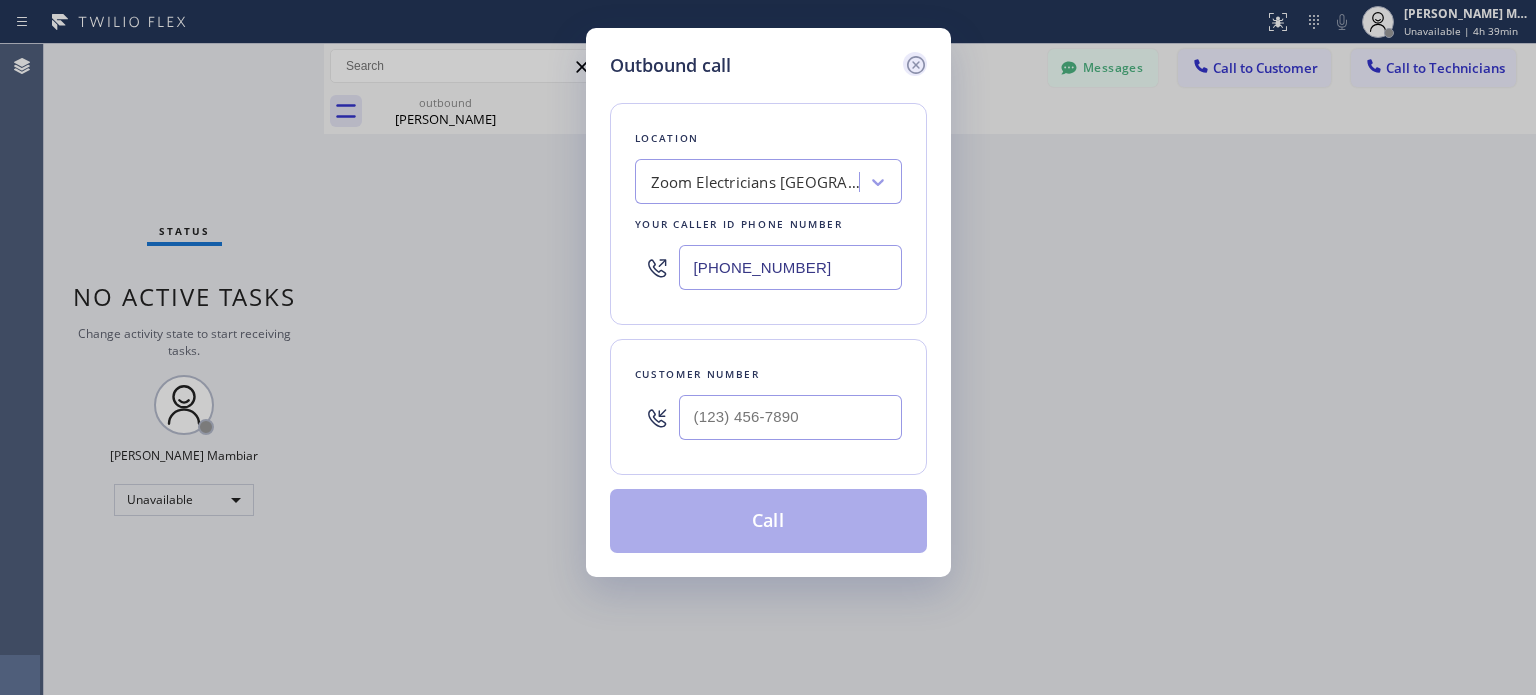 click 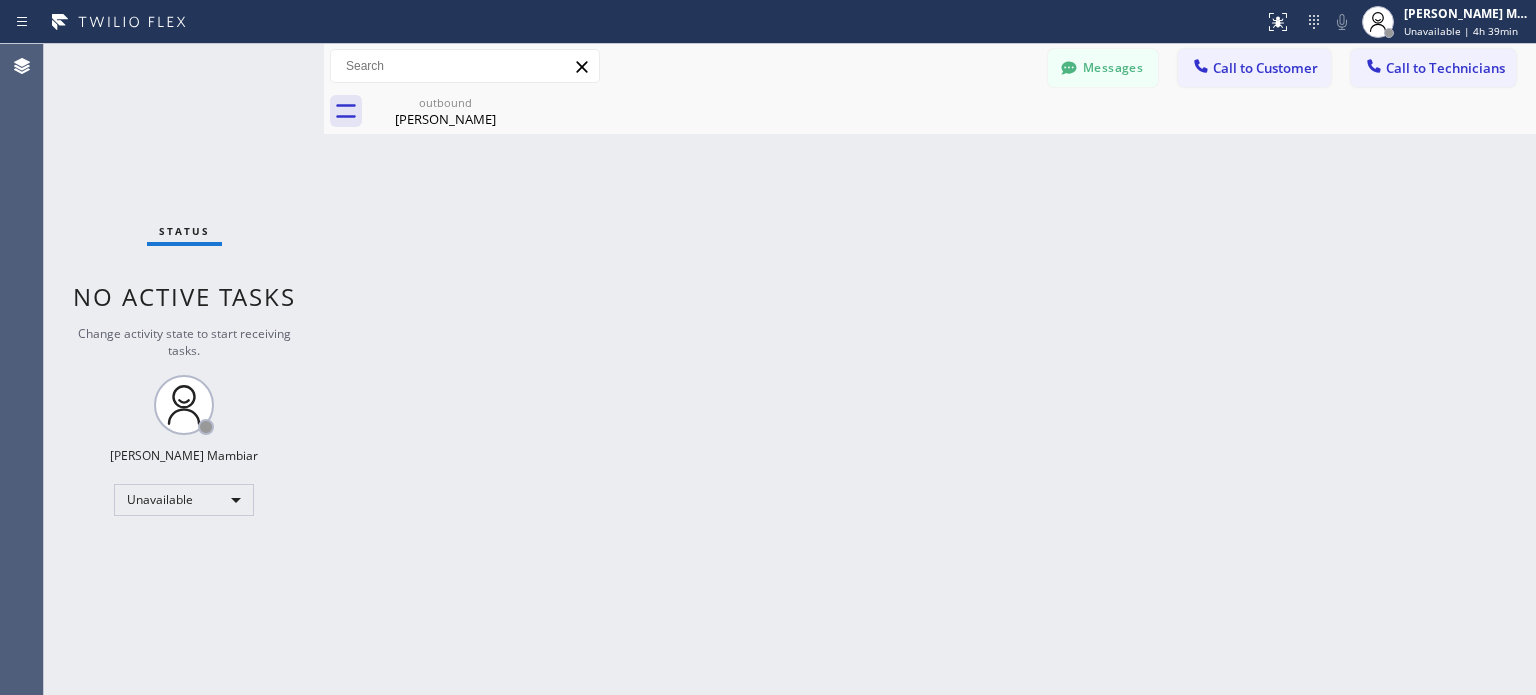 drag, startPoint x: 1429, startPoint y: 58, endPoint x: 1391, endPoint y: 75, distance: 41.62932 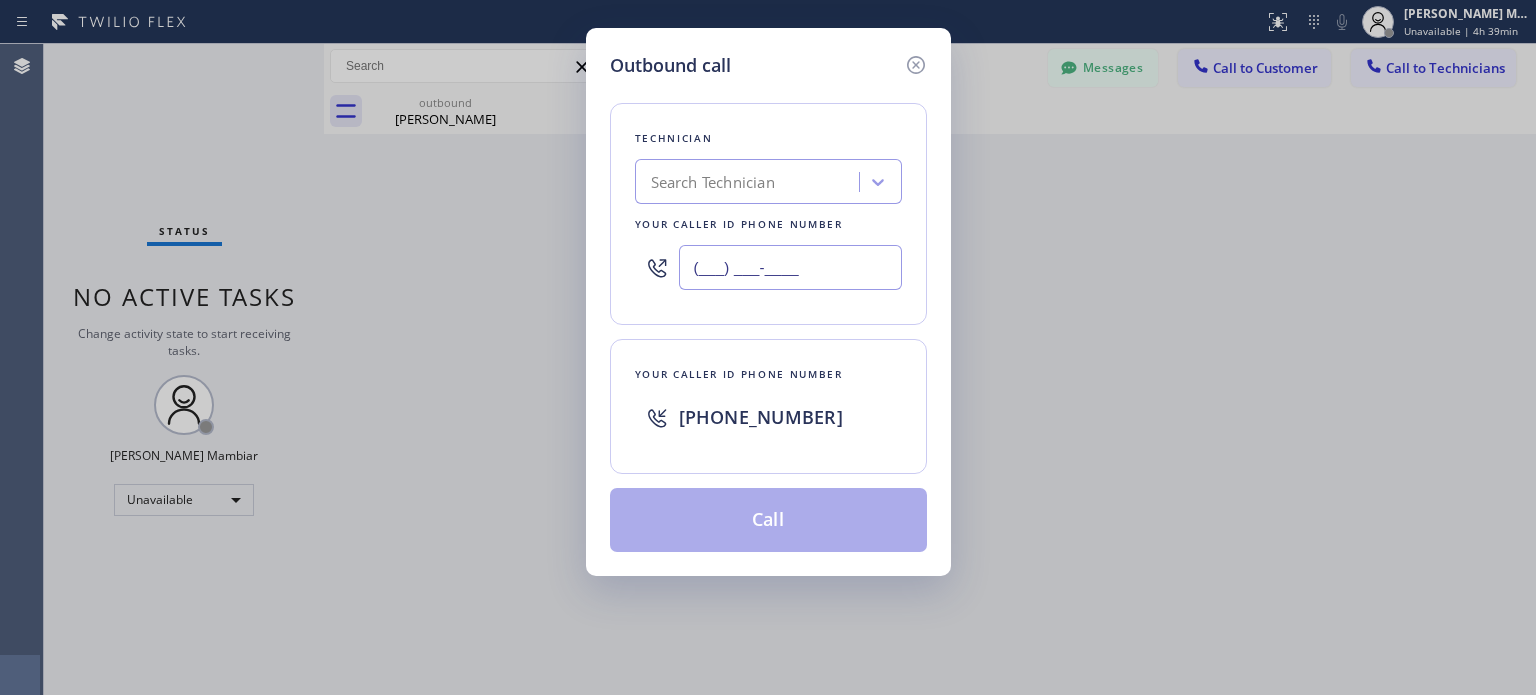 click on "(___) ___-____" at bounding box center (790, 267) 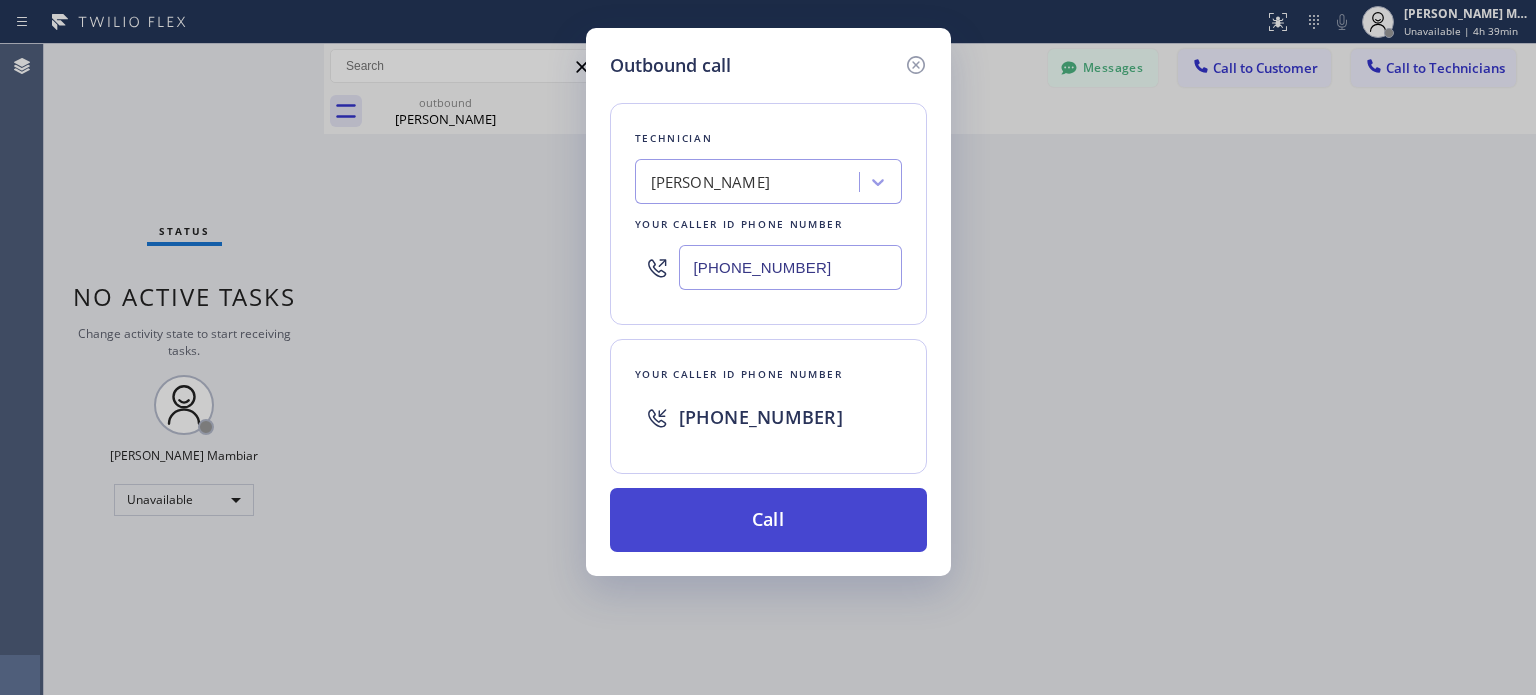 type on "[PHONE_NUMBER]" 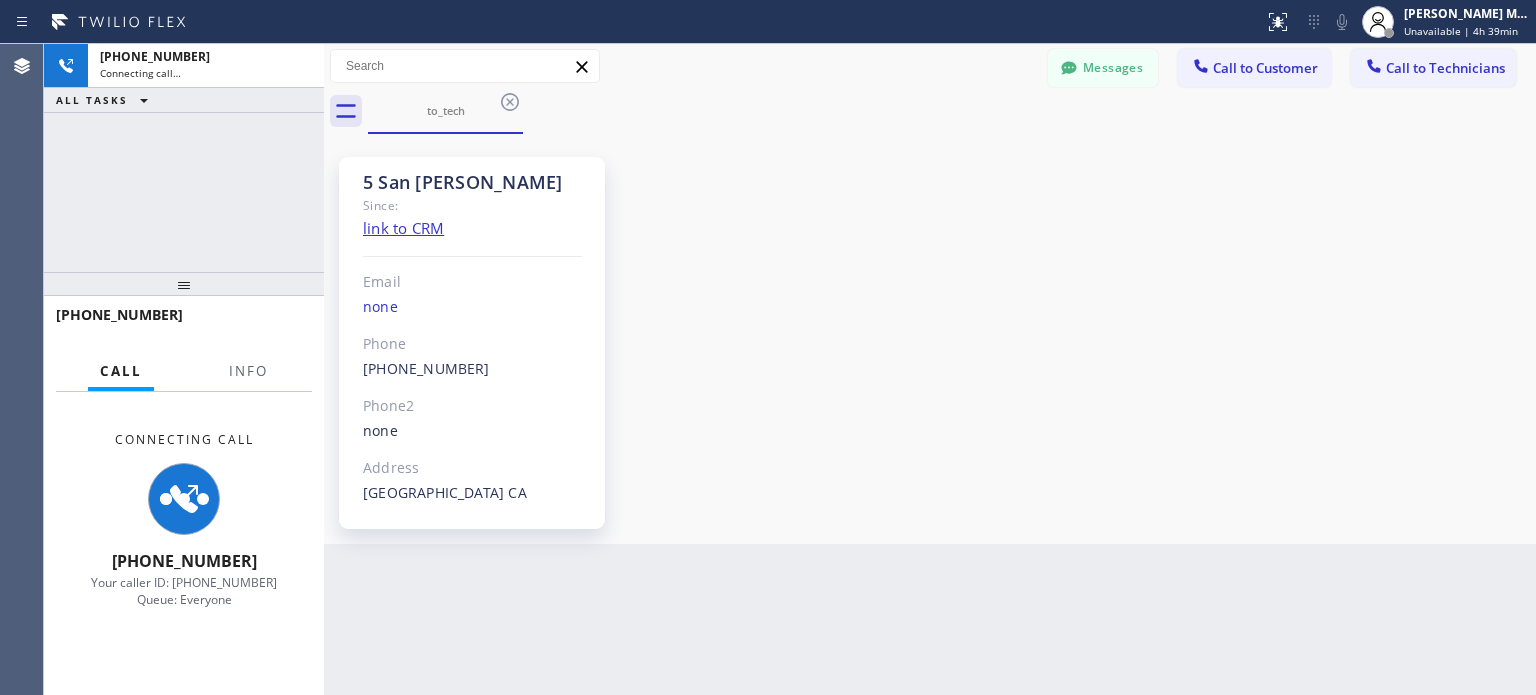 scroll, scrollTop: 372, scrollLeft: 0, axis: vertical 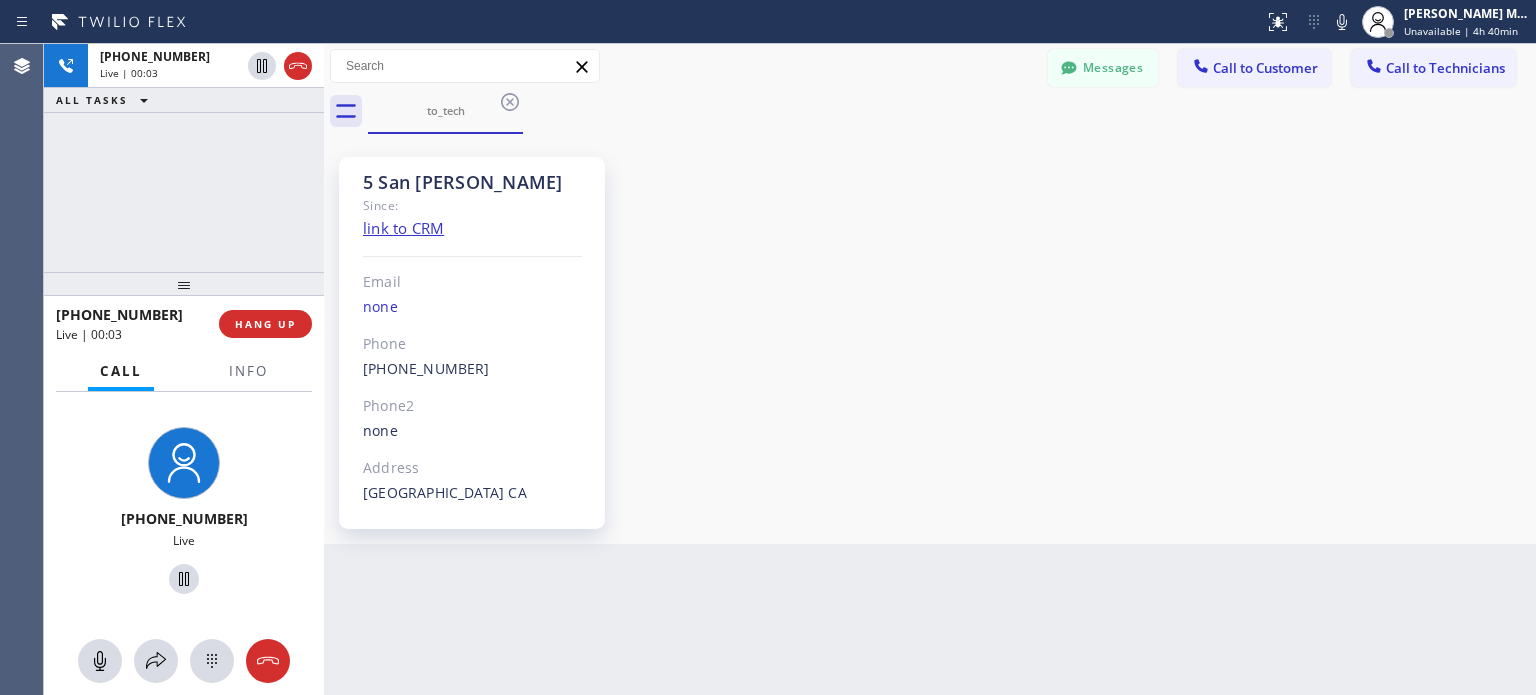 drag, startPoint x: 229, startPoint y: 319, endPoint x: 388, endPoint y: 387, distance: 172.93062 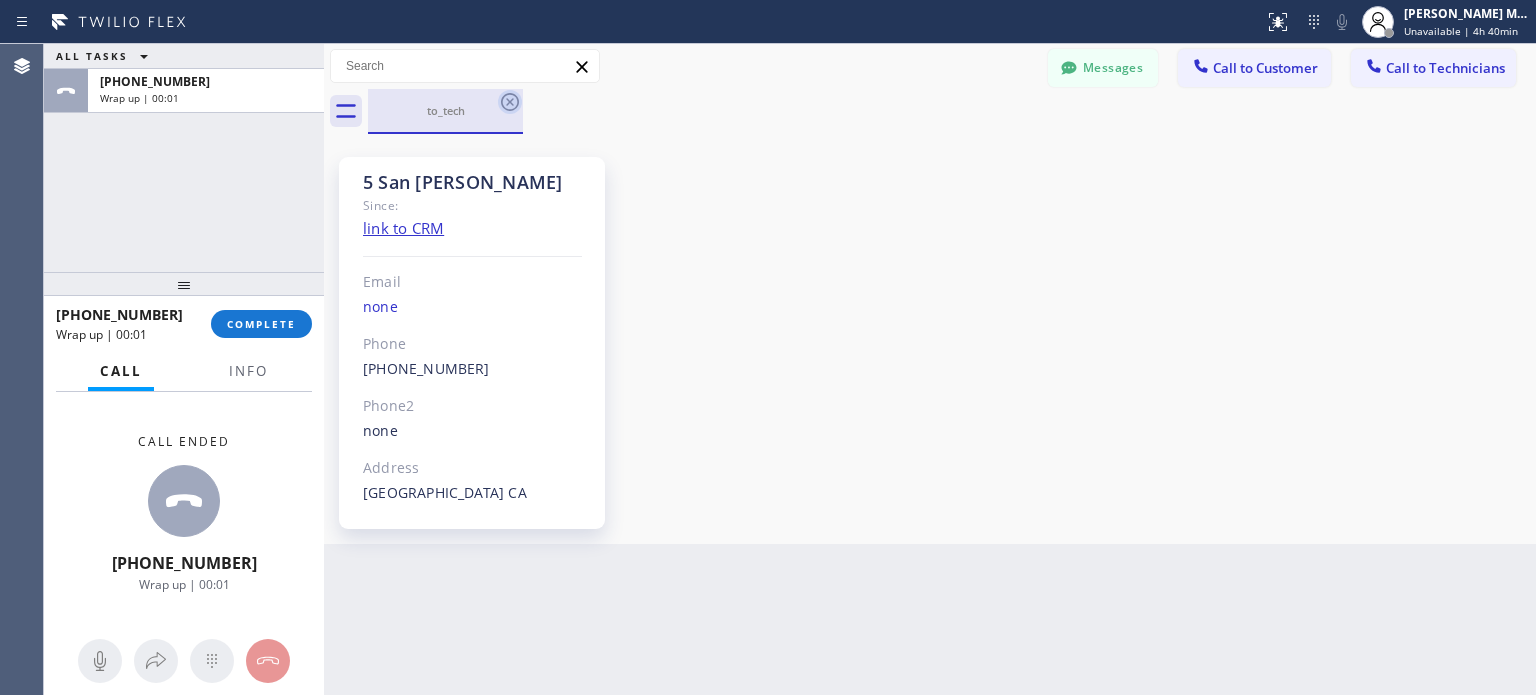 click 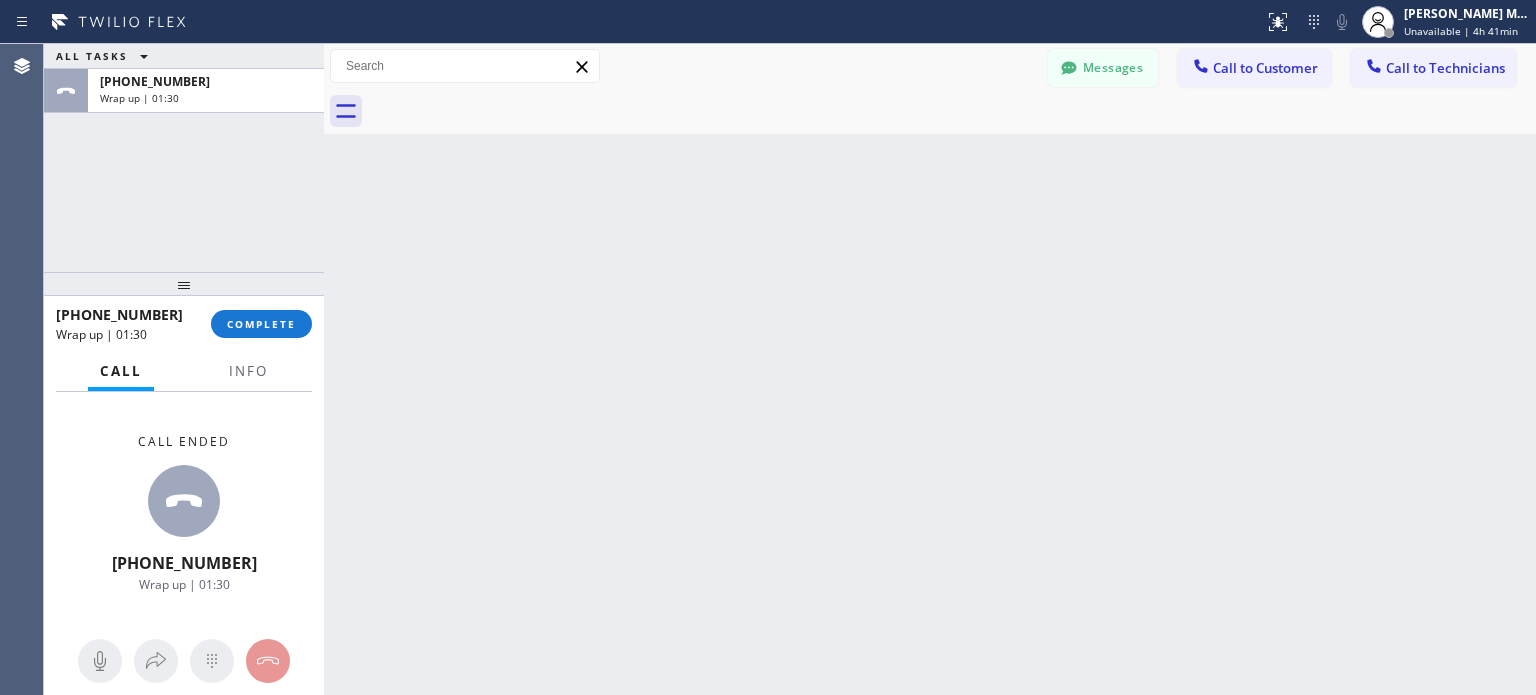 click on "[PHONE_NUMBER] Wrap up | 01:30 COMPLETE" at bounding box center (184, 324) 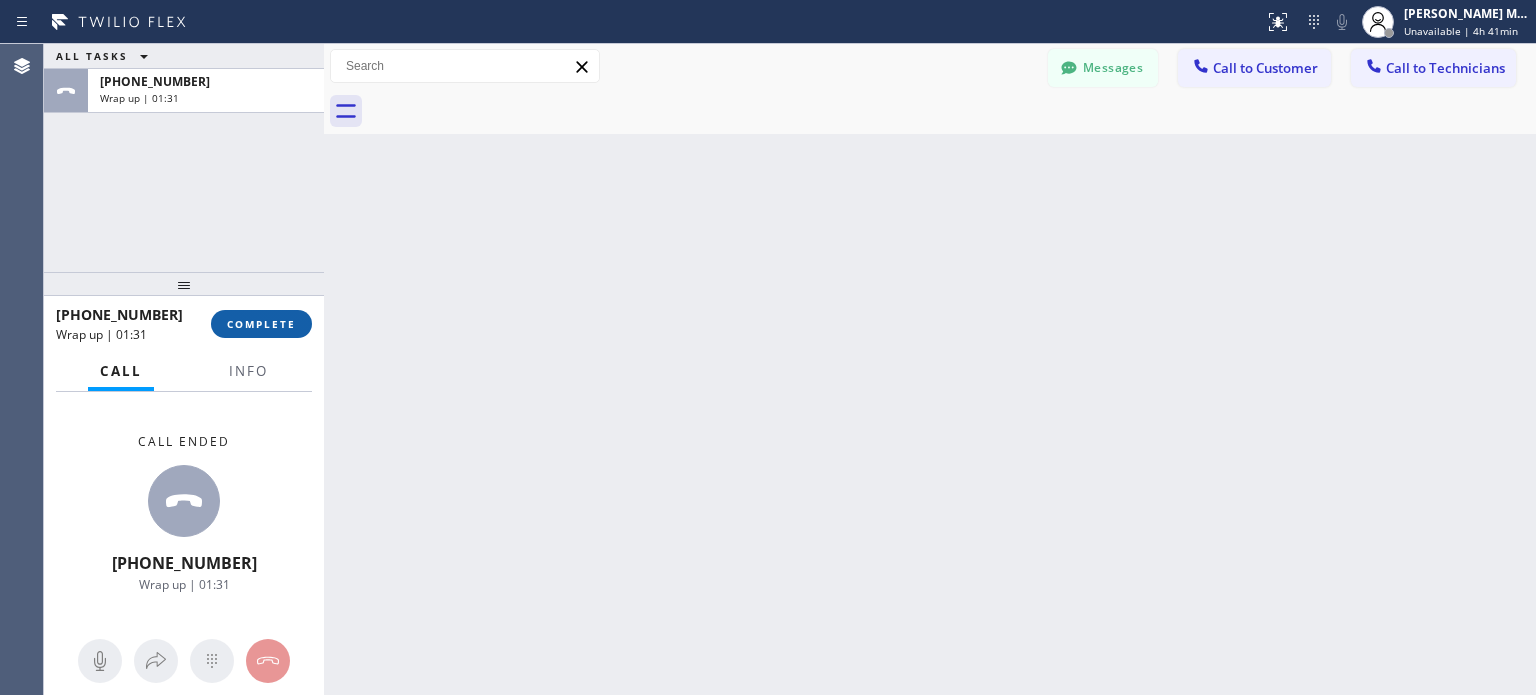 click on "COMPLETE" at bounding box center [261, 324] 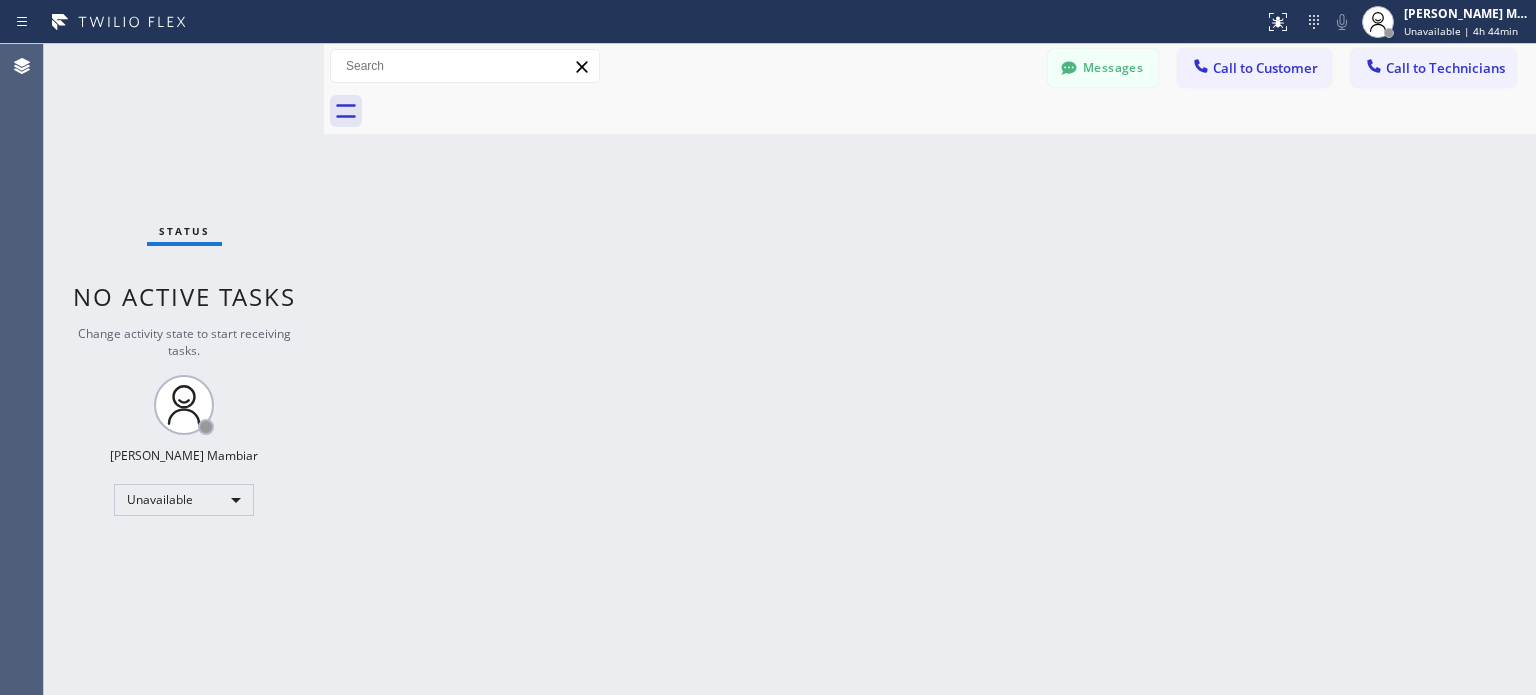 click on "Messages" at bounding box center (1103, 68) 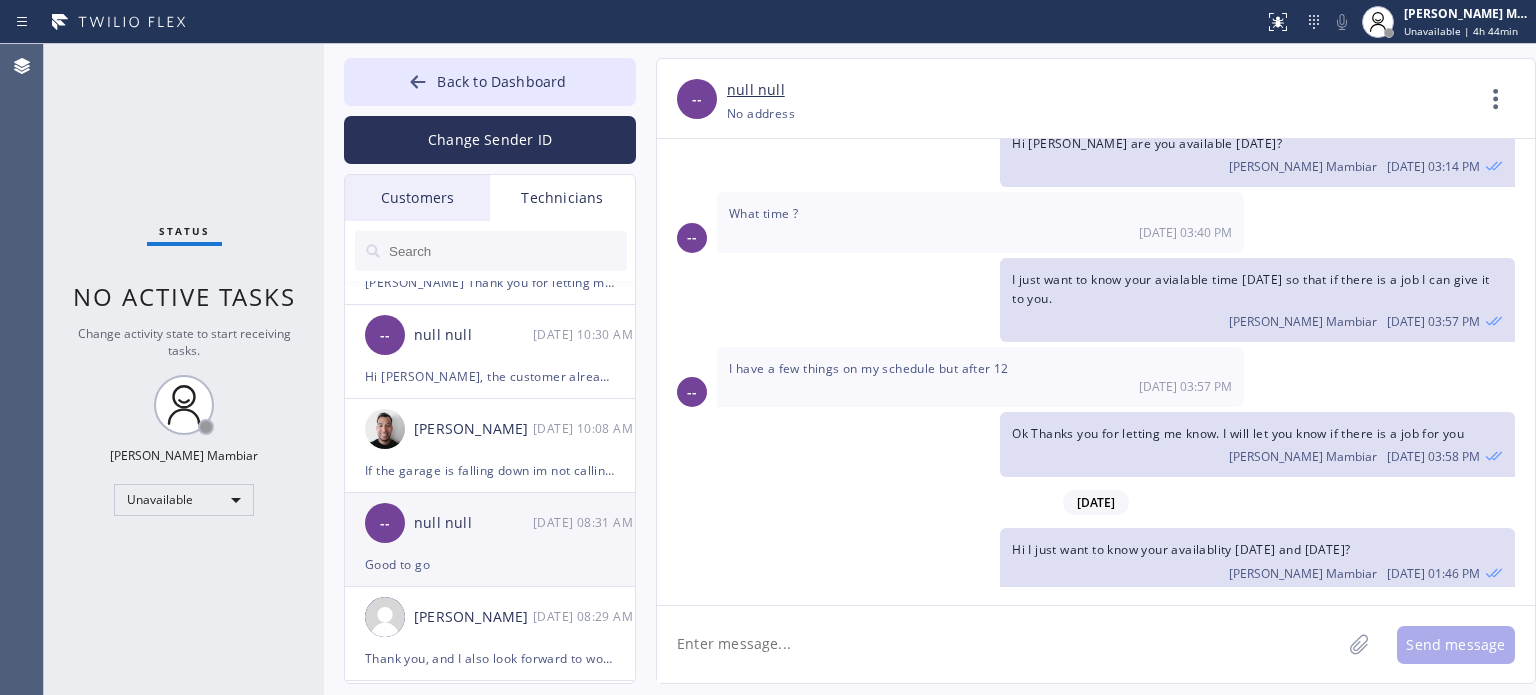 scroll, scrollTop: 100, scrollLeft: 0, axis: vertical 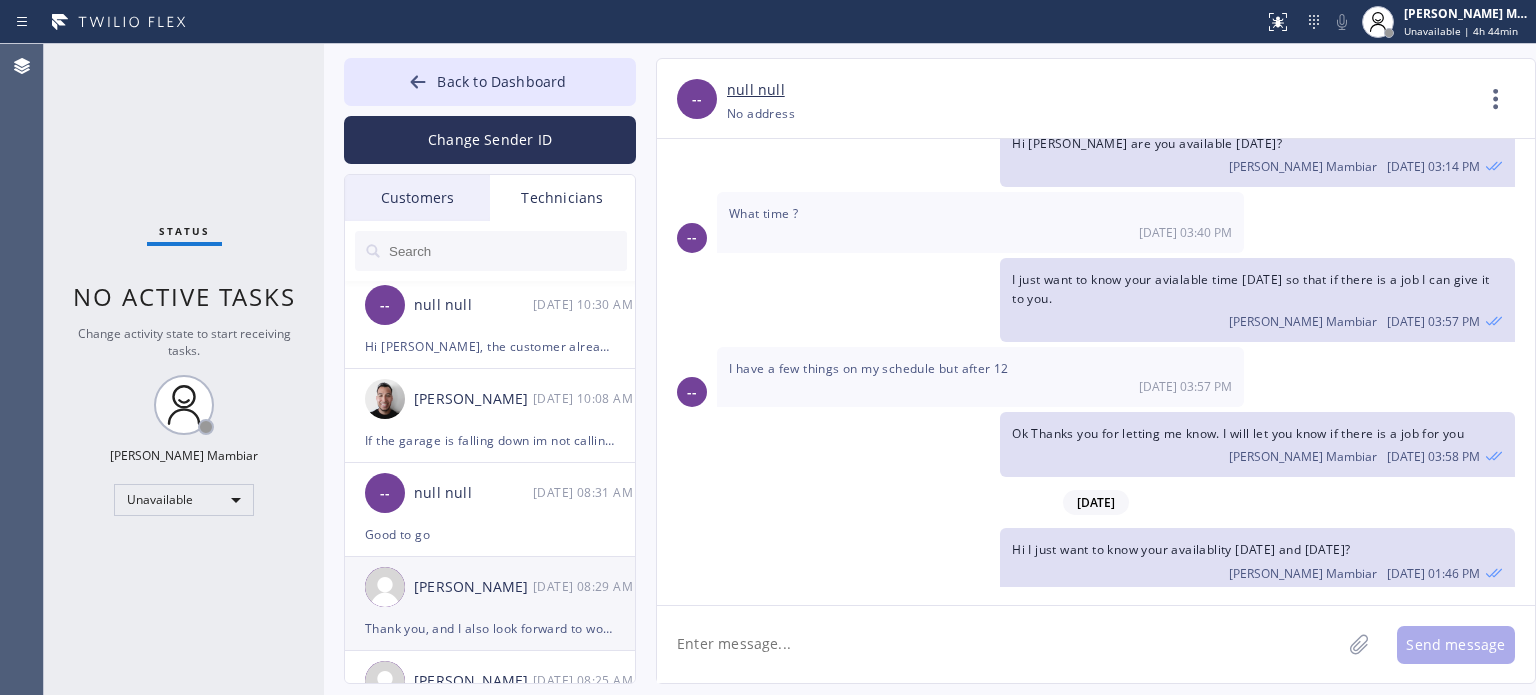 click on "[PERSON_NAME] [DATE] 08:29 AM" at bounding box center (491, 587) 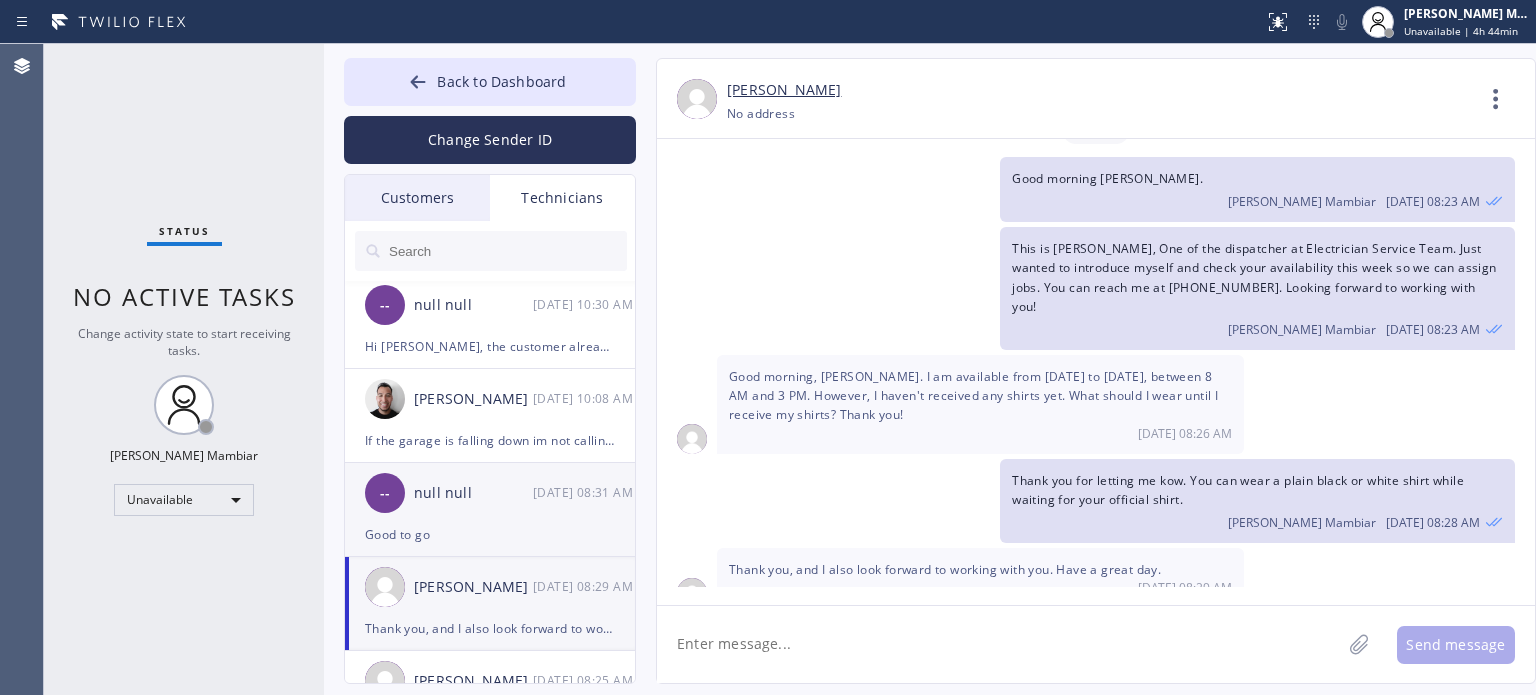 click on "Good to go" at bounding box center [490, 534] 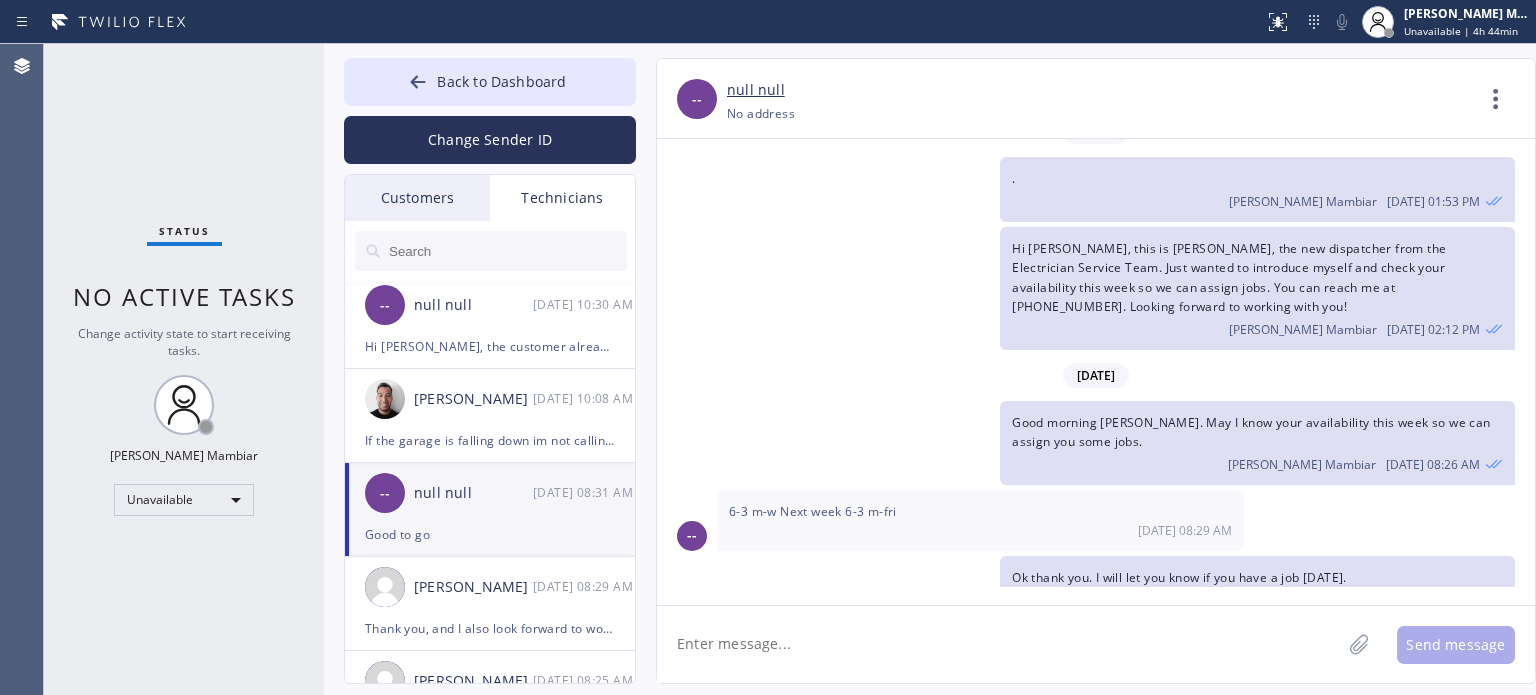 scroll, scrollTop: 124, scrollLeft: 0, axis: vertical 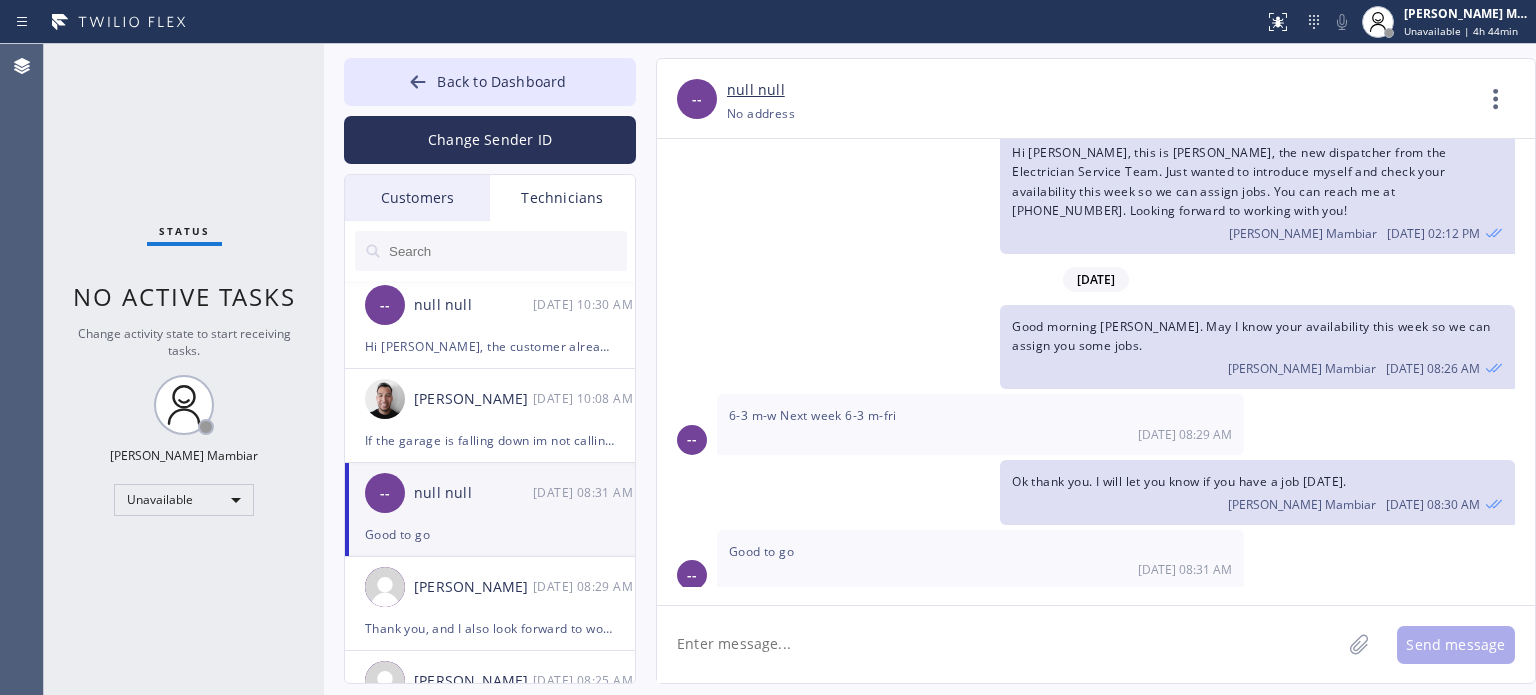 click 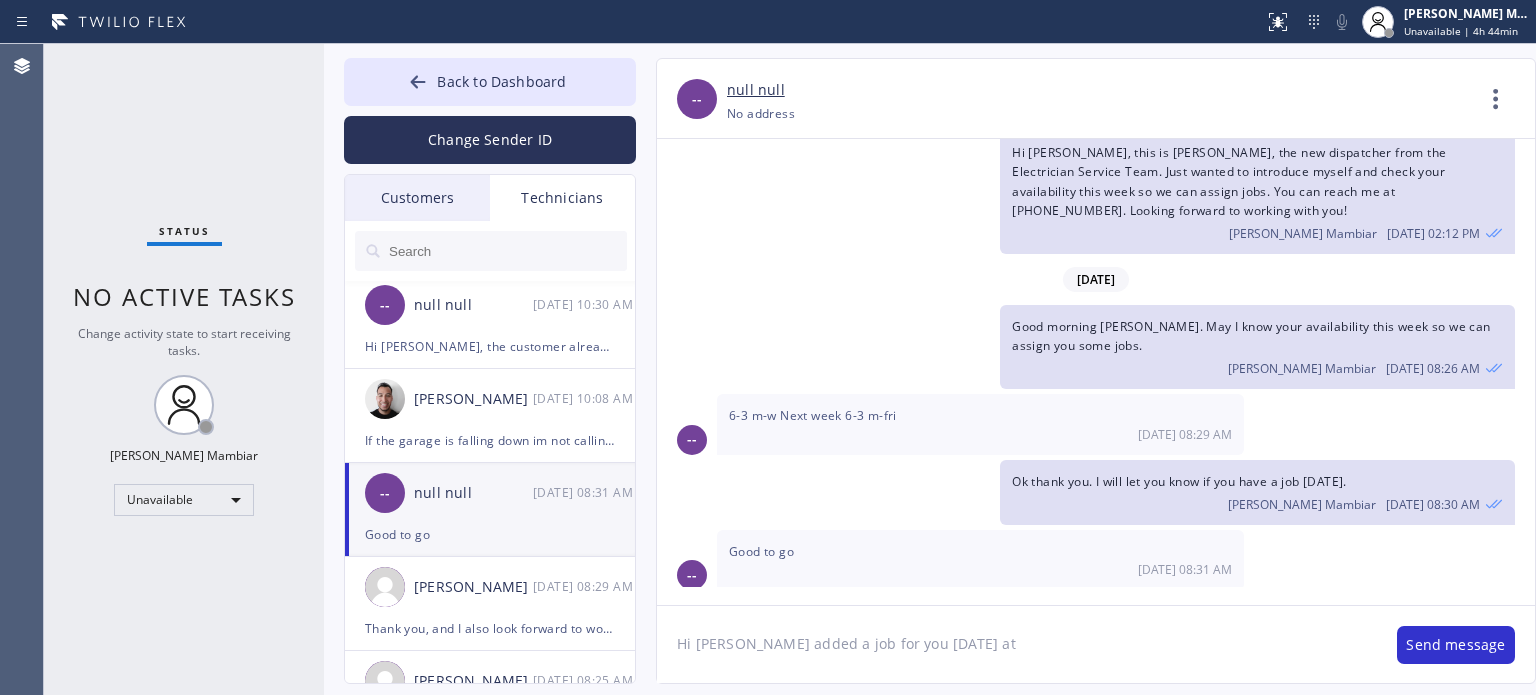 click on "Hi [PERSON_NAME] added a job for you [DATE] at" 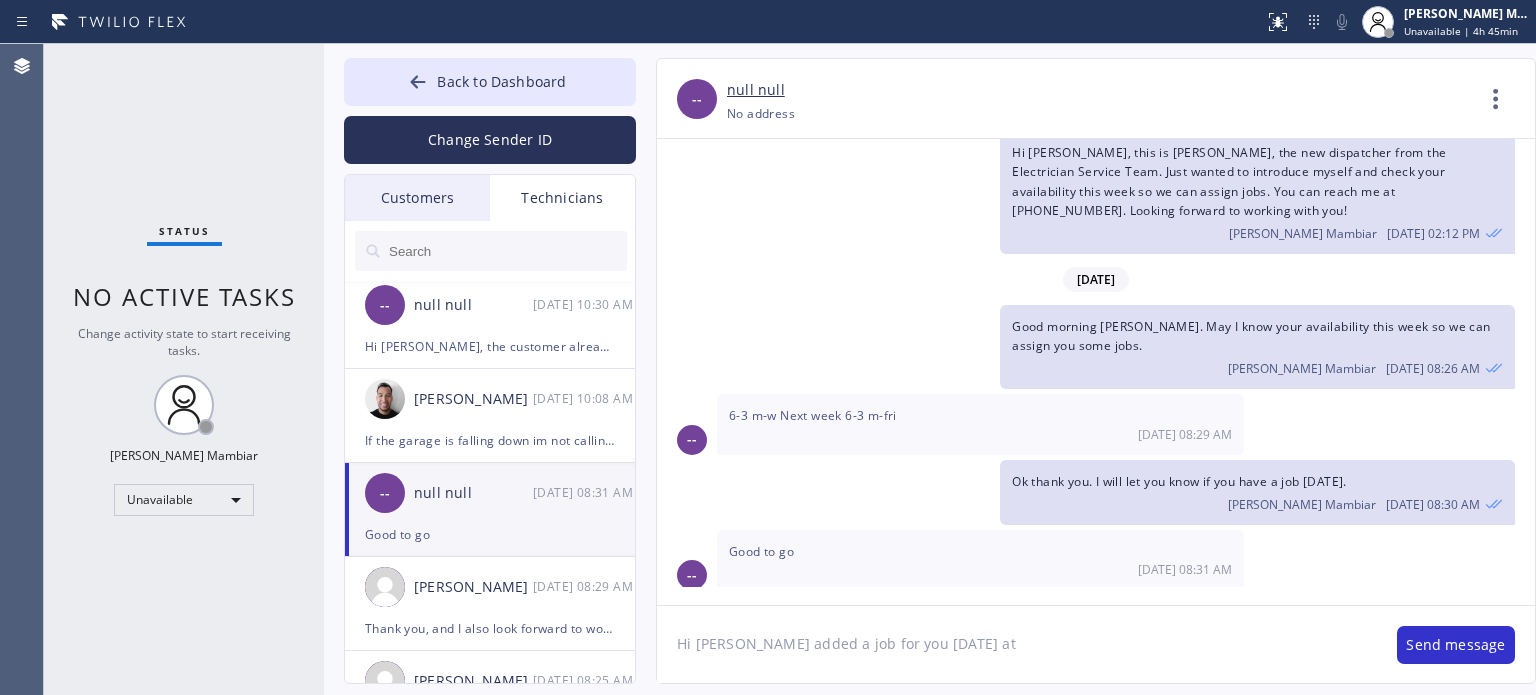 paste on "[GEOGRAPHIC_DATA]" 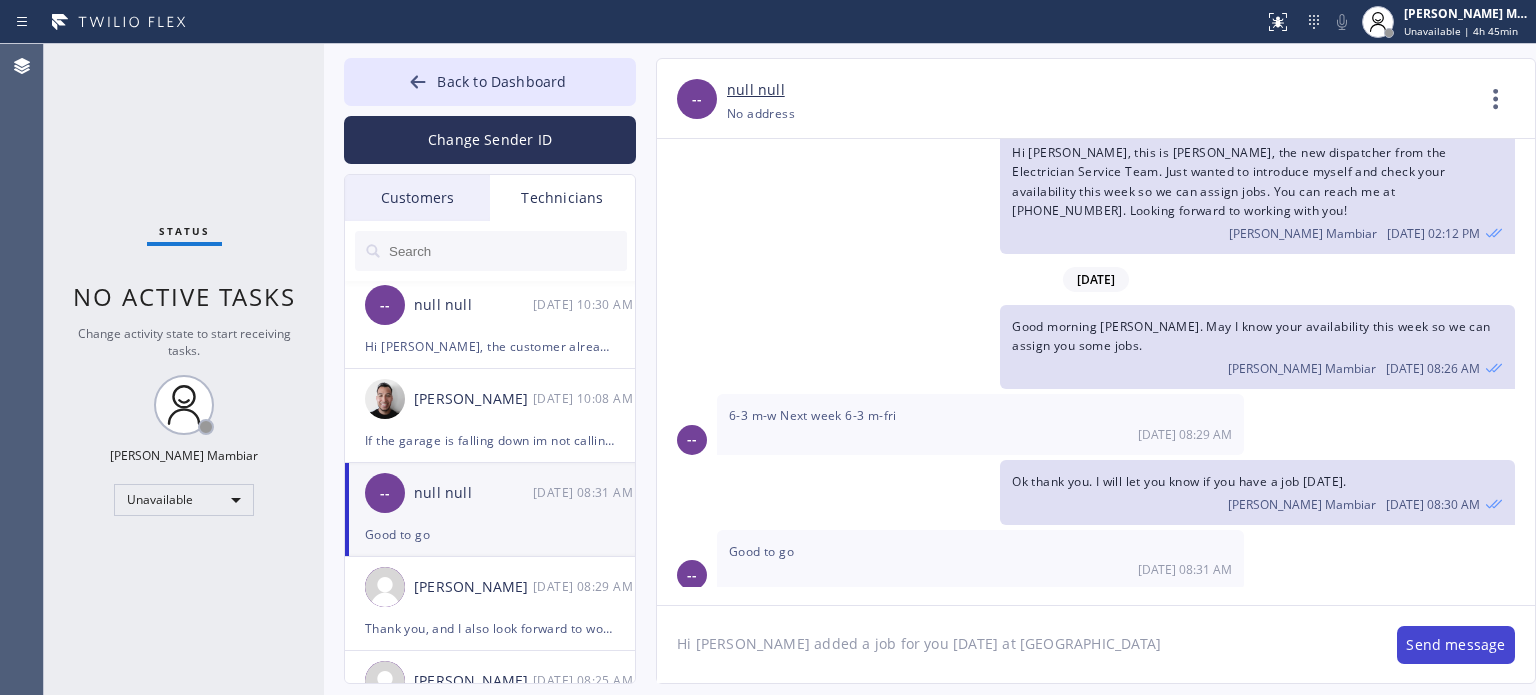 type on "Hi [PERSON_NAME] added a job for you [DATE] at [GEOGRAPHIC_DATA]" 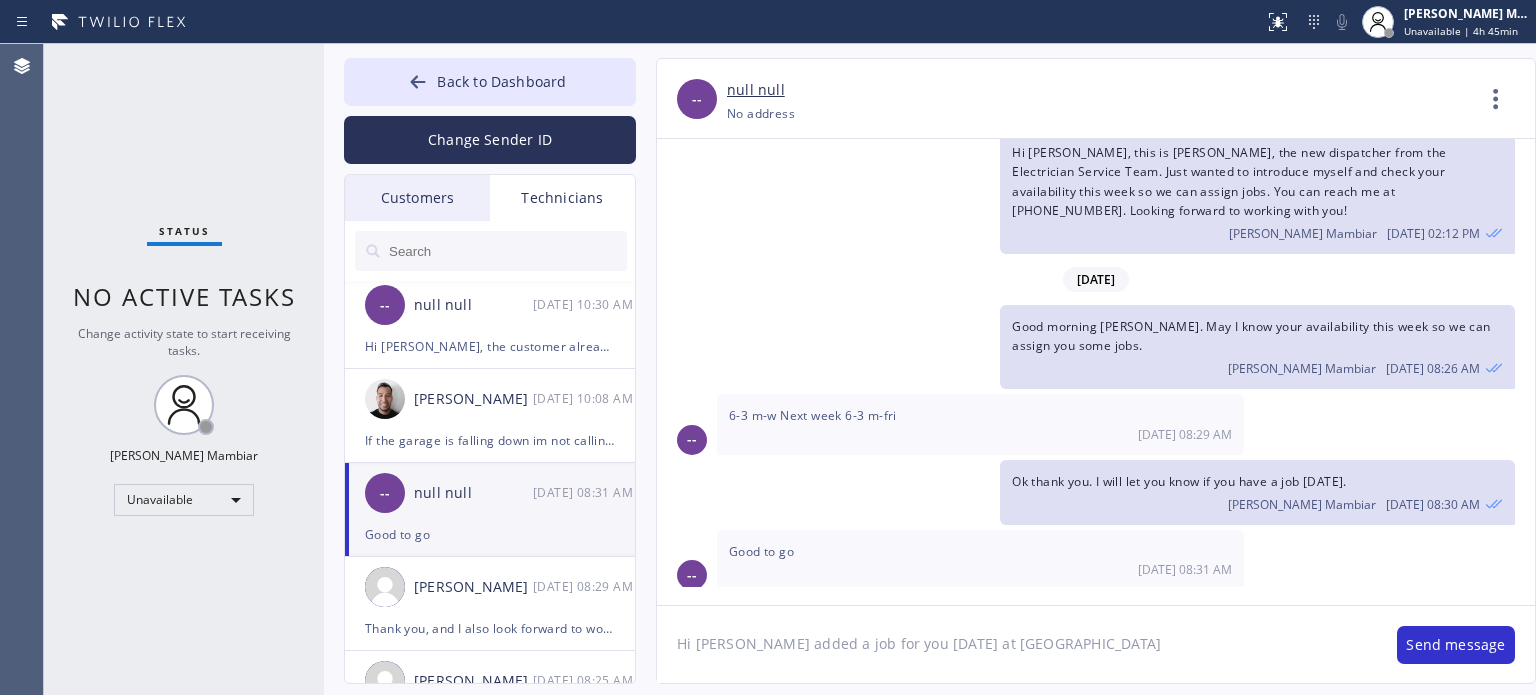 drag, startPoint x: 1454, startPoint y: 643, endPoint x: 1368, endPoint y: 685, distance: 95.707886 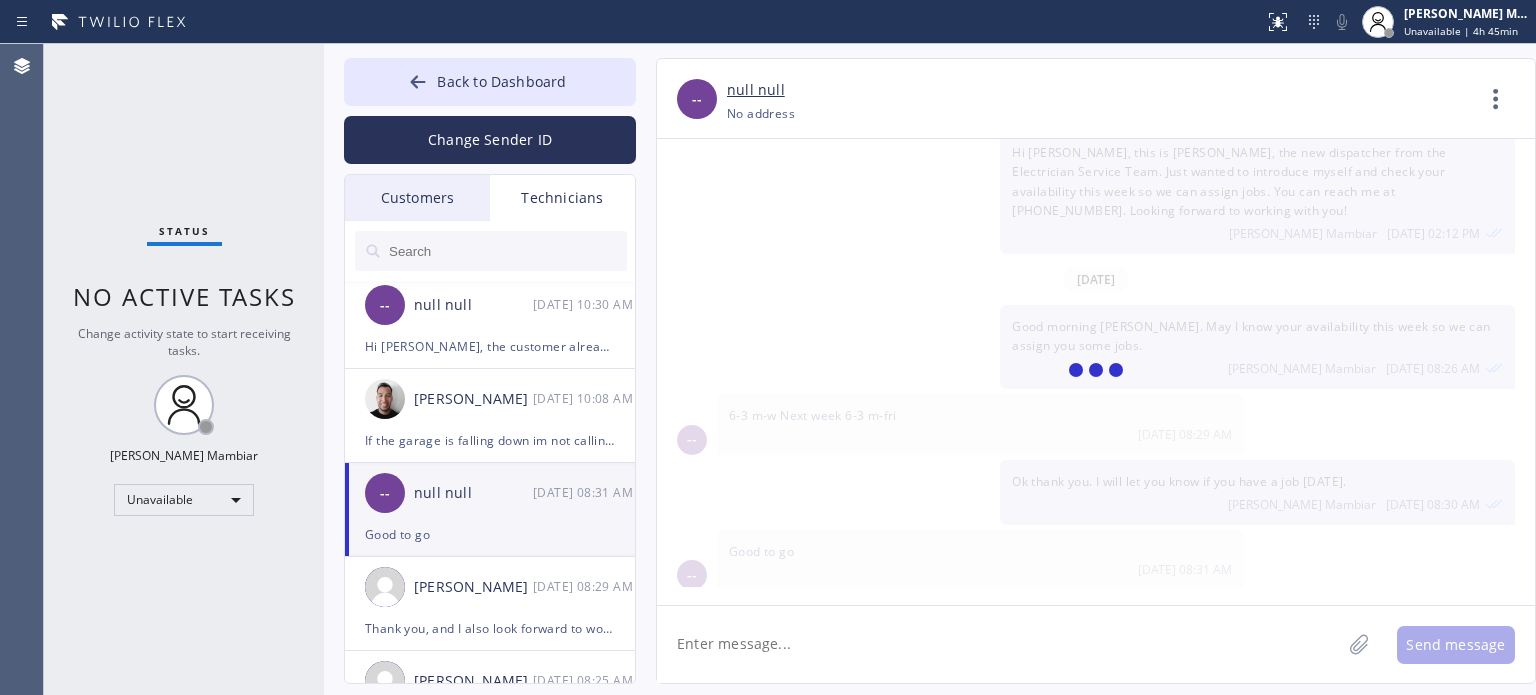 scroll, scrollTop: 193, scrollLeft: 0, axis: vertical 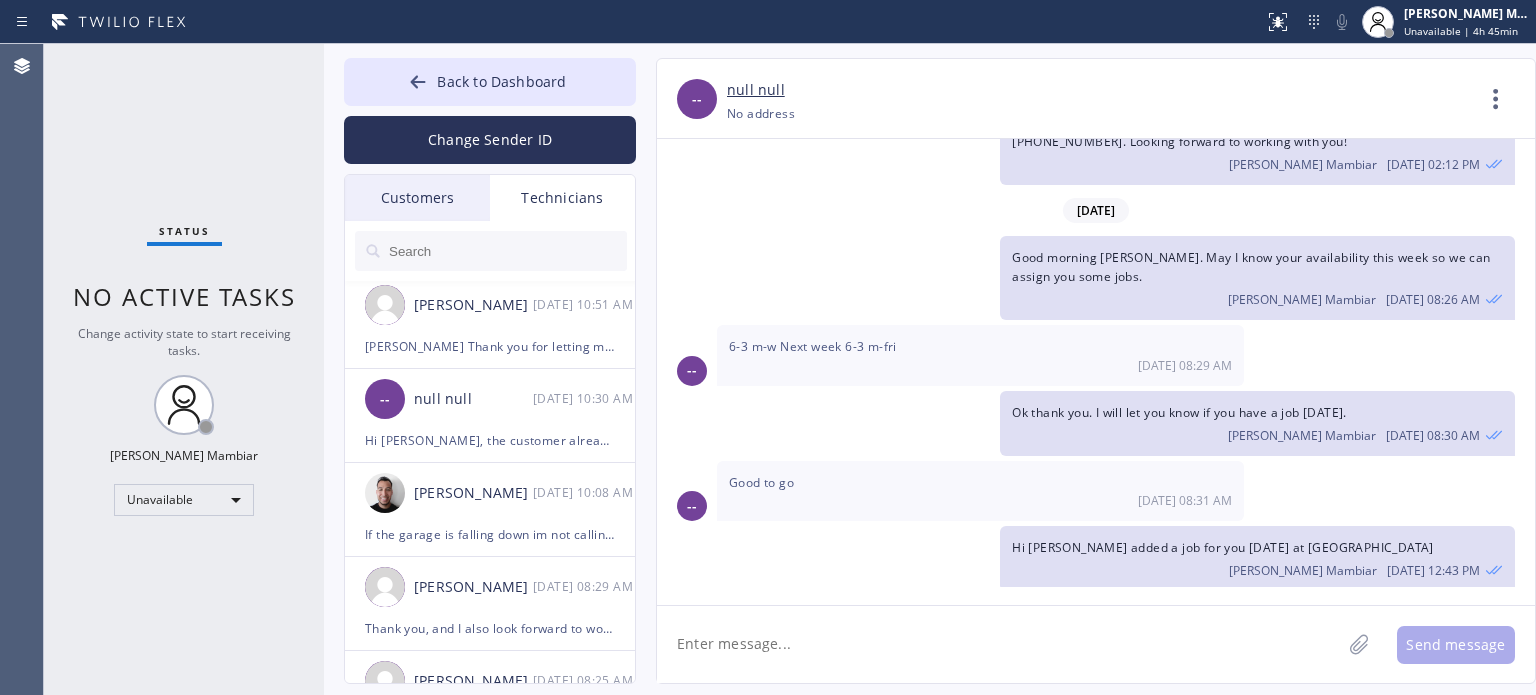 click on "-- null null [PHONE_NUMBER] Choose phone number [PHONE_NUMBER] No address Contact Full Information Call to Technician [DATE] . [PERSON_NAME] Mambiar [DATE] 01:53 PM Hi [PERSON_NAME], this is [PERSON_NAME], the new dispatcher from the Electrician Service Team. Just wanted to introduce myself and check your availability this week so we can assign jobs. You can reach me at [PHONE_NUMBER]. Looking forward to working with you! [PERSON_NAME] Mambiar 07/11 02:12 PM [DATE] Good morning [PERSON_NAME]. May I know your availability this week so we can assign you some jobs.  [PERSON_NAME] Mambiar [DATE] 08:26 AM -- 6-3 m-w
Next week 6-3 m-[DATE] 08:29 AM Ok thank you. I will let you know if you have a job [DATE]. [PERSON_NAME] Mambiar [DATE] 08:30 AM -- Good to go [DATE] 08:31 AM Hi ben added a job for you [DATE] at [GEOGRAPHIC_DATA] [PERSON_NAME] Mambiar [DATE] 12:43 PM Send message Outbound call Technician Search Technician Your caller id phone number [PHONE_NUMBER] Your caller id phone number [PHONE_NUMBER] Call Technician info" at bounding box center [1076, 371] 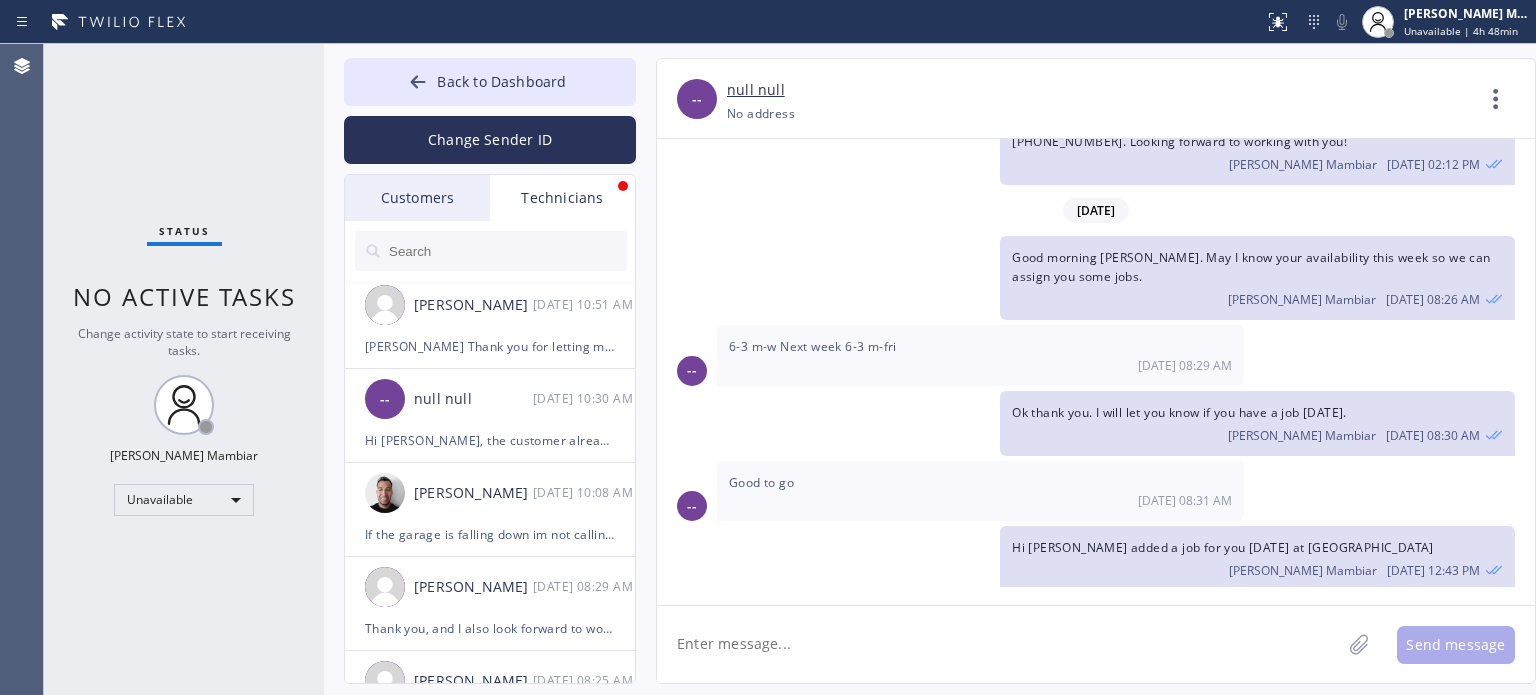 scroll, scrollTop: 257, scrollLeft: 0, axis: vertical 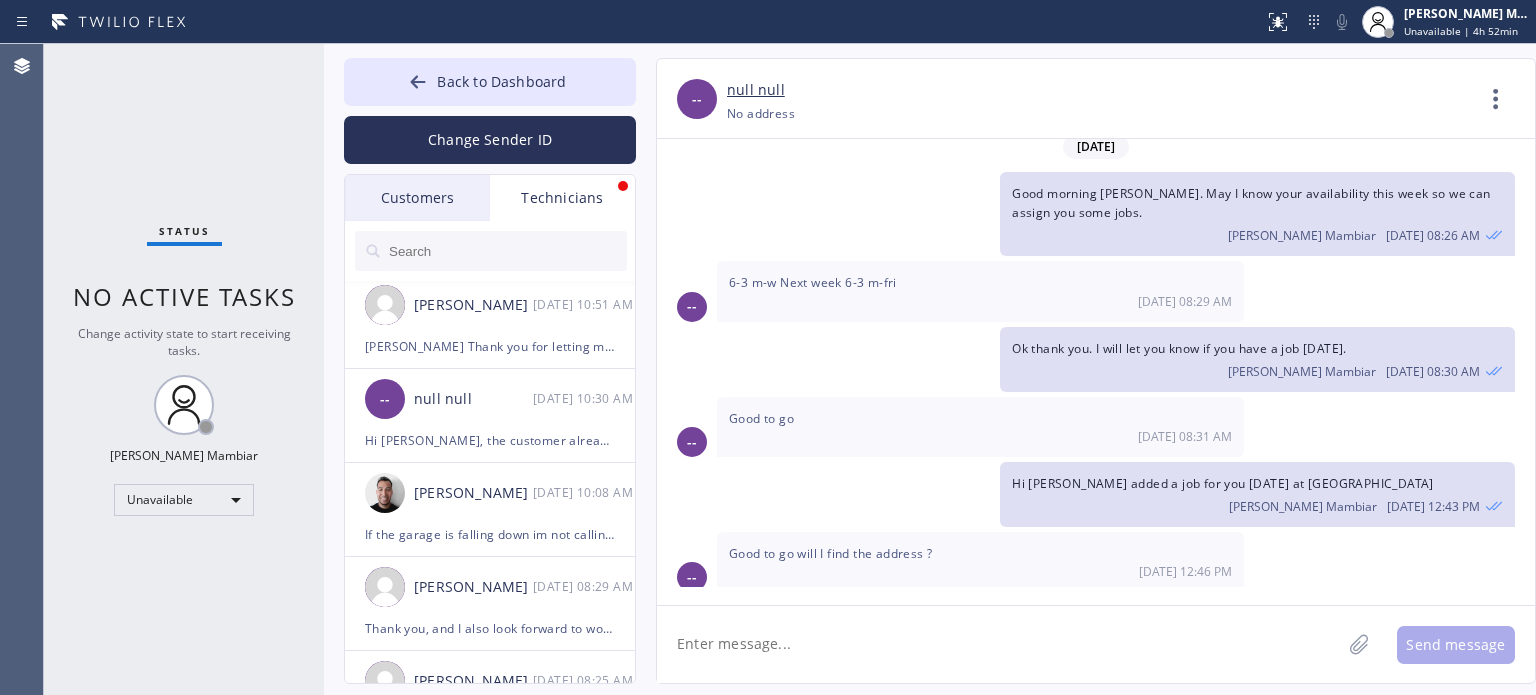 click on "-- Good to go [DATE] 08:31 AM" at bounding box center [1096, 427] 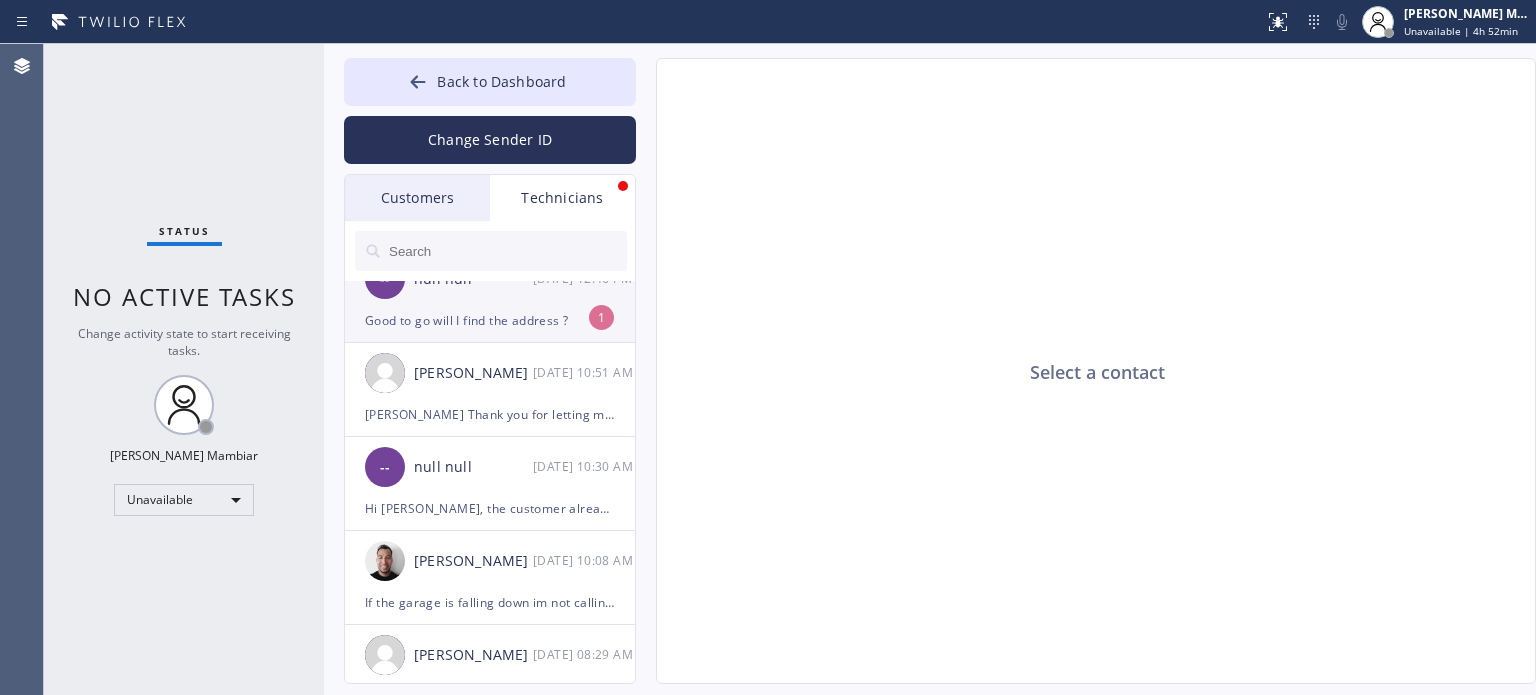 scroll, scrollTop: 0, scrollLeft: 0, axis: both 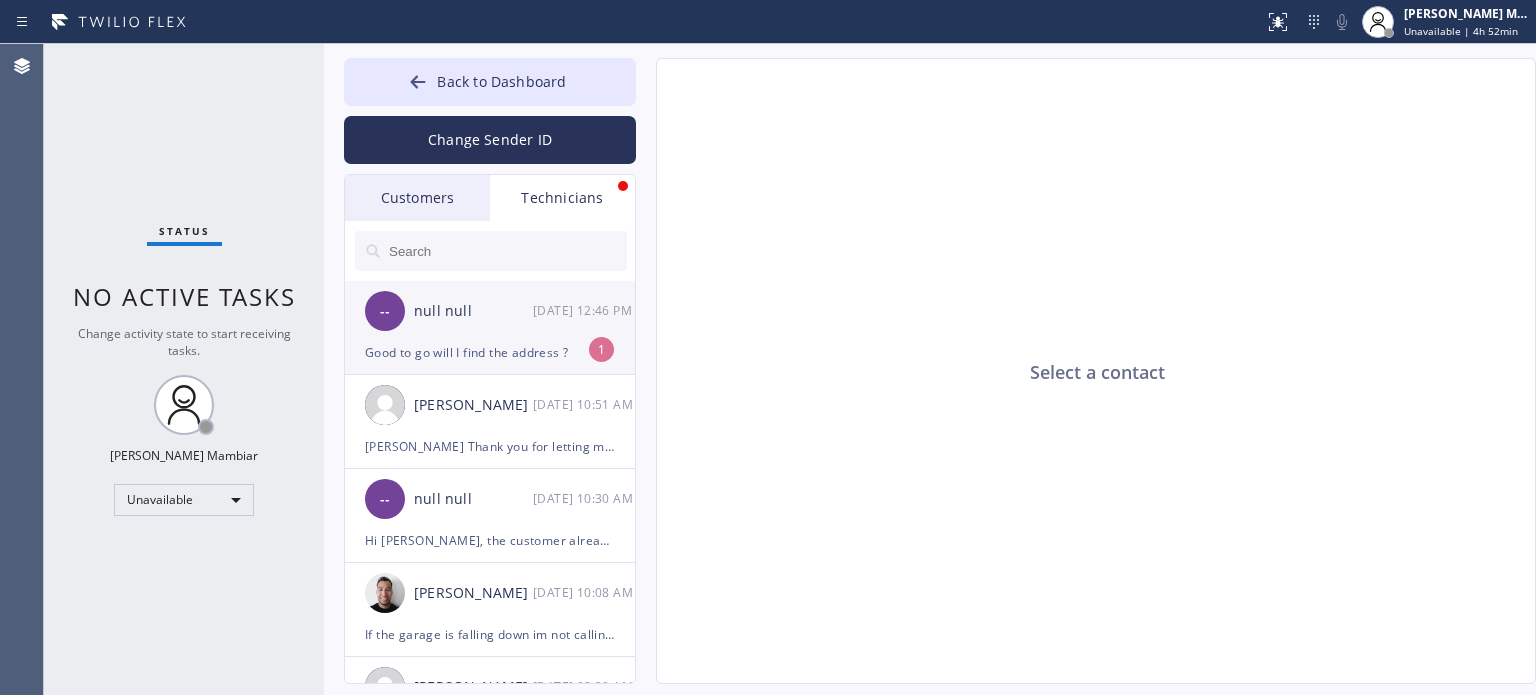 click on "Good to go will I find the address ?" at bounding box center [490, 352] 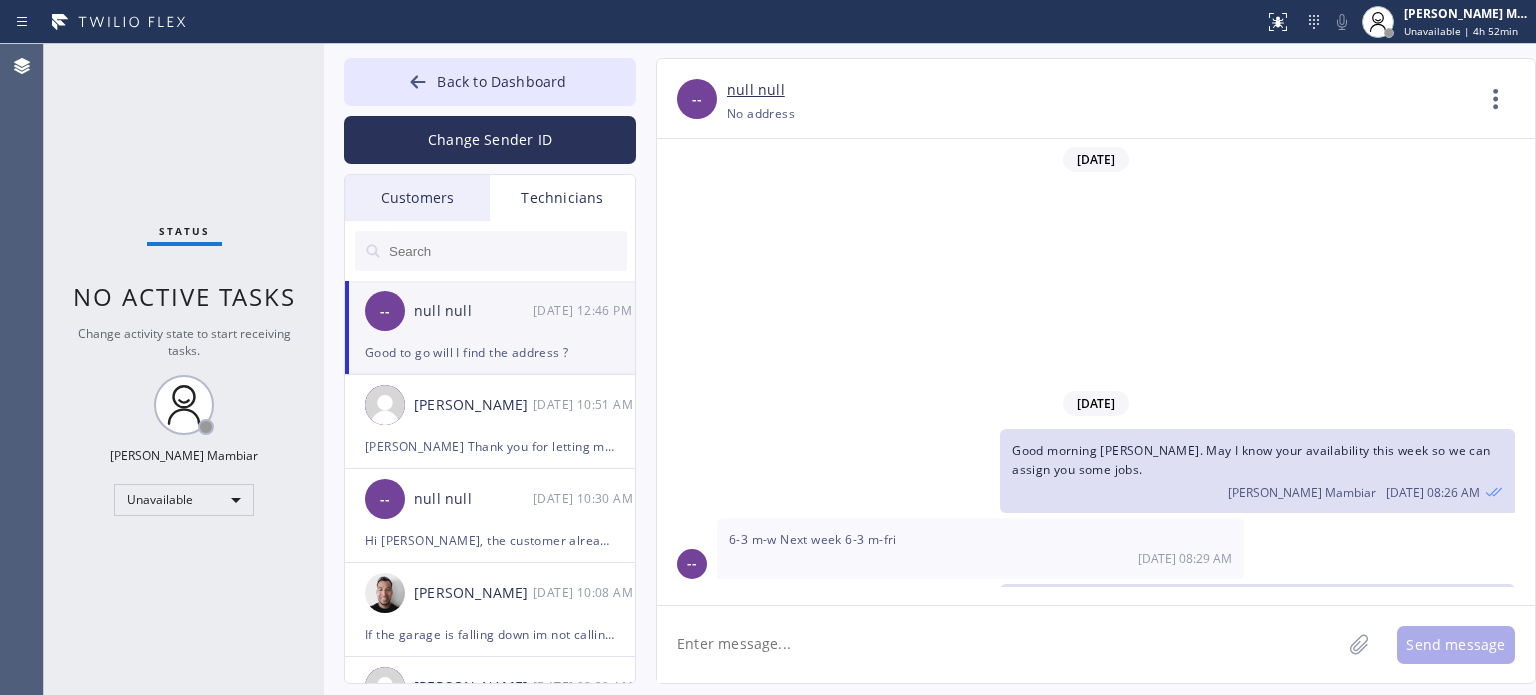 scroll, scrollTop: 257, scrollLeft: 0, axis: vertical 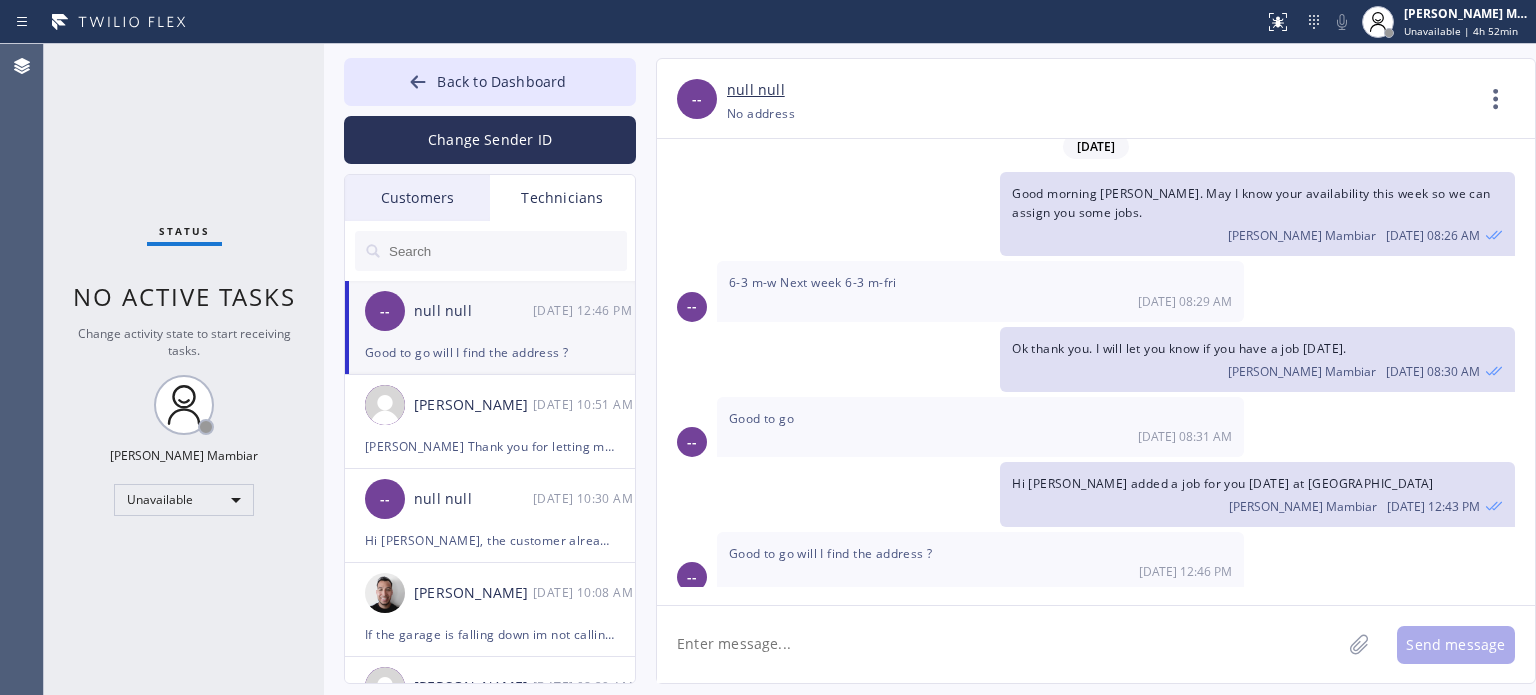 click 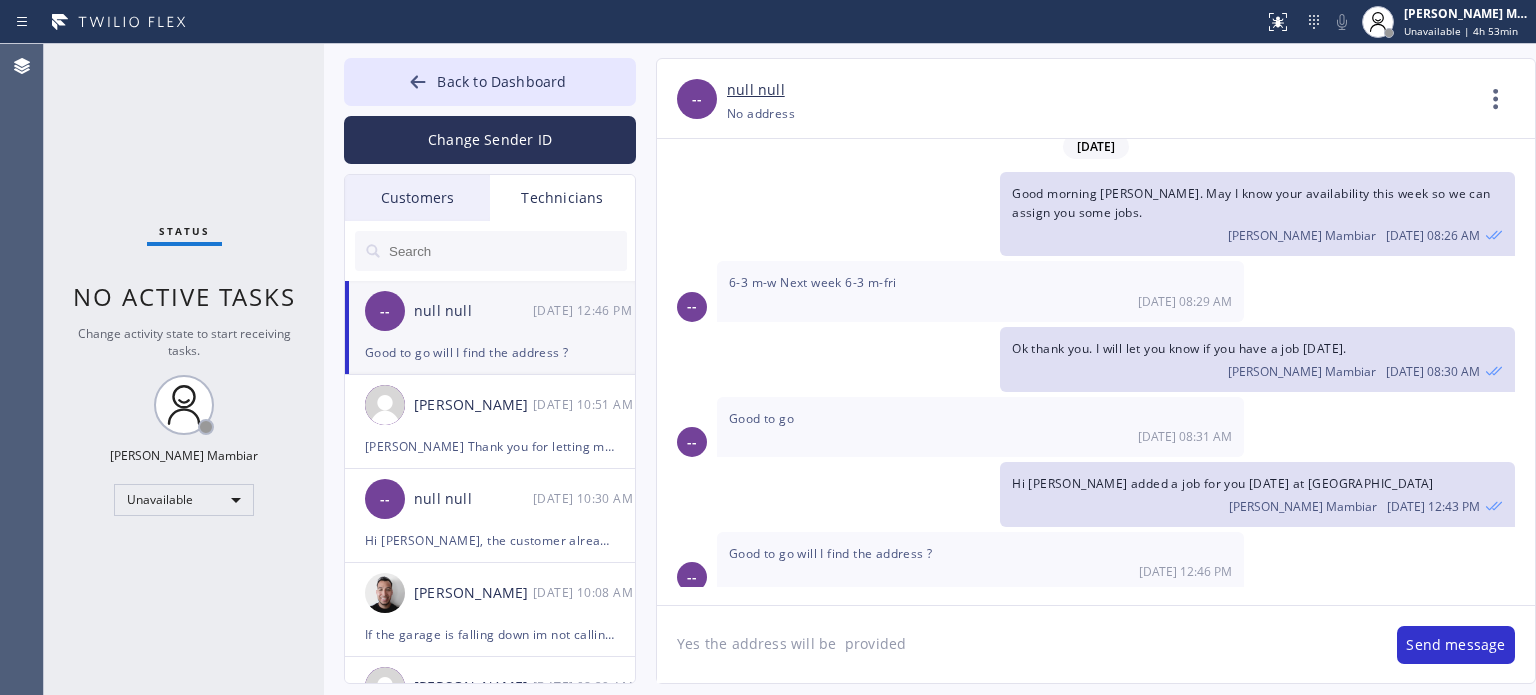 type on "Yes the address will be  provided" 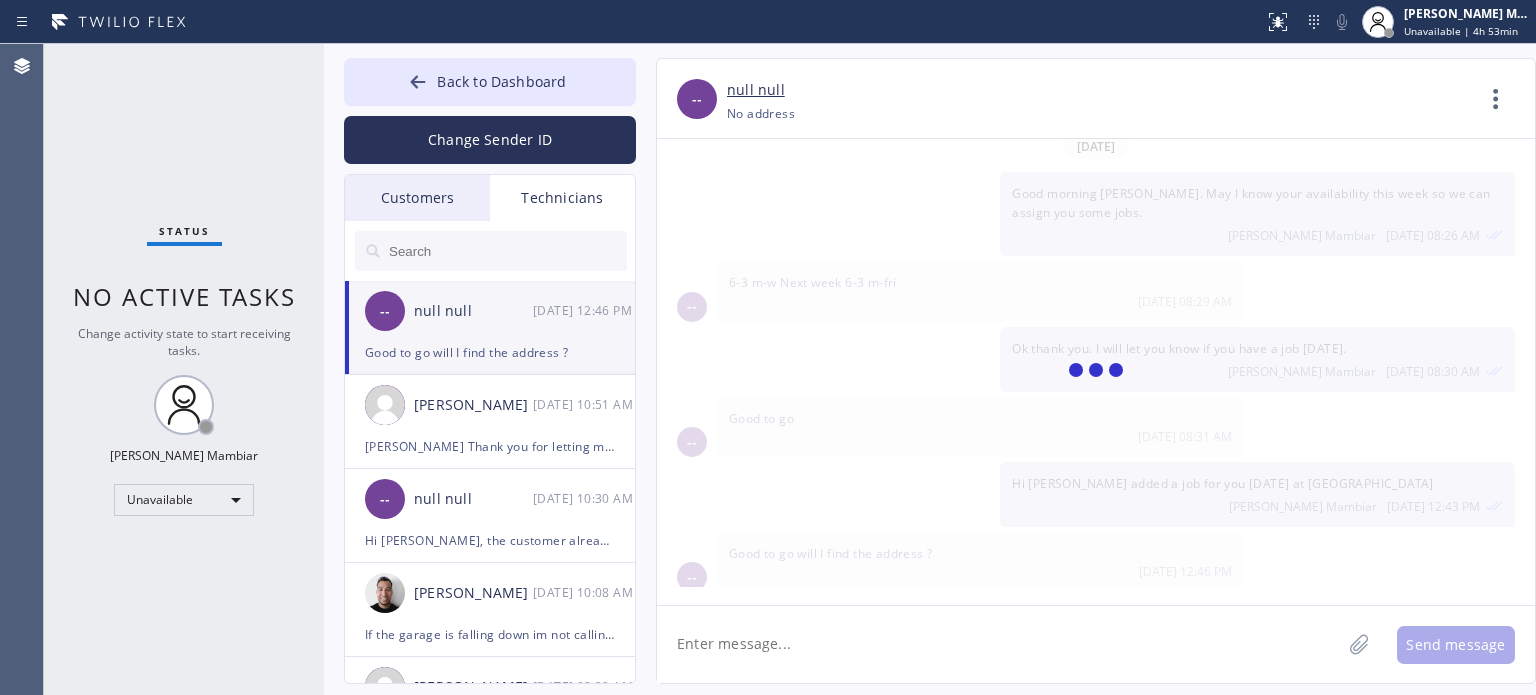 scroll, scrollTop: 327, scrollLeft: 0, axis: vertical 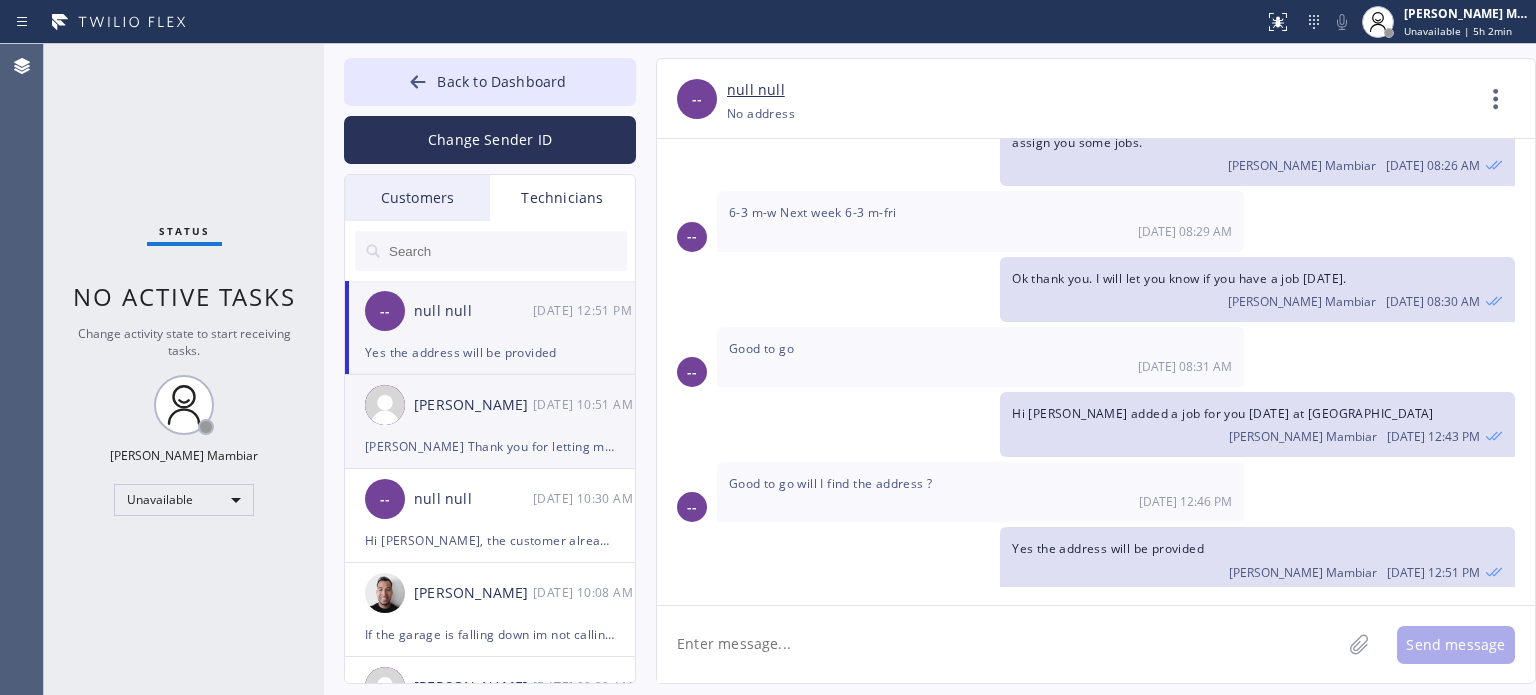 click on "[PERSON_NAME] [DATE] 10:51 AM" at bounding box center [491, 405] 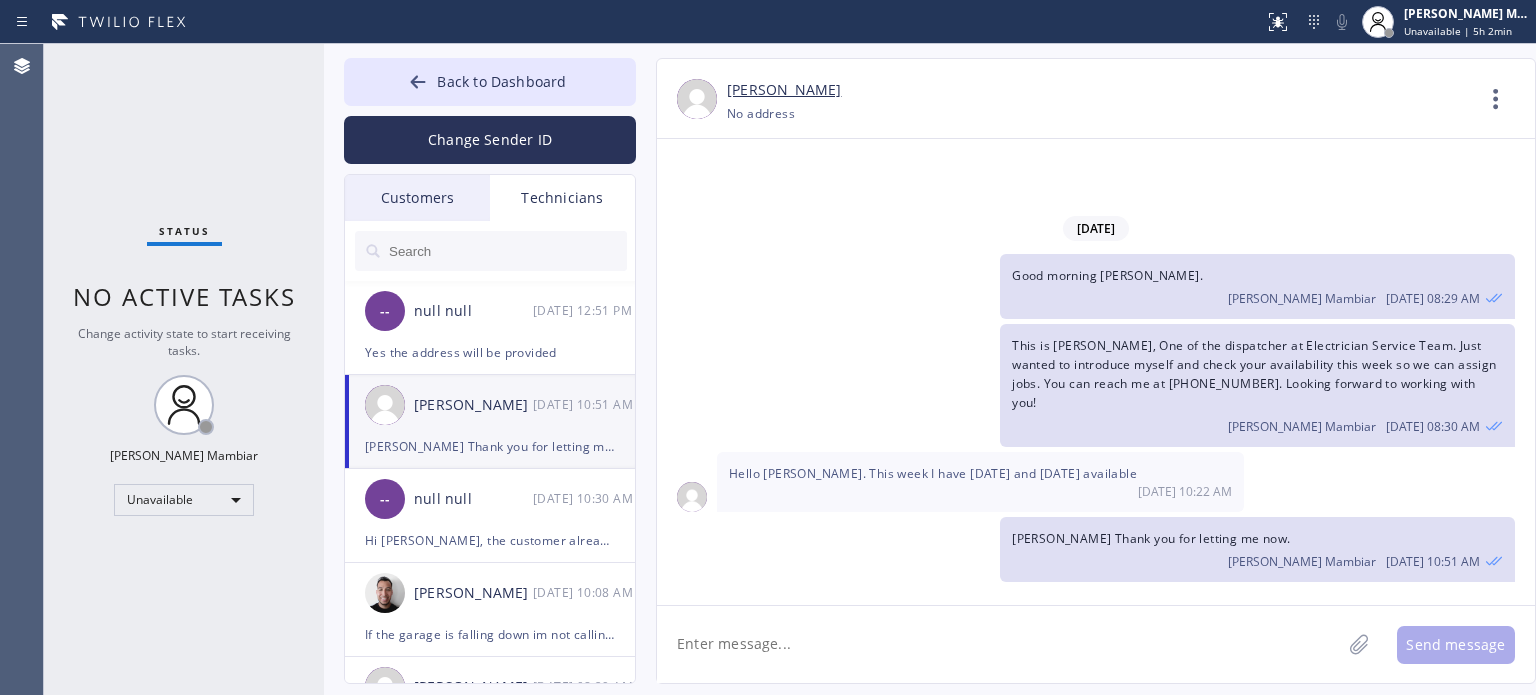 scroll, scrollTop: 0, scrollLeft: 0, axis: both 